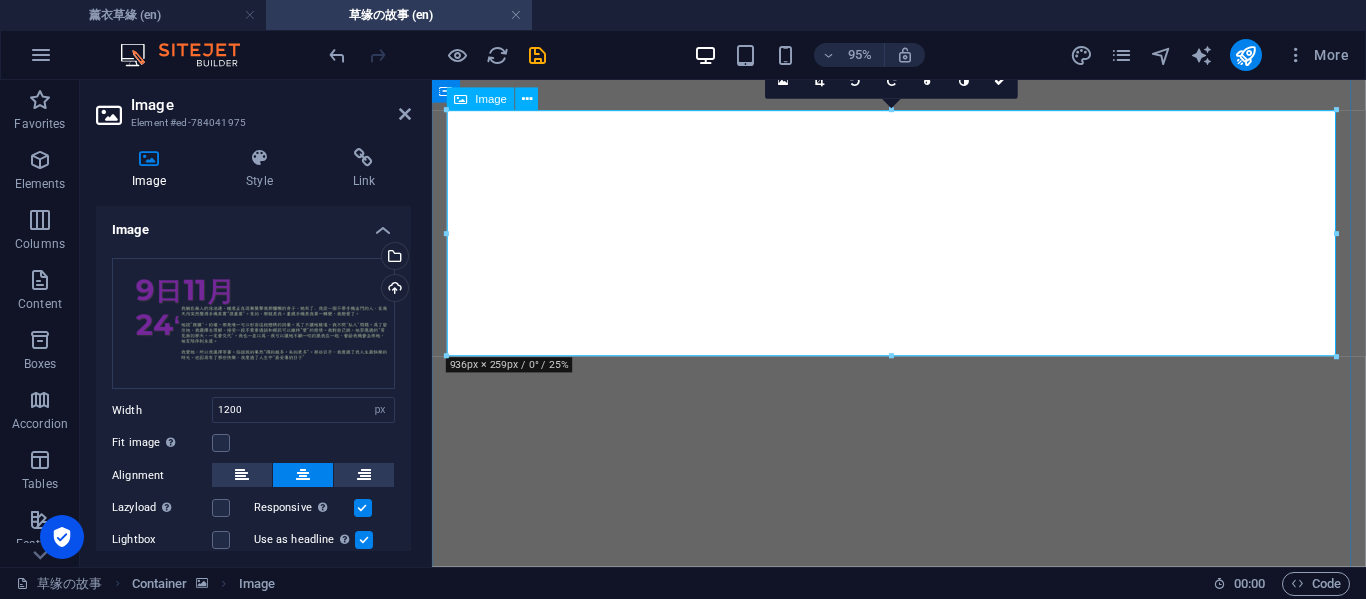 select on "px" 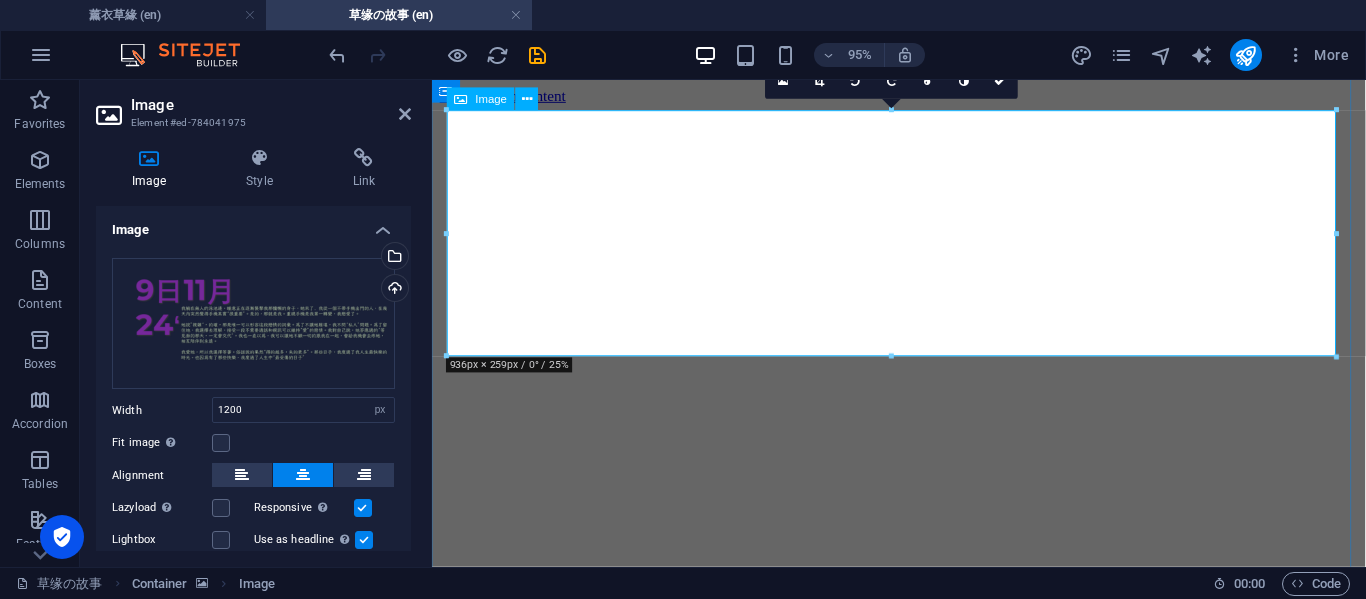 scroll, scrollTop: 0, scrollLeft: 0, axis: both 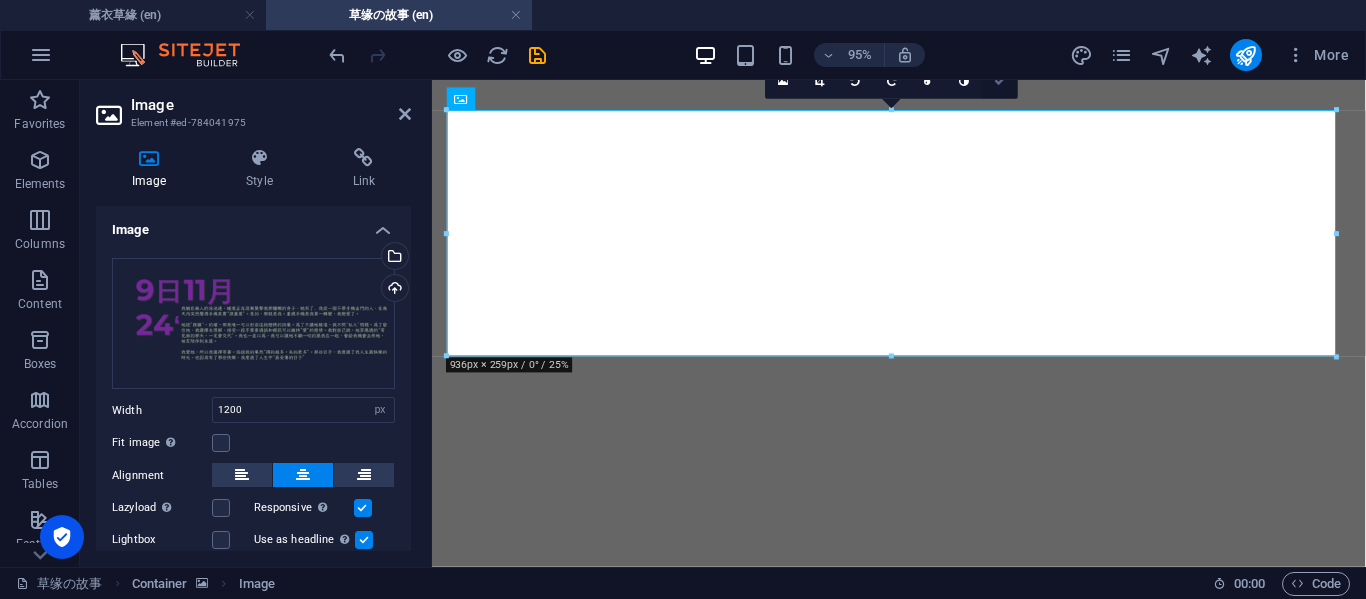 drag, startPoint x: 995, startPoint y: 87, endPoint x: 915, endPoint y: 11, distance: 110.34492 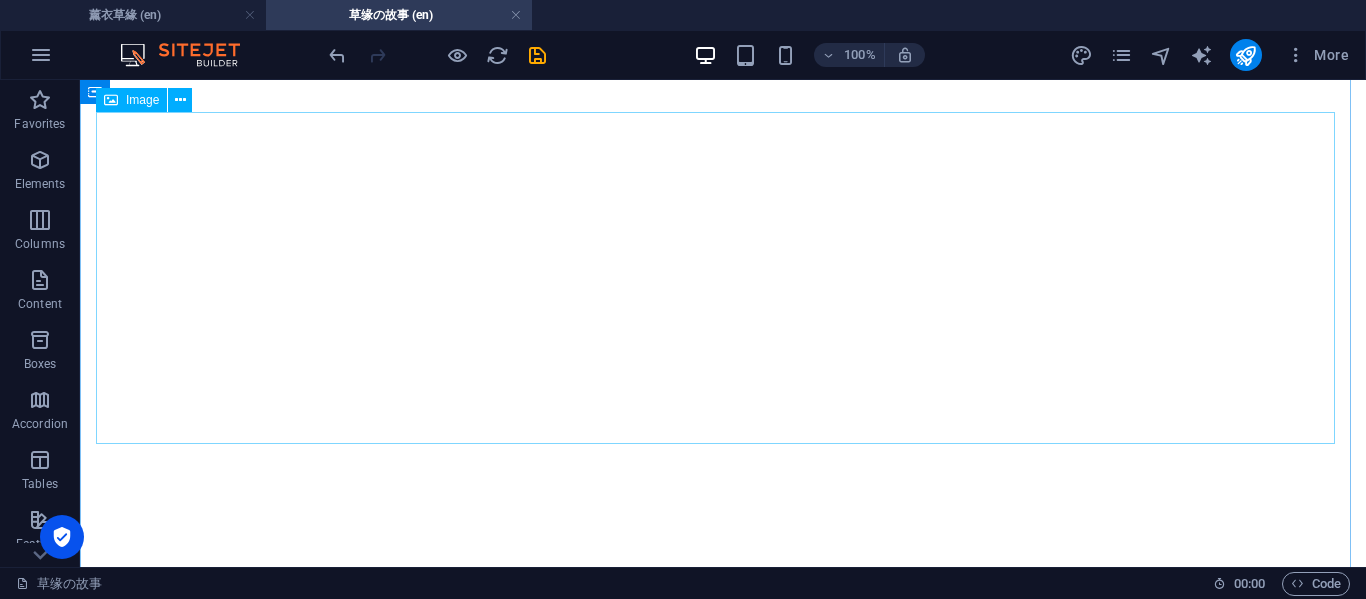 scroll, scrollTop: 1000, scrollLeft: 0, axis: vertical 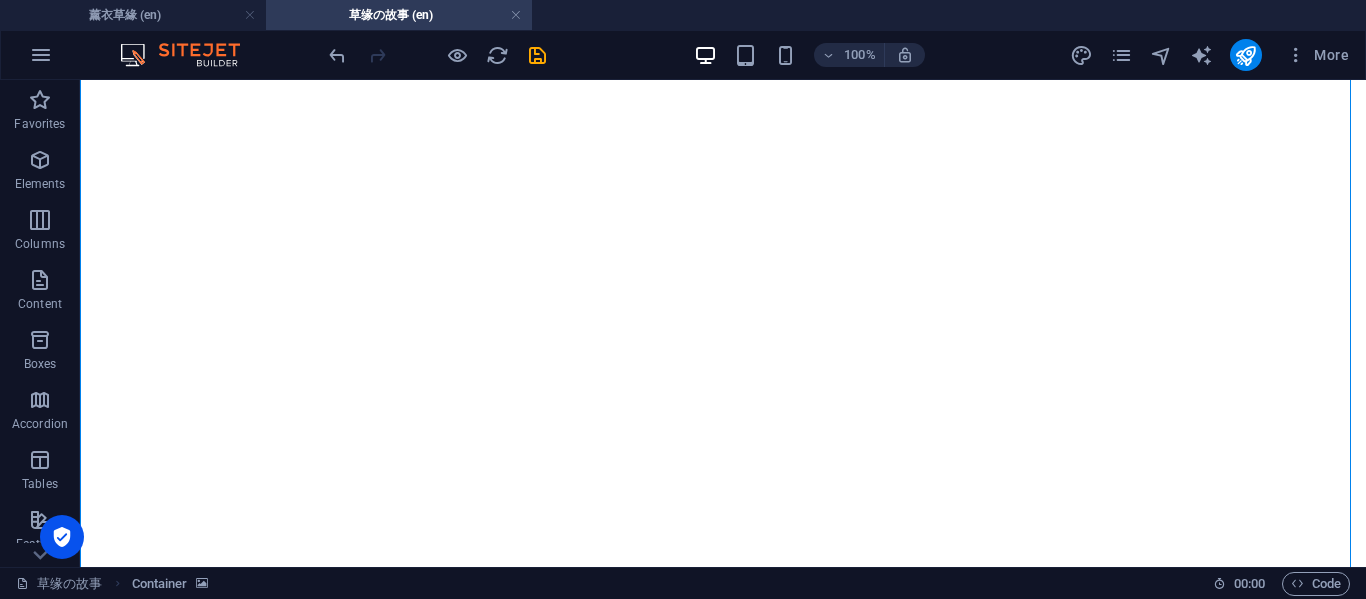 drag, startPoint x: 135, startPoint y: 321, endPoint x: 130, endPoint y: 248, distance: 73.171036 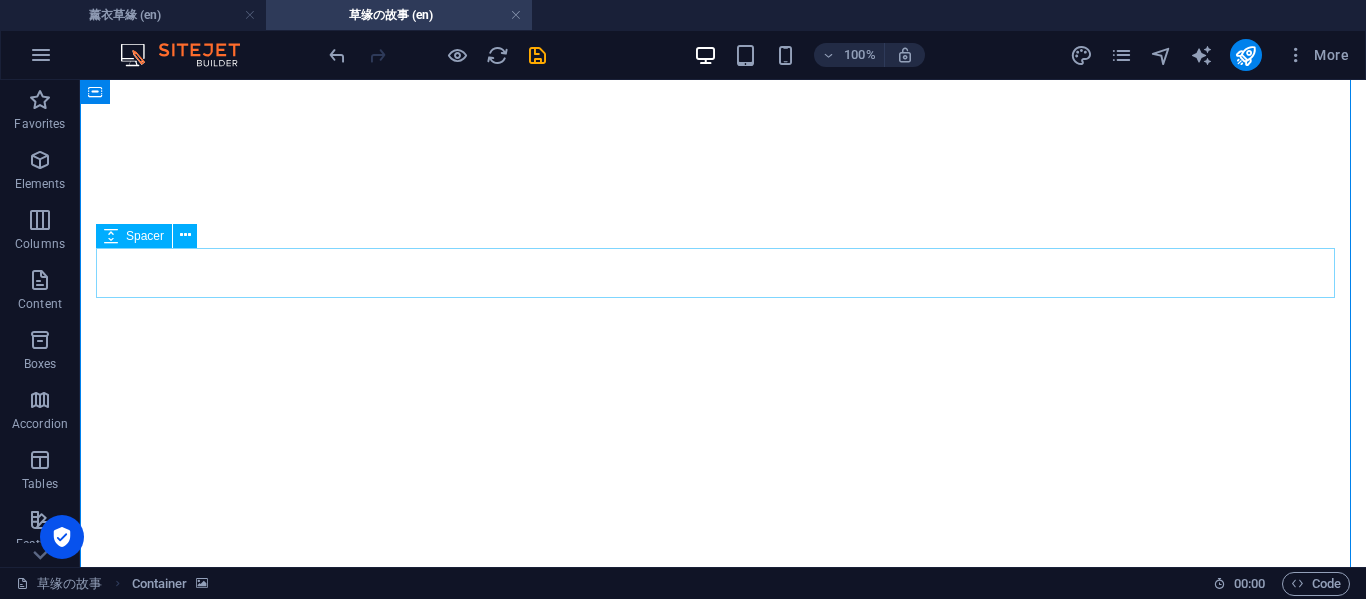 scroll, scrollTop: 1004, scrollLeft: 0, axis: vertical 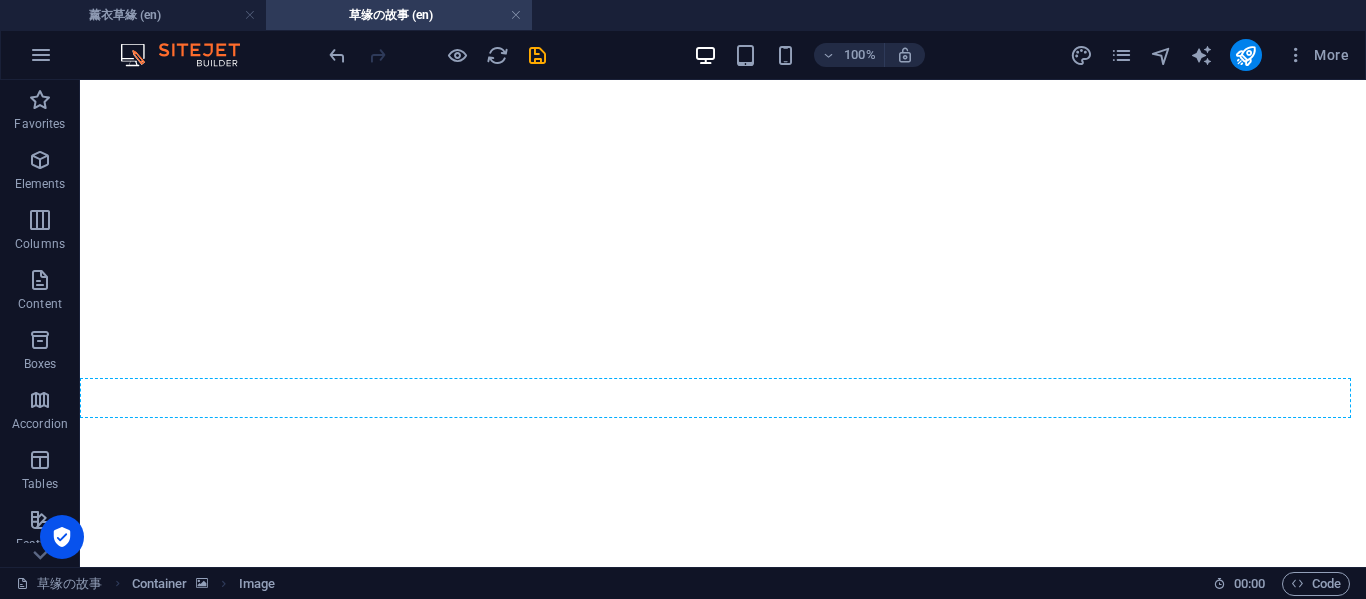 drag, startPoint x: 143, startPoint y: 309, endPoint x: 162, endPoint y: 444, distance: 136.33047 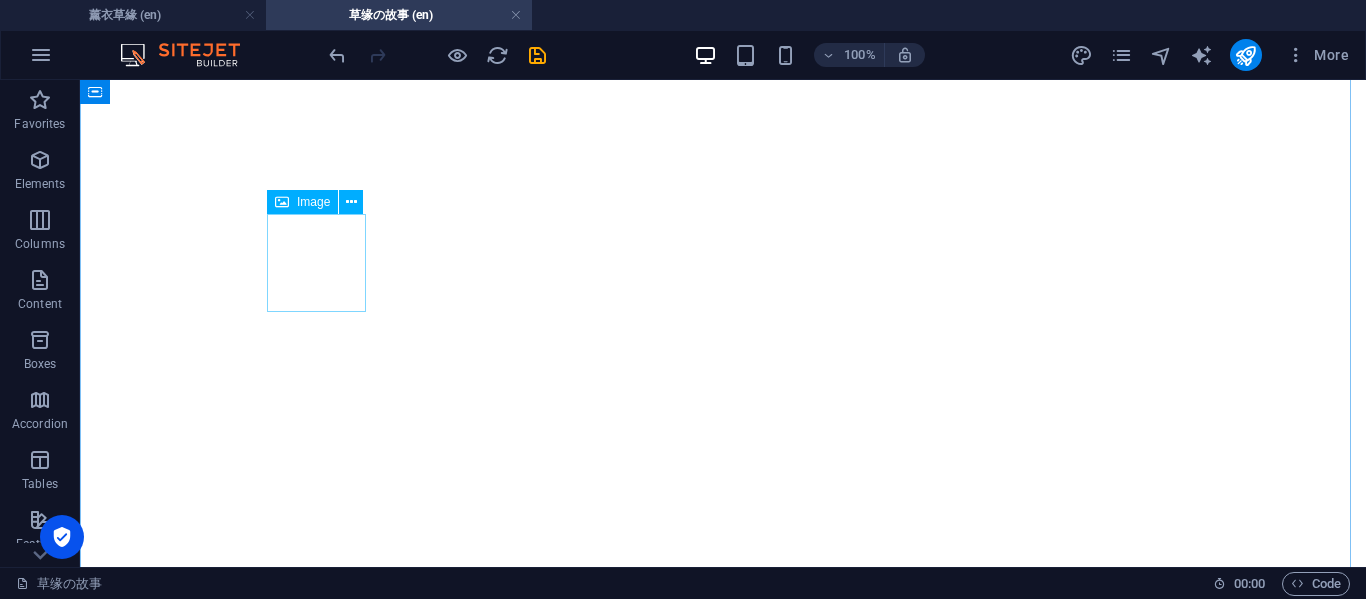 scroll, scrollTop: 2325, scrollLeft: 0, axis: vertical 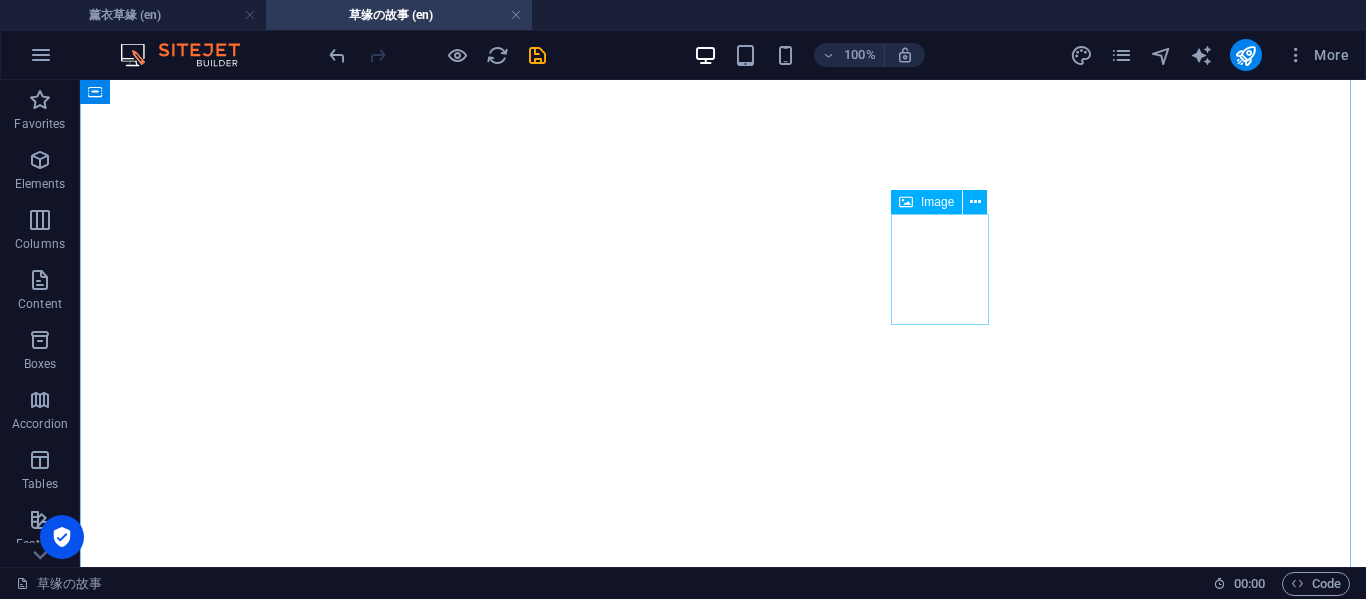 click at bounding box center (723, 4727) 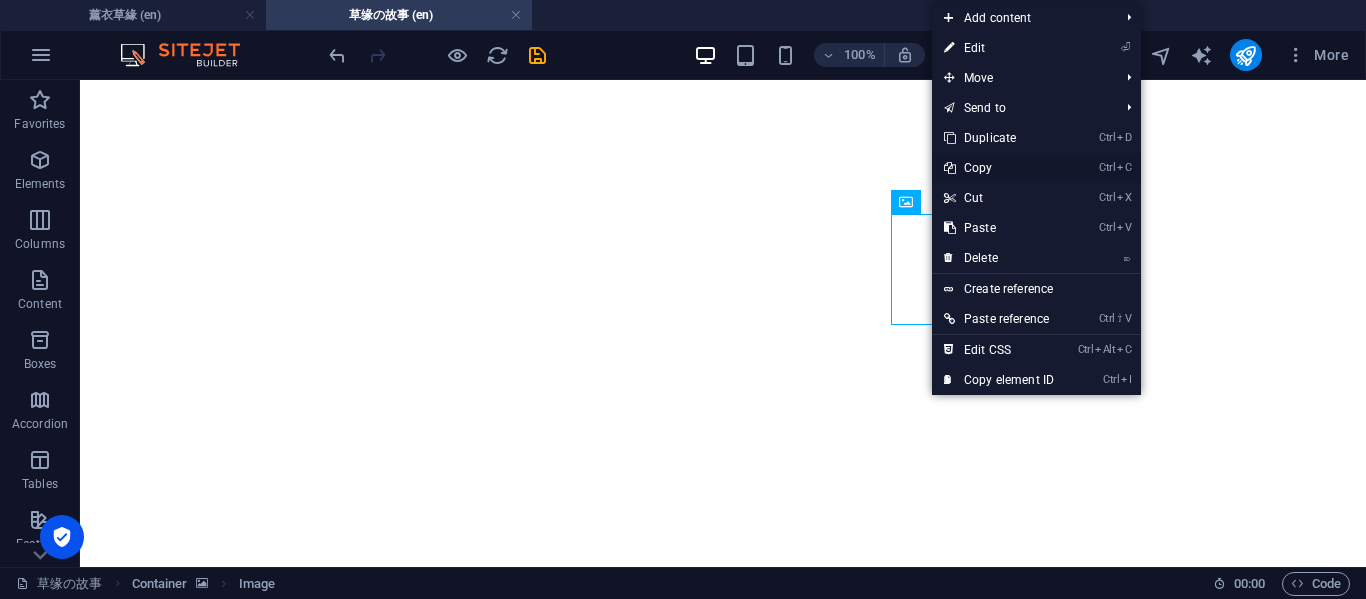 click on "Ctrl C  Copy" at bounding box center (999, 168) 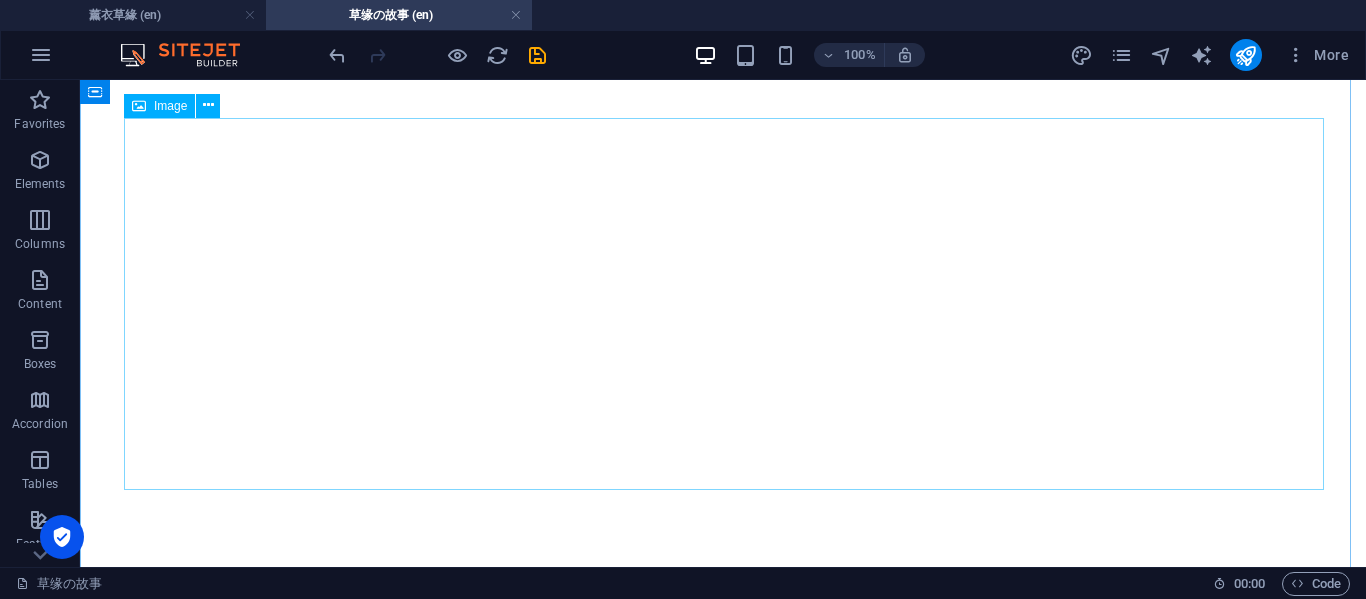 scroll, scrollTop: 991, scrollLeft: 0, axis: vertical 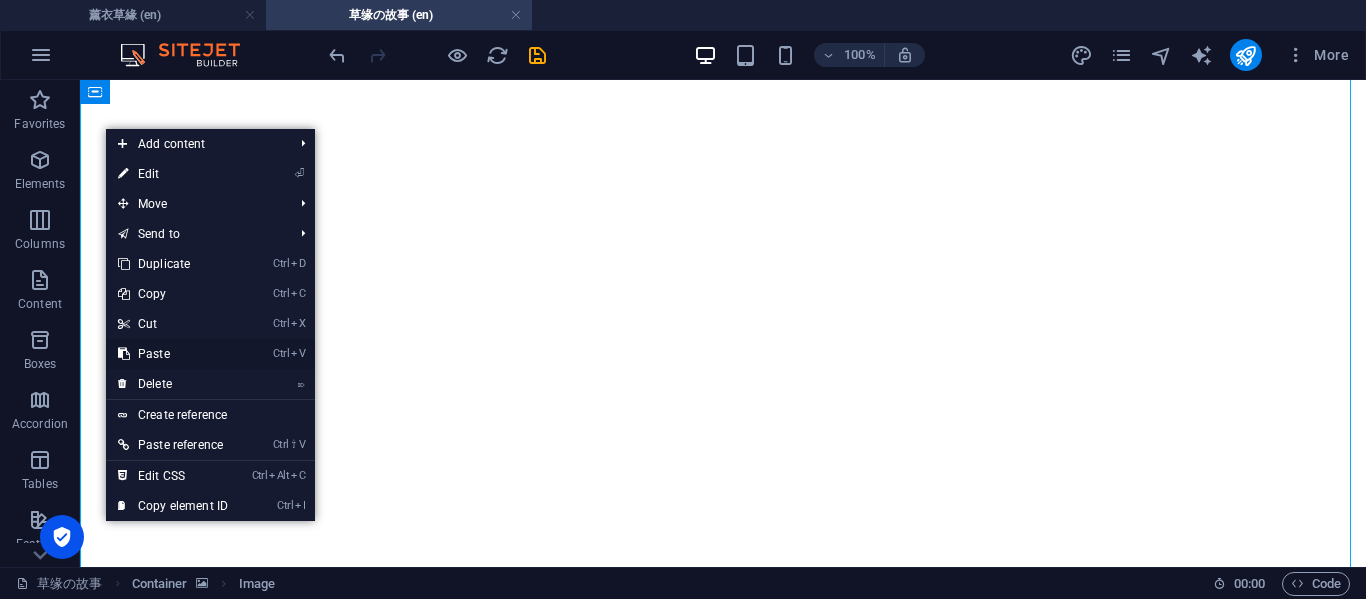 click on "Ctrl V  Paste" at bounding box center (173, 354) 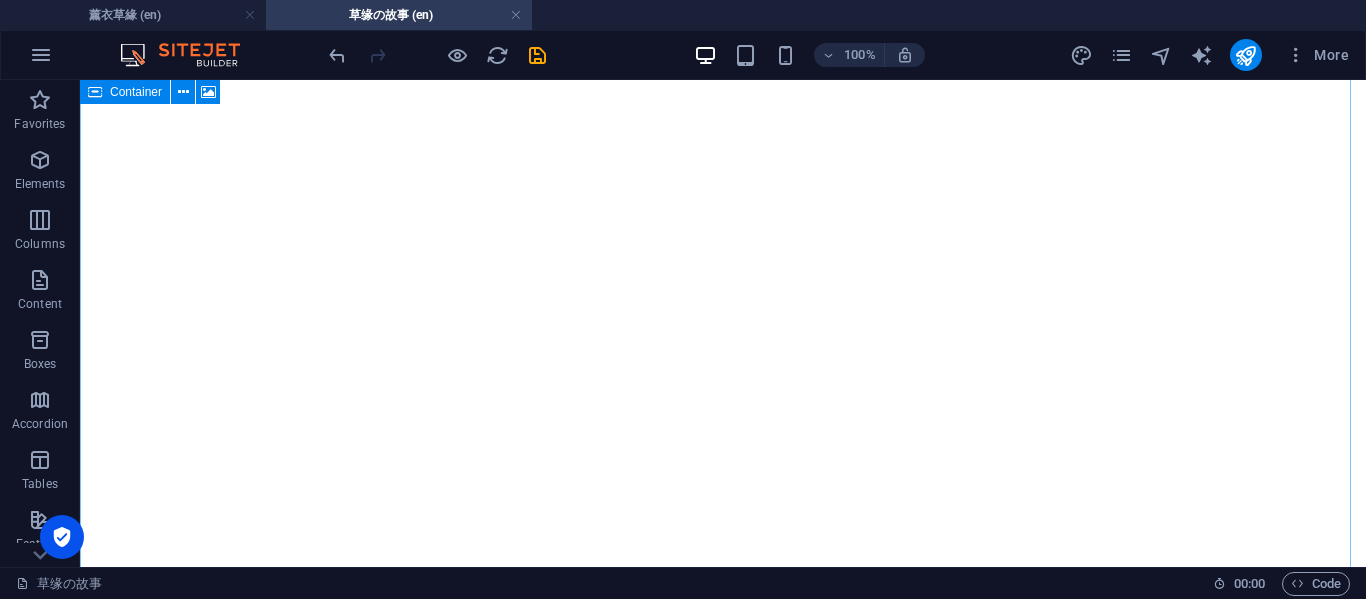 scroll, scrollTop: 1333, scrollLeft: 0, axis: vertical 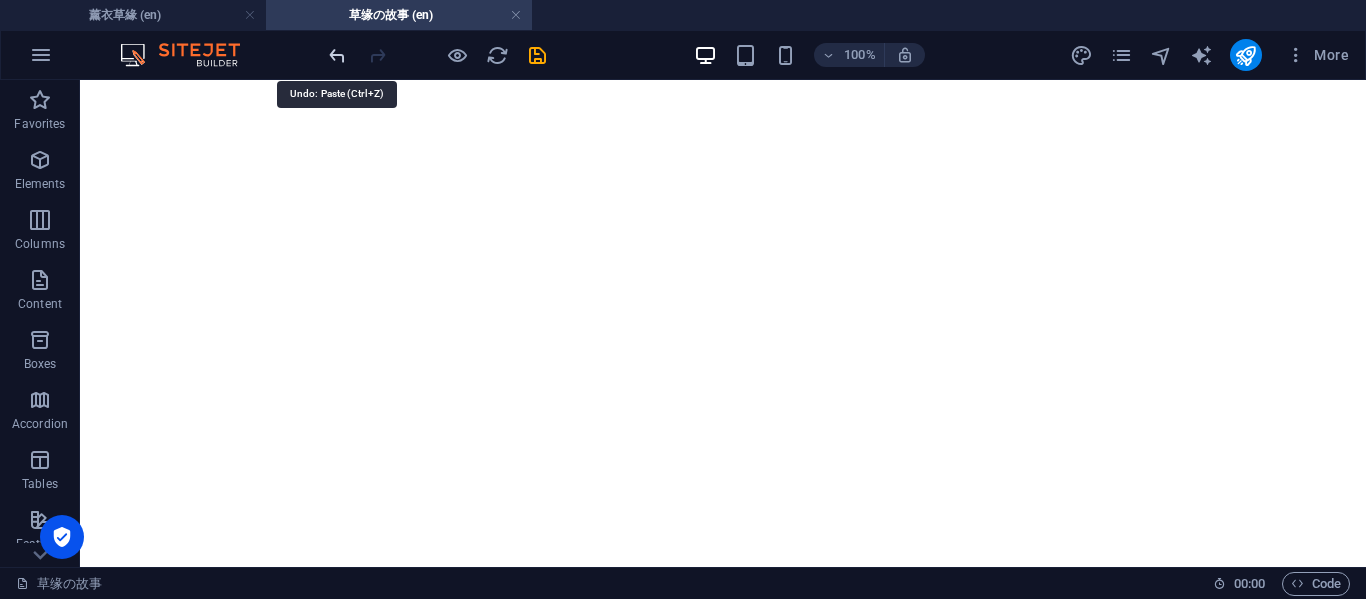 click at bounding box center [337, 55] 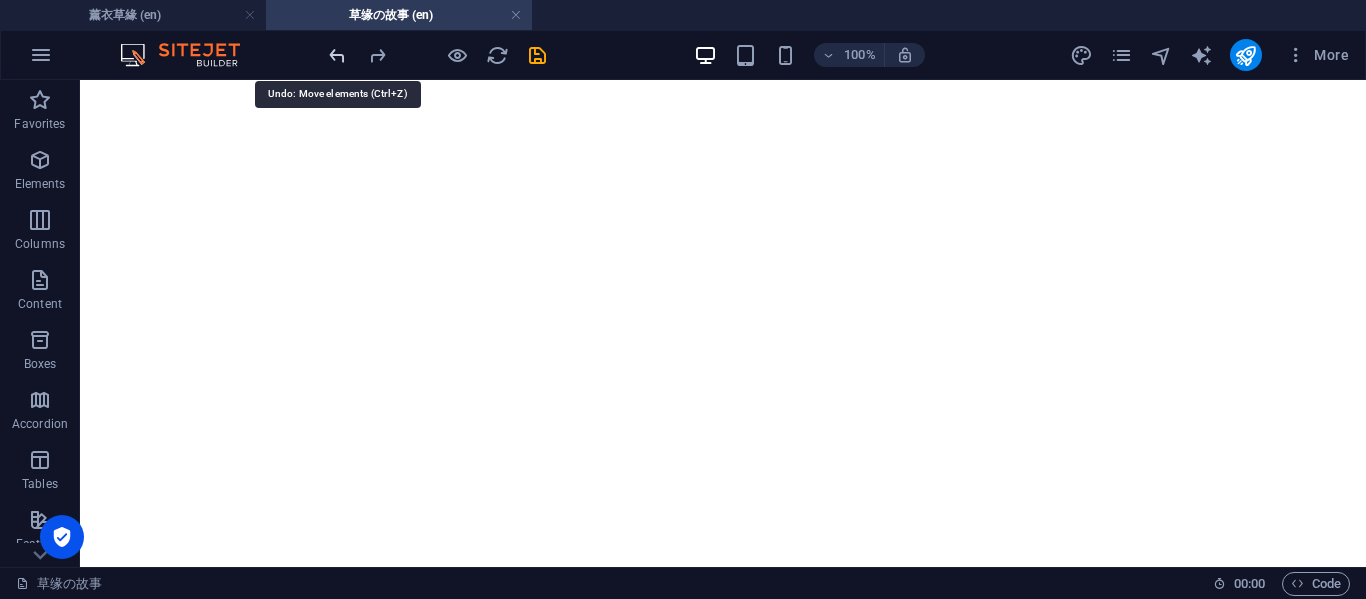 scroll, scrollTop: 0, scrollLeft: 0, axis: both 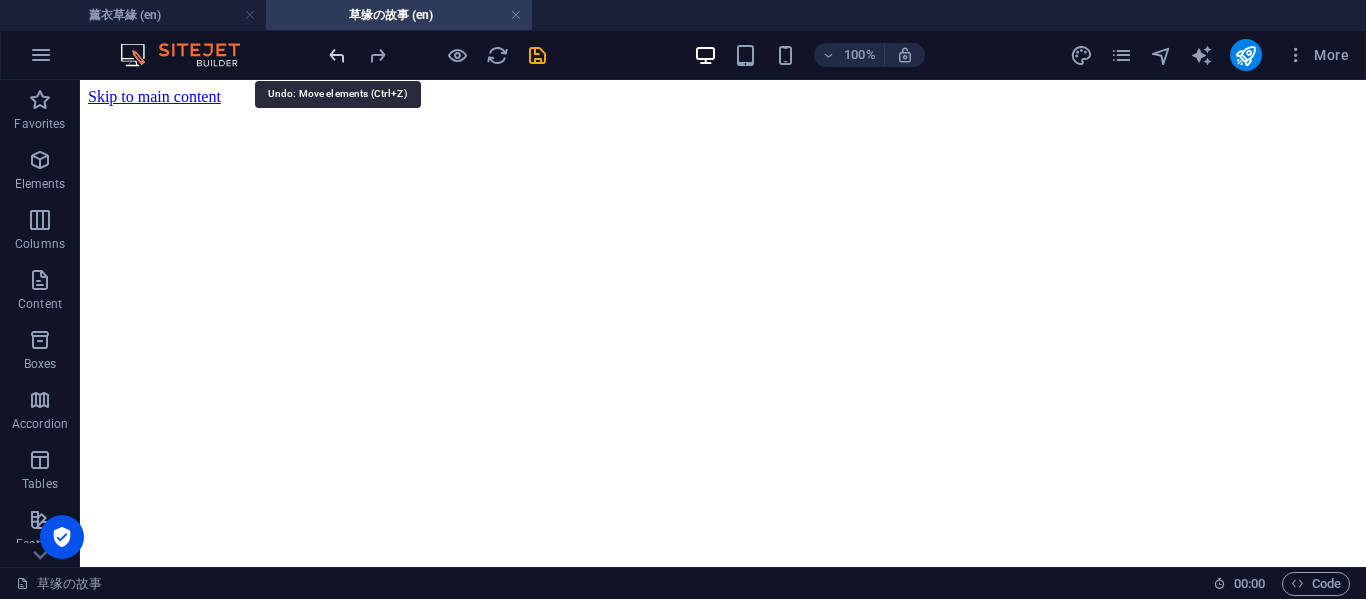 click at bounding box center (337, 55) 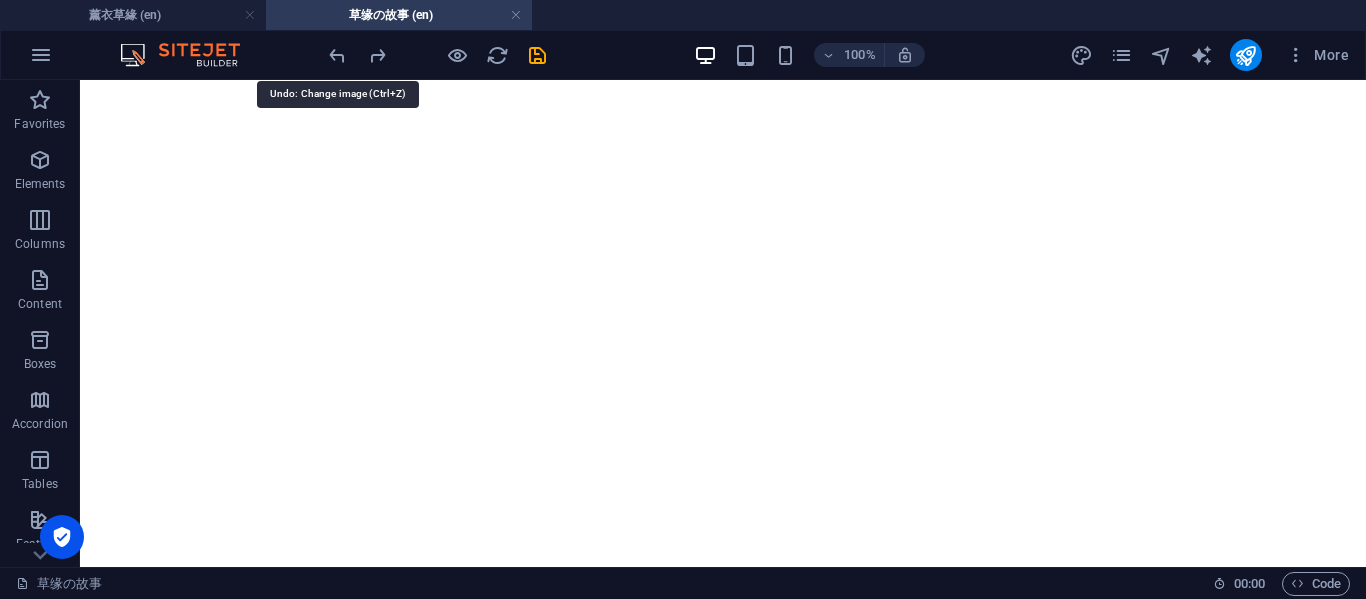 scroll, scrollTop: 997, scrollLeft: 0, axis: vertical 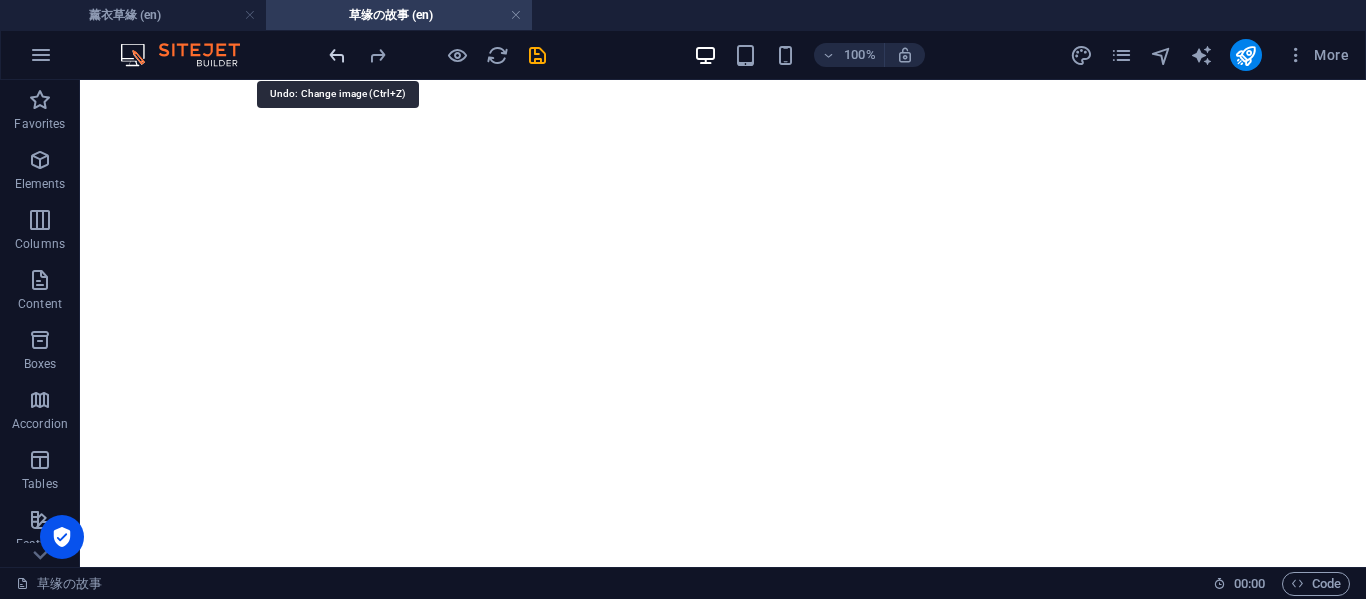 click at bounding box center (337, 55) 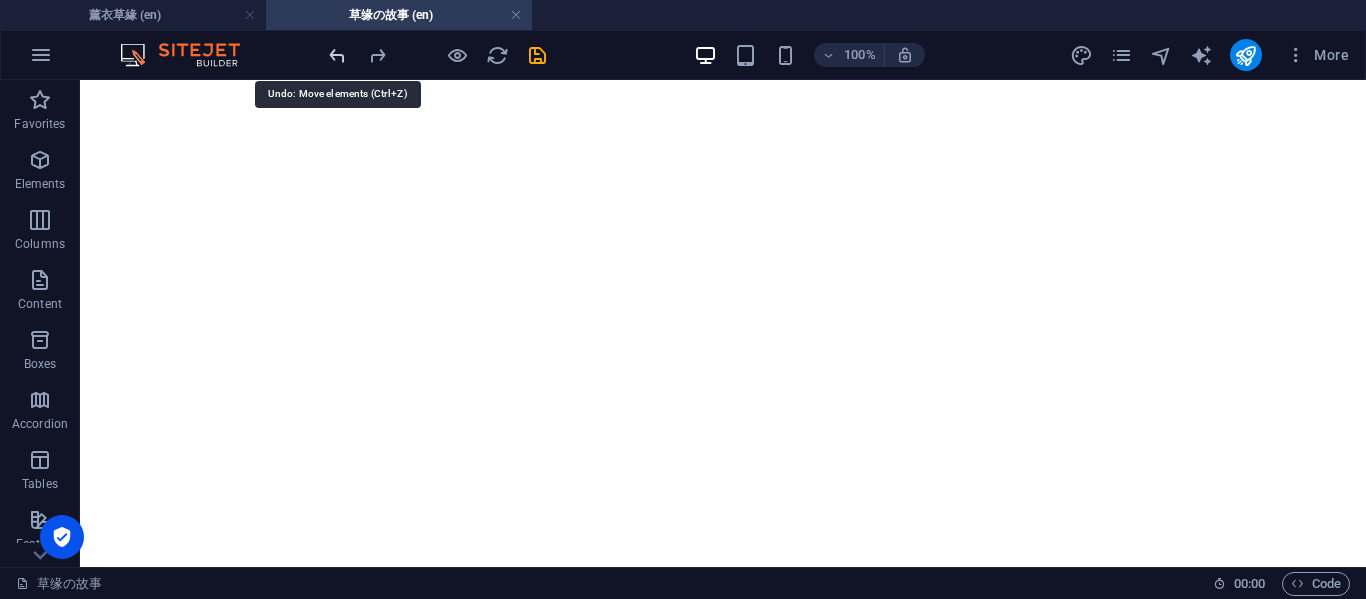click at bounding box center (337, 55) 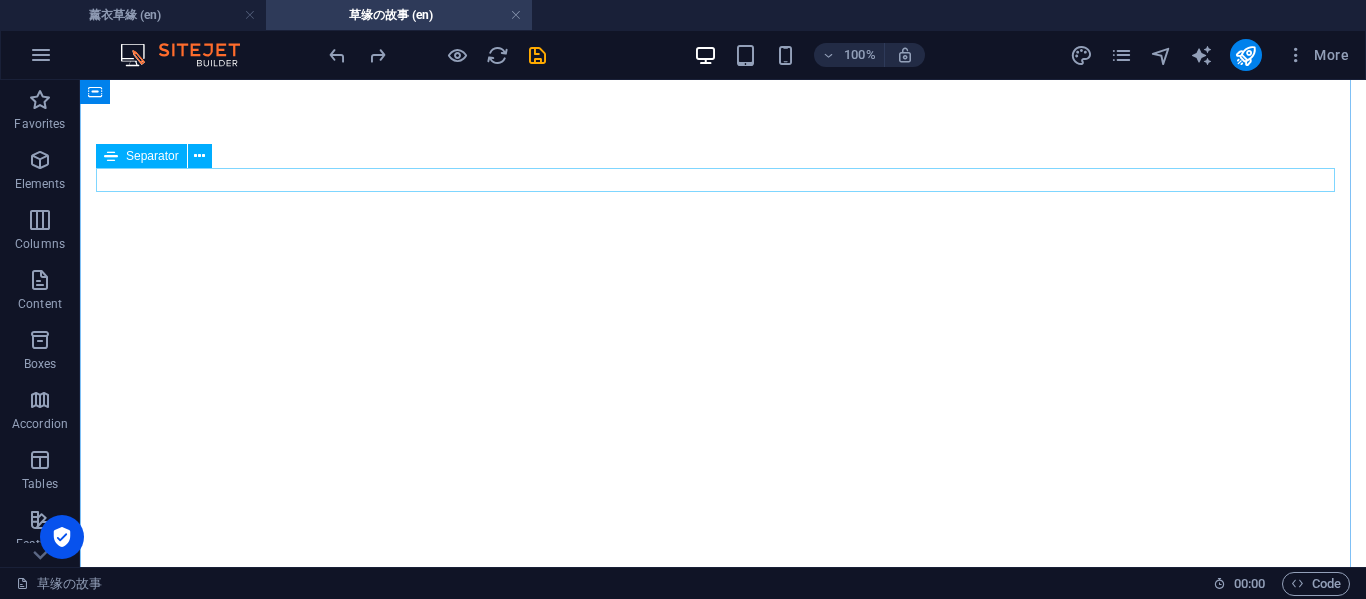 scroll, scrollTop: 1664, scrollLeft: 0, axis: vertical 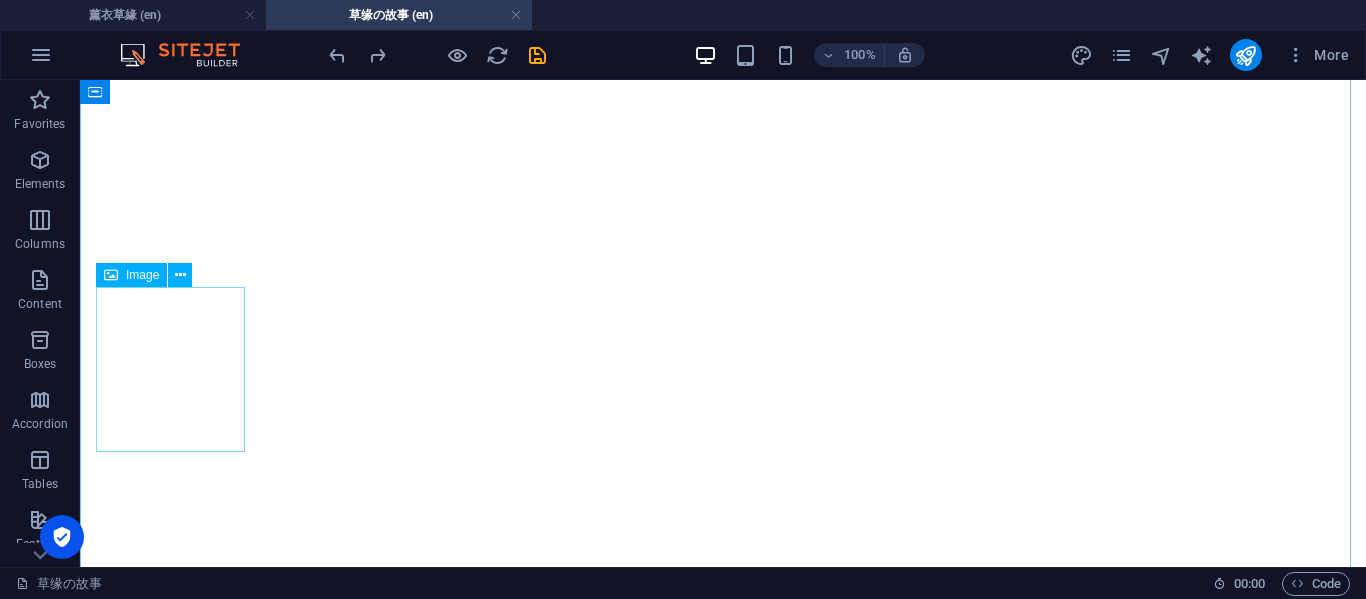 click at bounding box center (723, 3957) 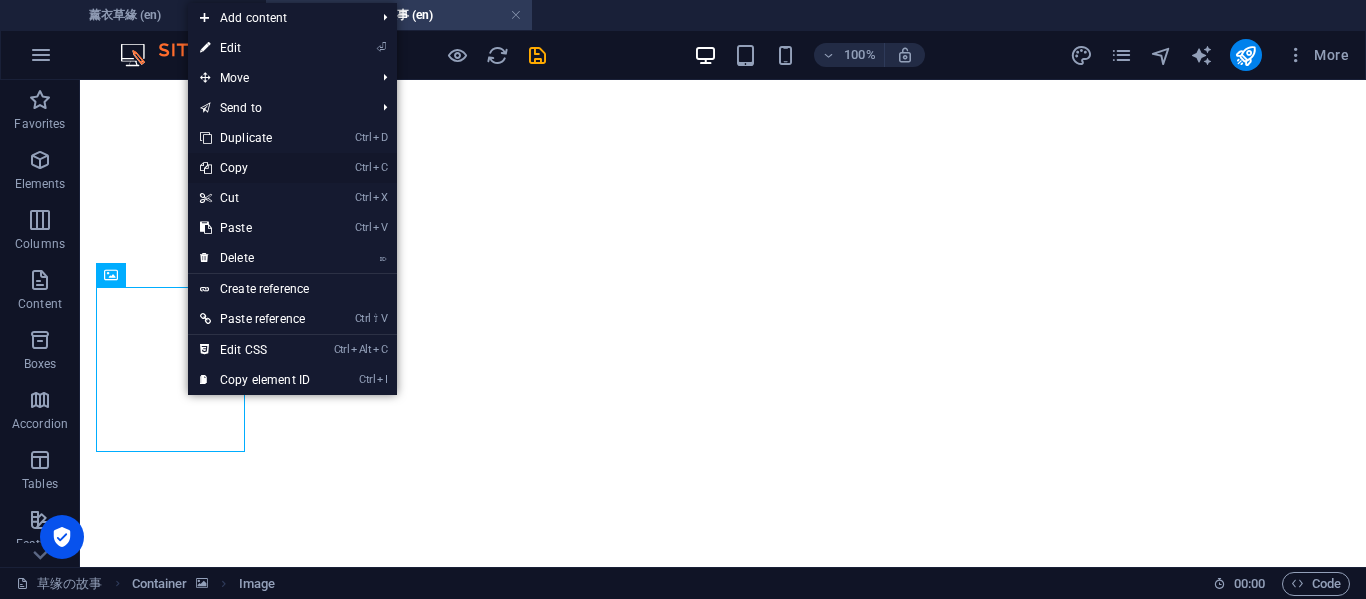 click on "Ctrl C  Copy" at bounding box center [255, 168] 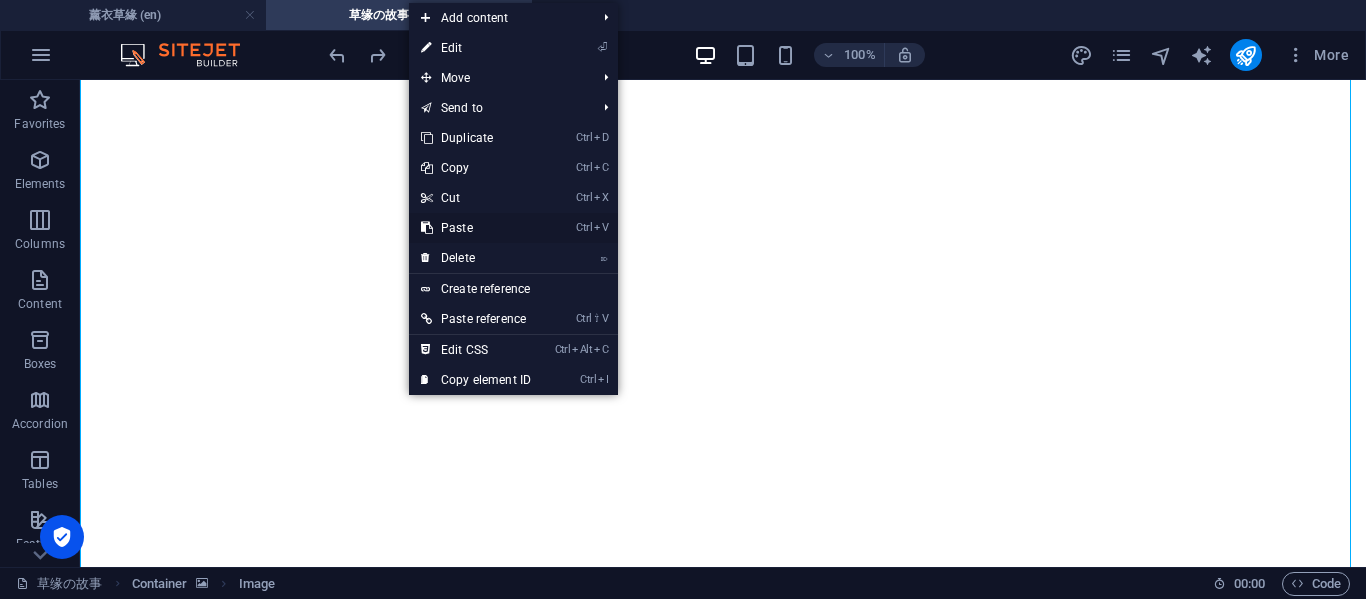 click on "Ctrl V  Paste" at bounding box center [476, 228] 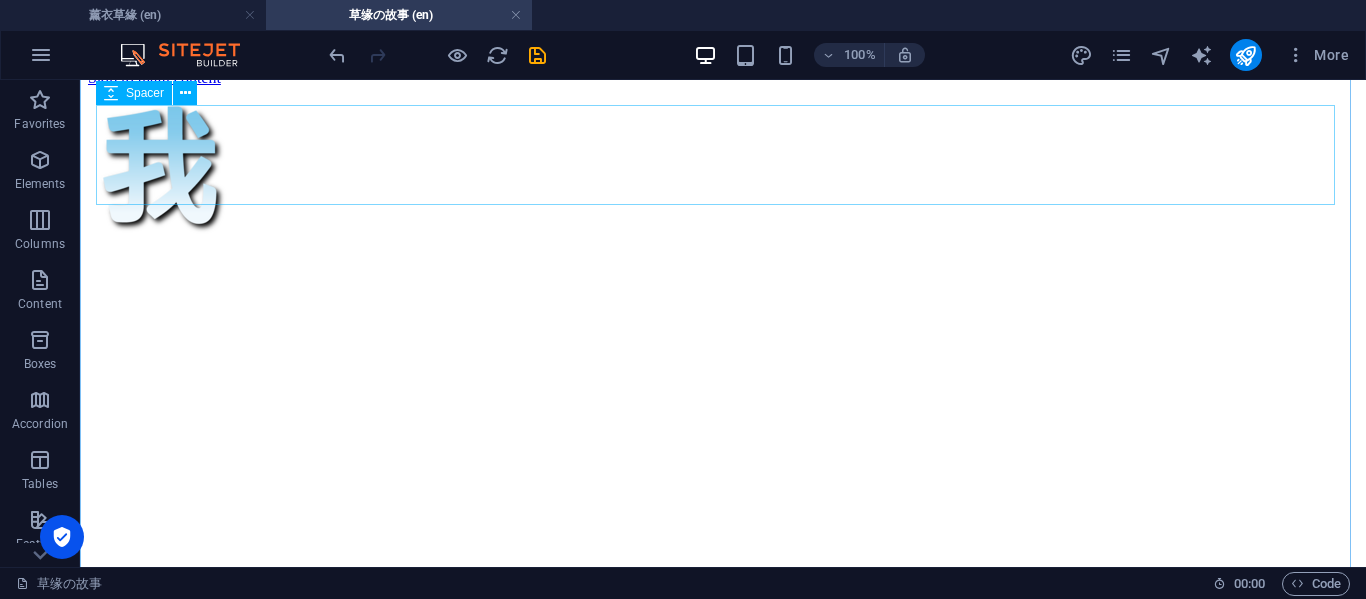 scroll, scrollTop: 0, scrollLeft: 0, axis: both 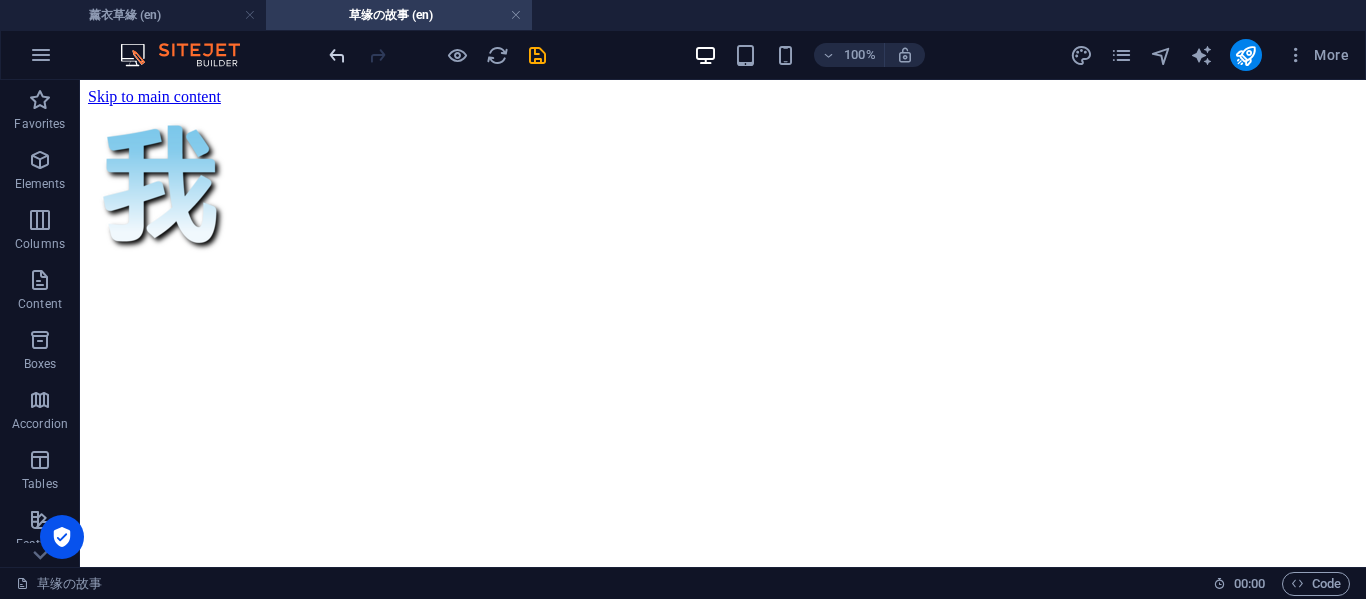 click at bounding box center [337, 55] 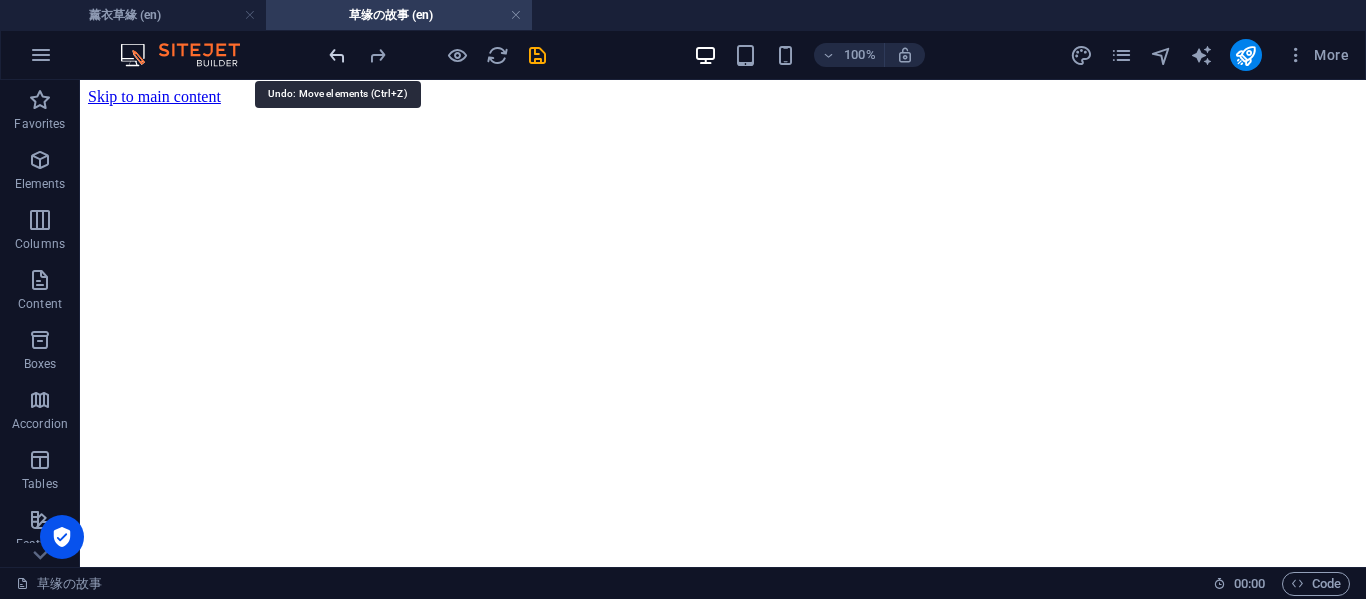 click at bounding box center [337, 55] 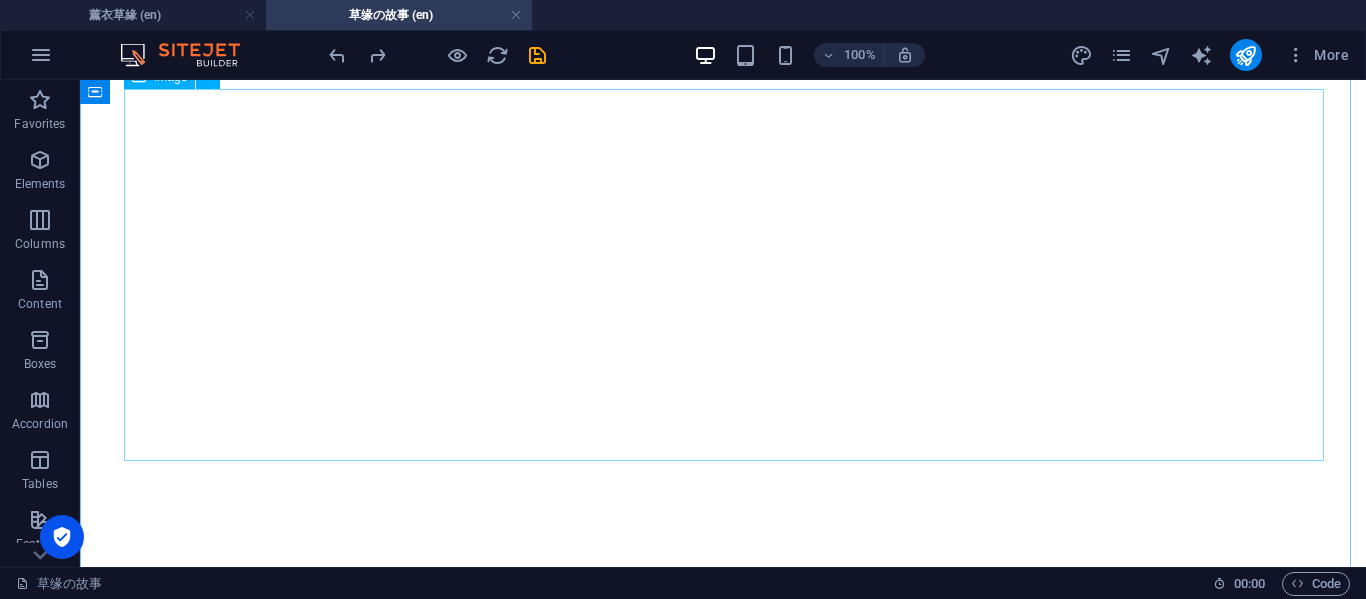 scroll, scrollTop: 1677, scrollLeft: 0, axis: vertical 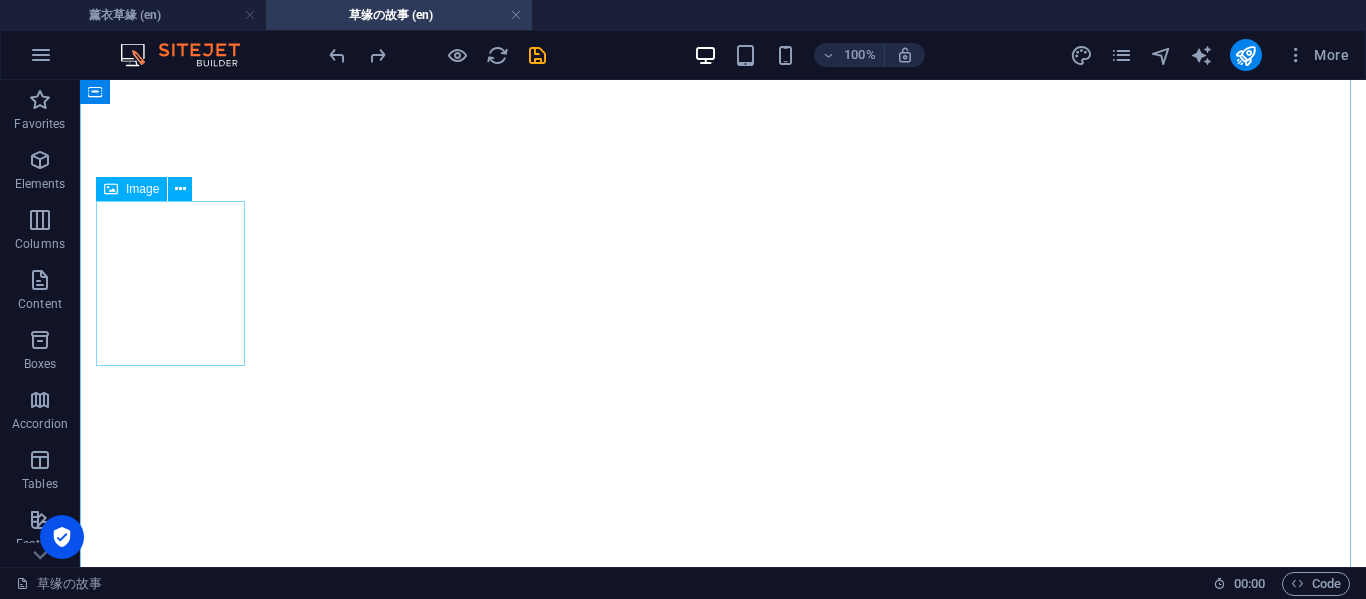 click at bounding box center [723, 3970] 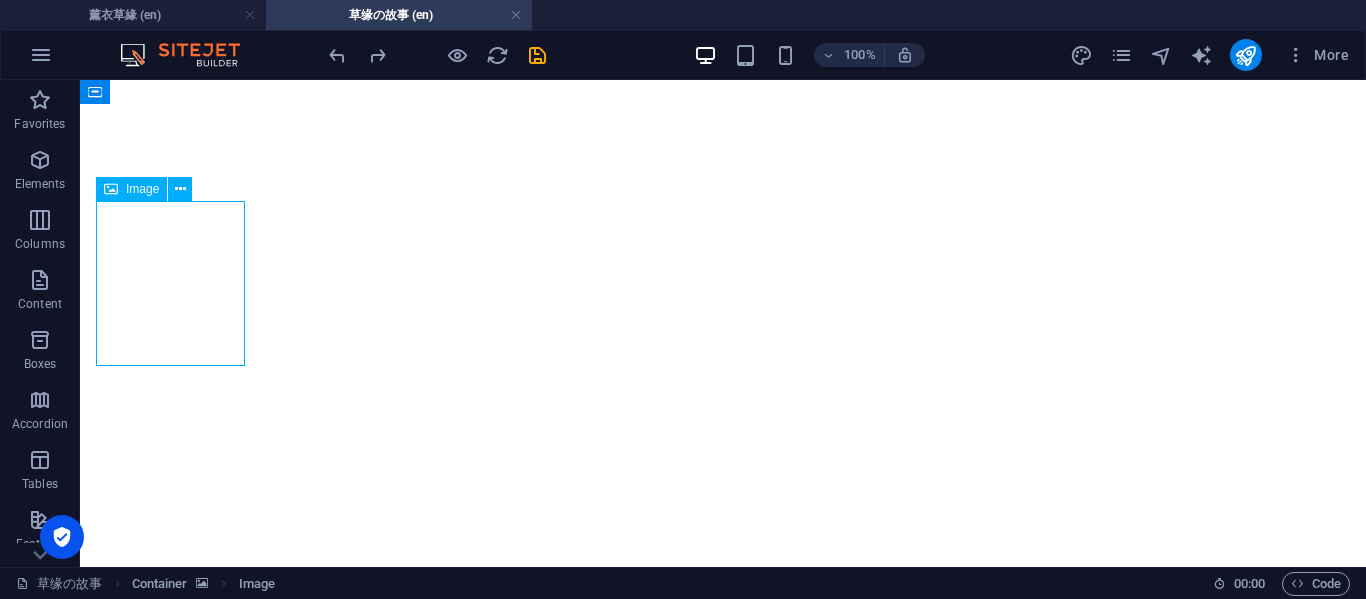 click at bounding box center (723, 3970) 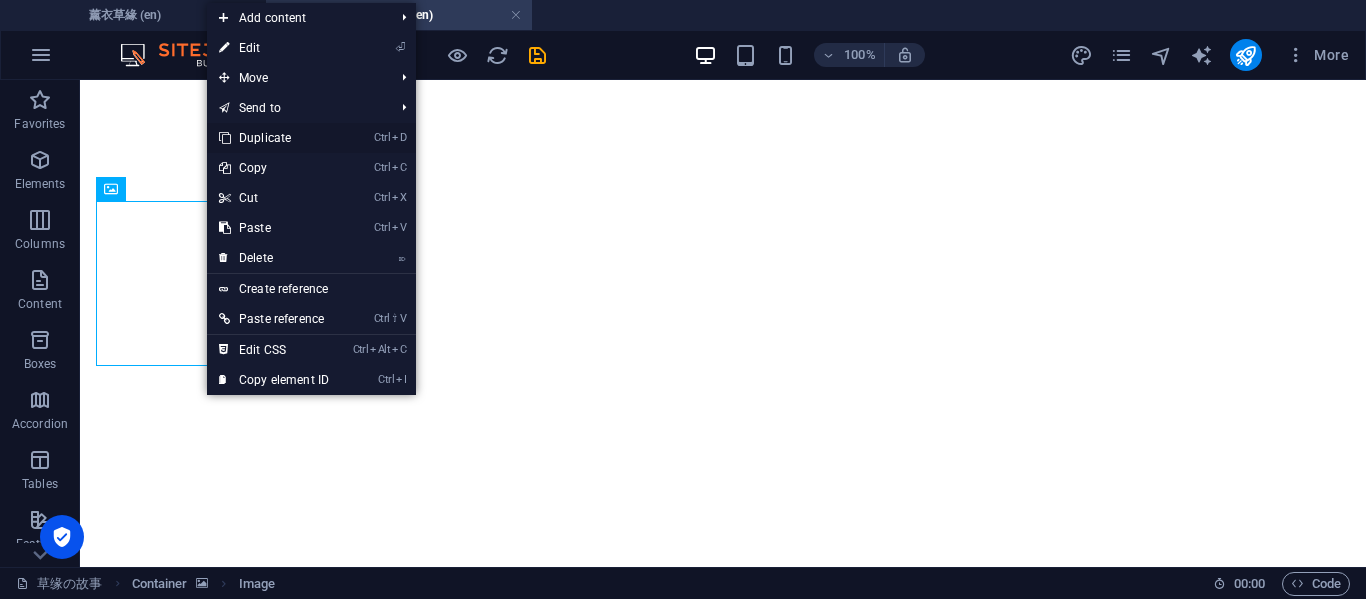 click on "Ctrl D  Duplicate" at bounding box center [274, 138] 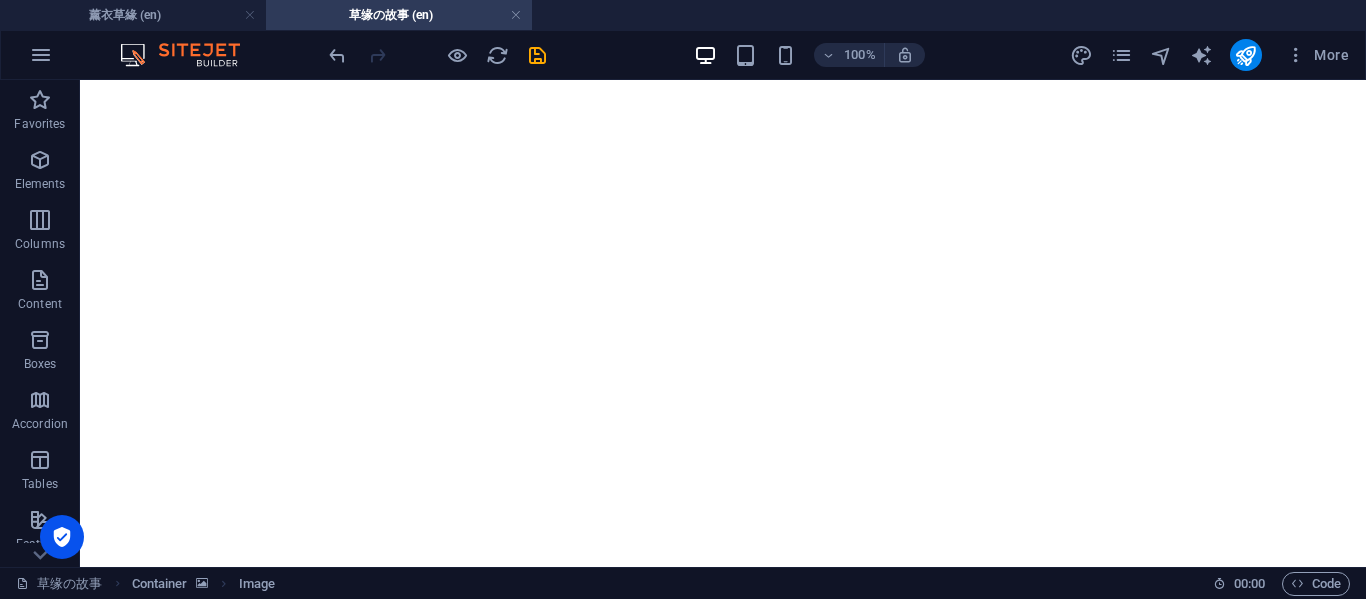 scroll, scrollTop: 1429, scrollLeft: 0, axis: vertical 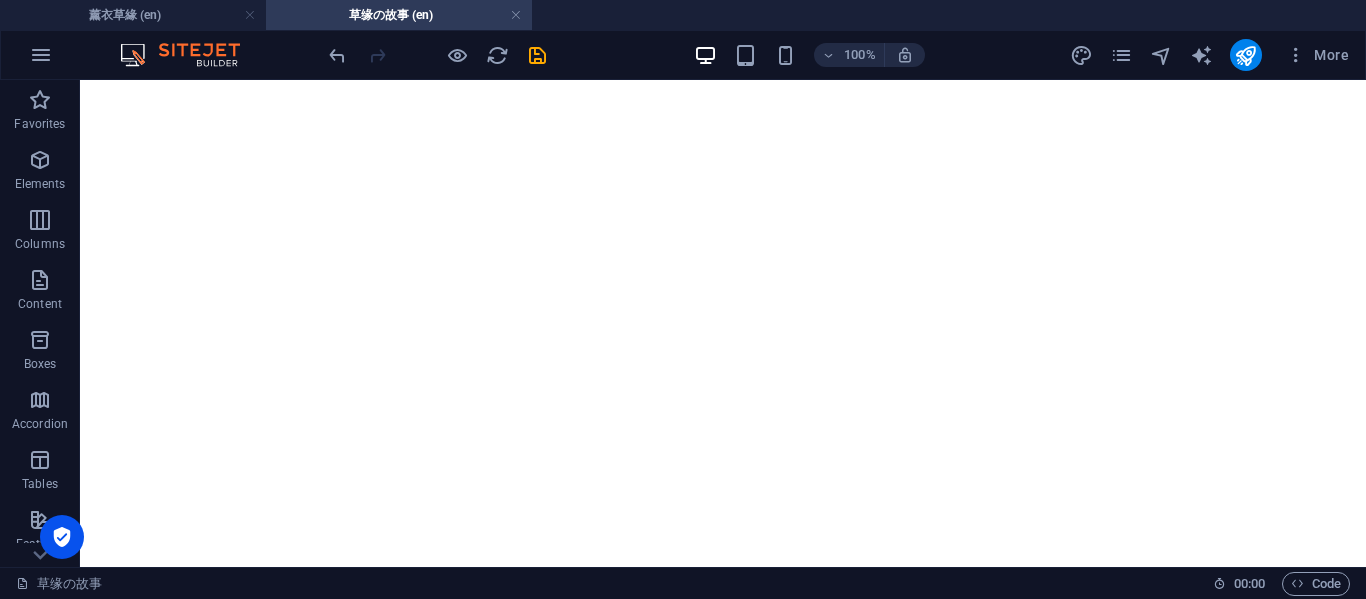 drag, startPoint x: 324, startPoint y: 268, endPoint x: 319, endPoint y: 187, distance: 81.154175 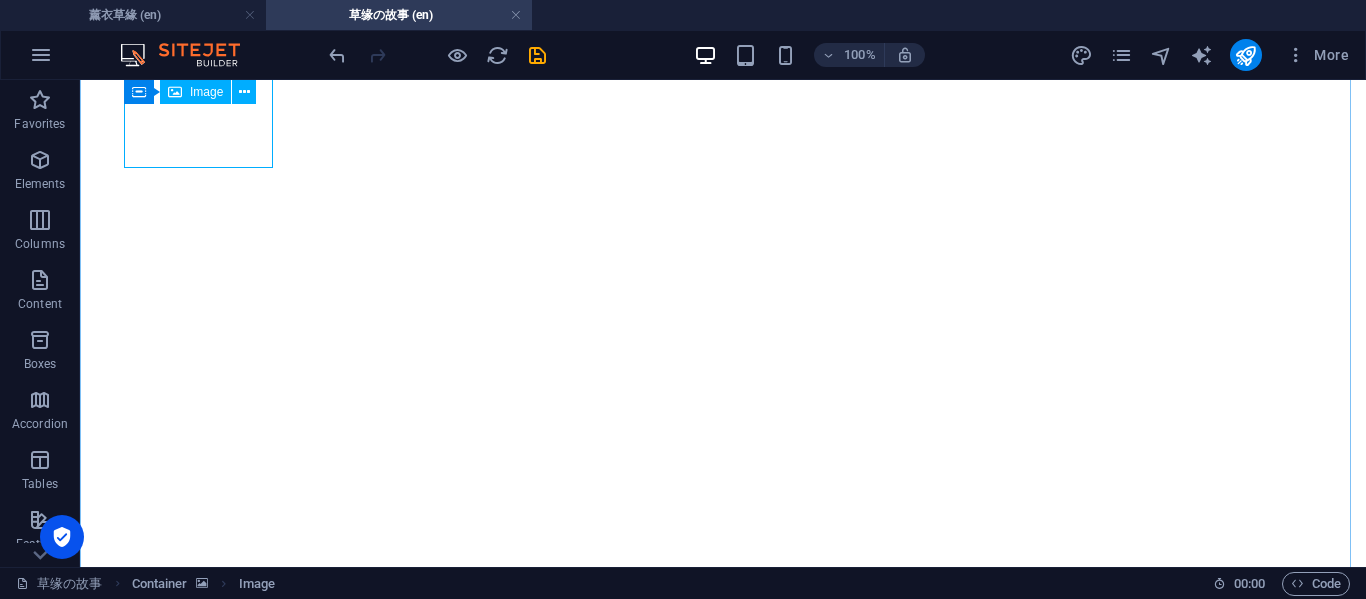 click at bounding box center (723, 3931) 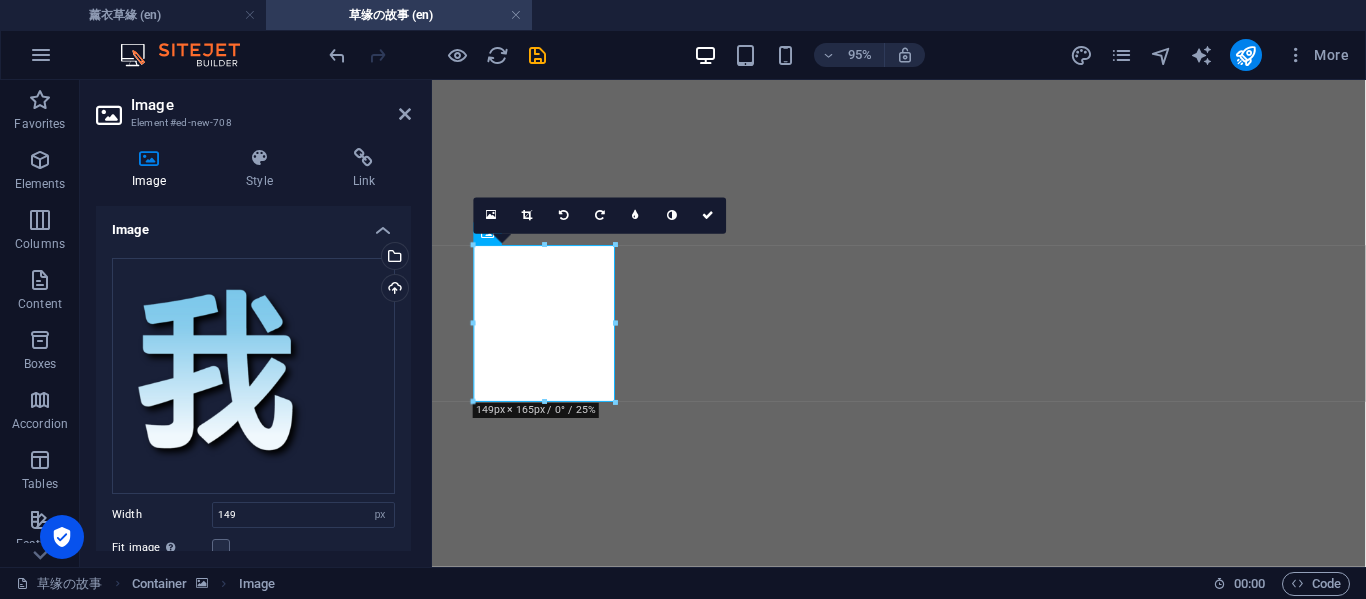 scroll, scrollTop: 1083, scrollLeft: 0, axis: vertical 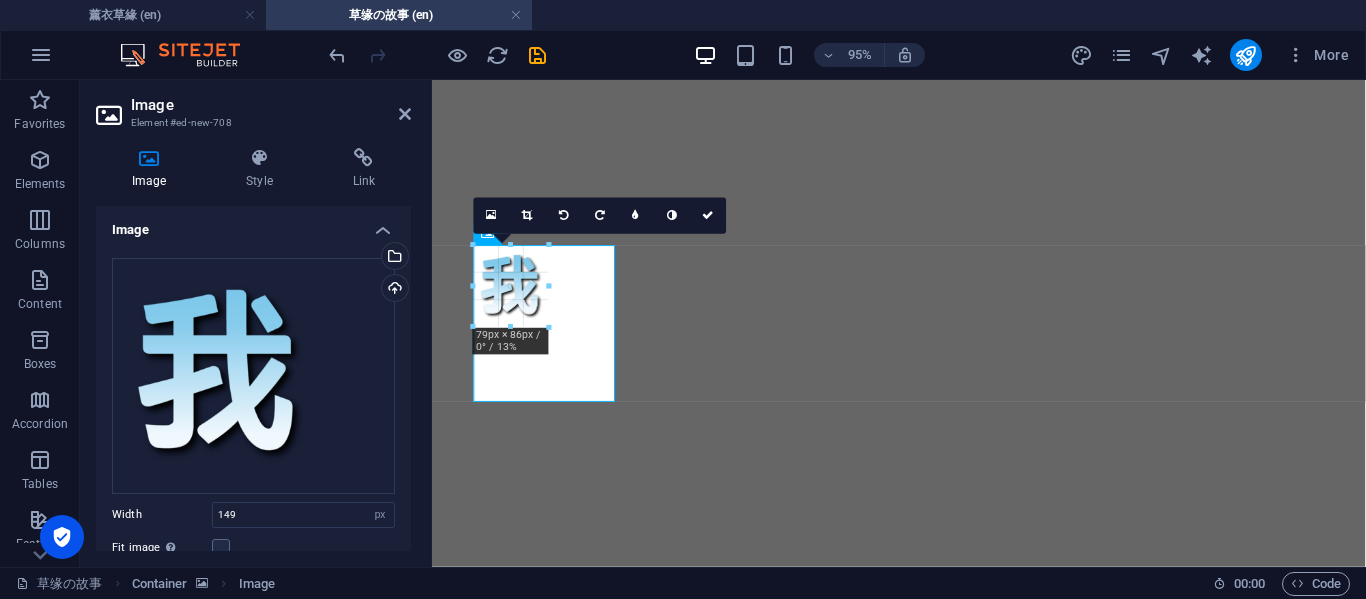 drag, startPoint x: 617, startPoint y: 400, endPoint x: 524, endPoint y: 313, distance: 127.349915 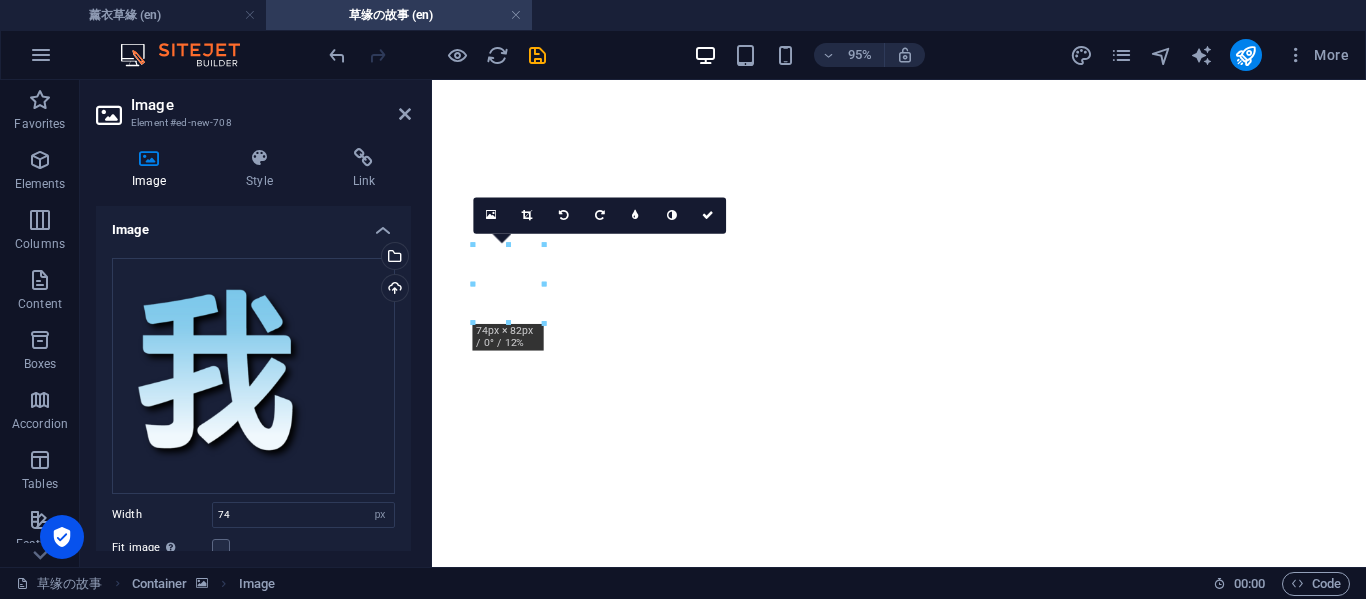 drag, startPoint x: 514, startPoint y: 303, endPoint x: 457, endPoint y: 329, distance: 62.649822 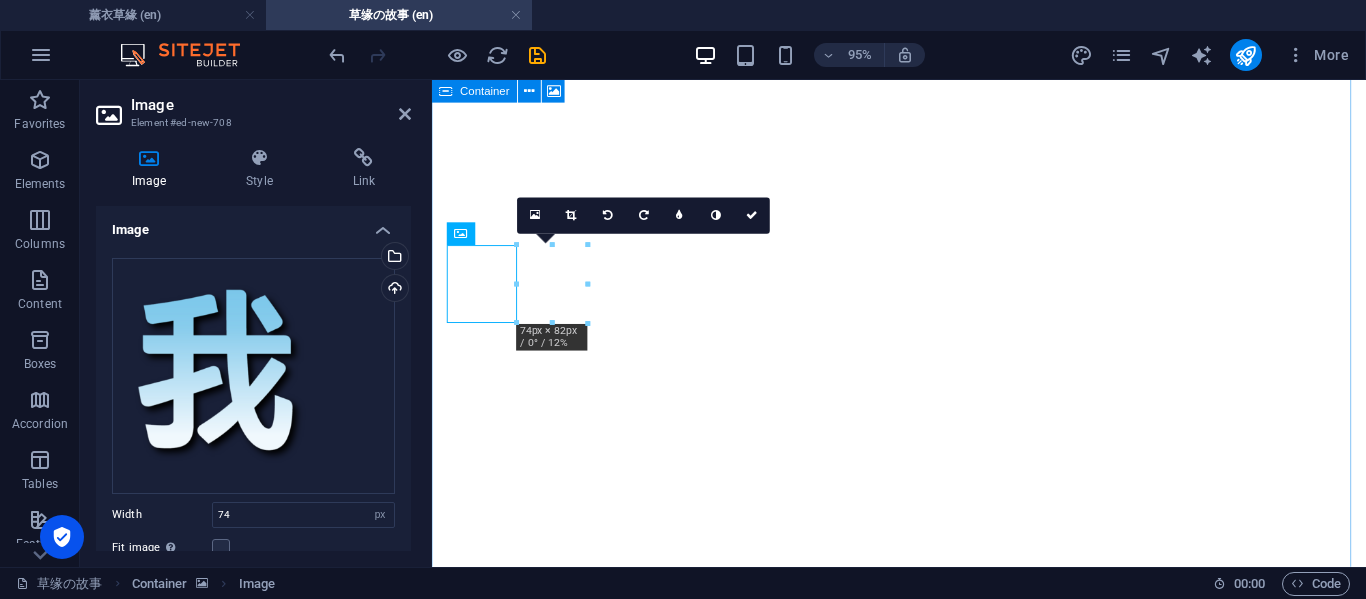 click at bounding box center [923, -977] 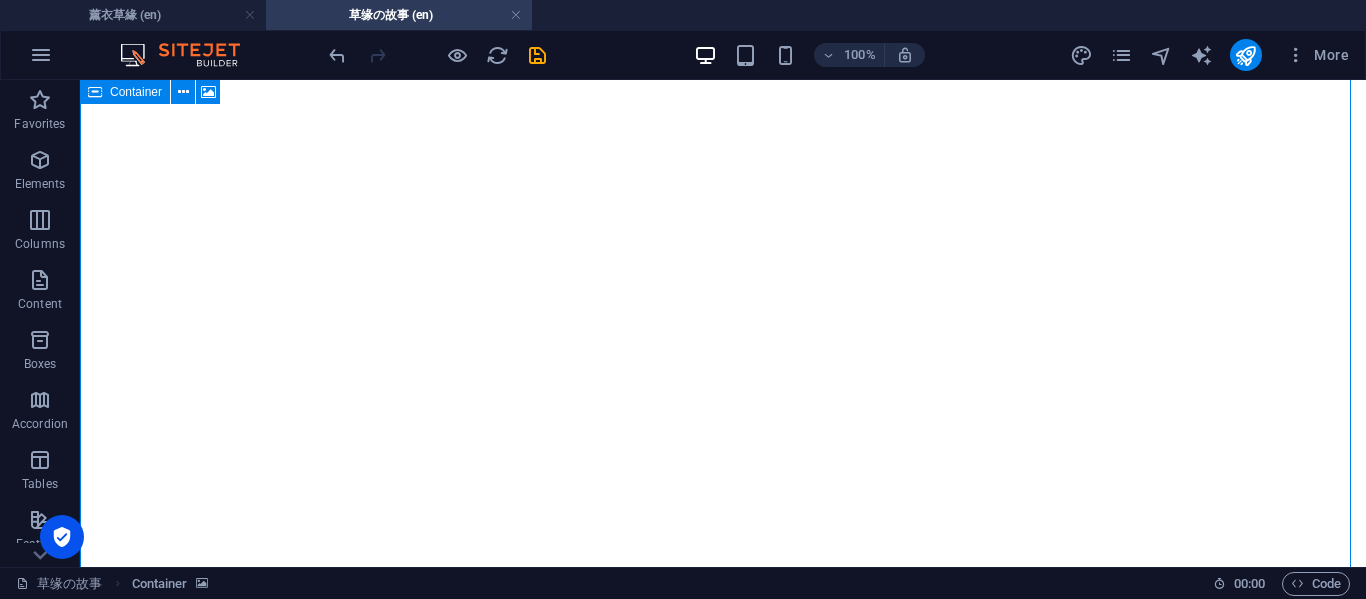 scroll, scrollTop: 1416, scrollLeft: 0, axis: vertical 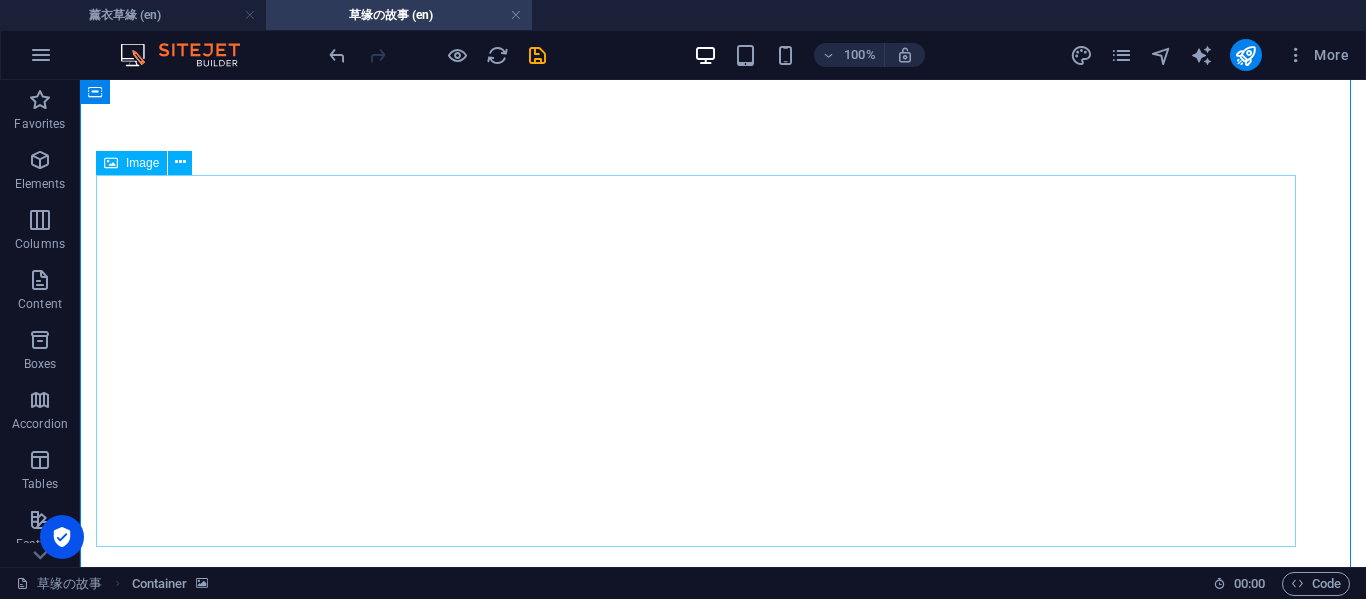 click at bounding box center [723, 4128] 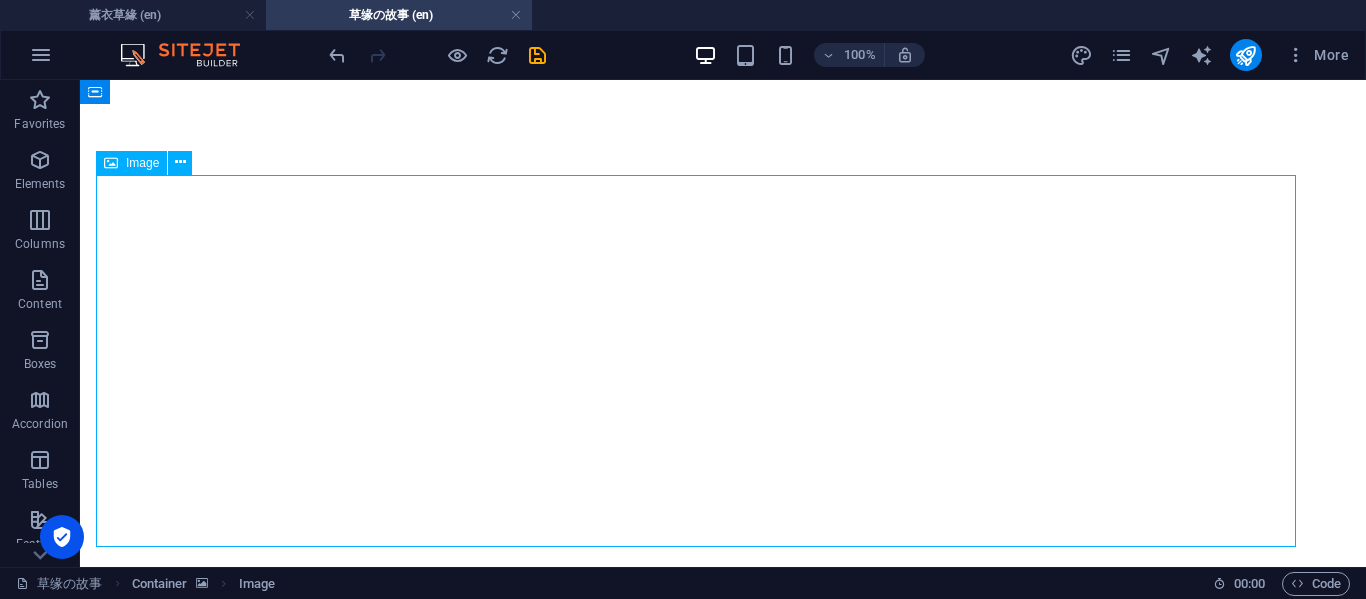 click at bounding box center [723, 4128] 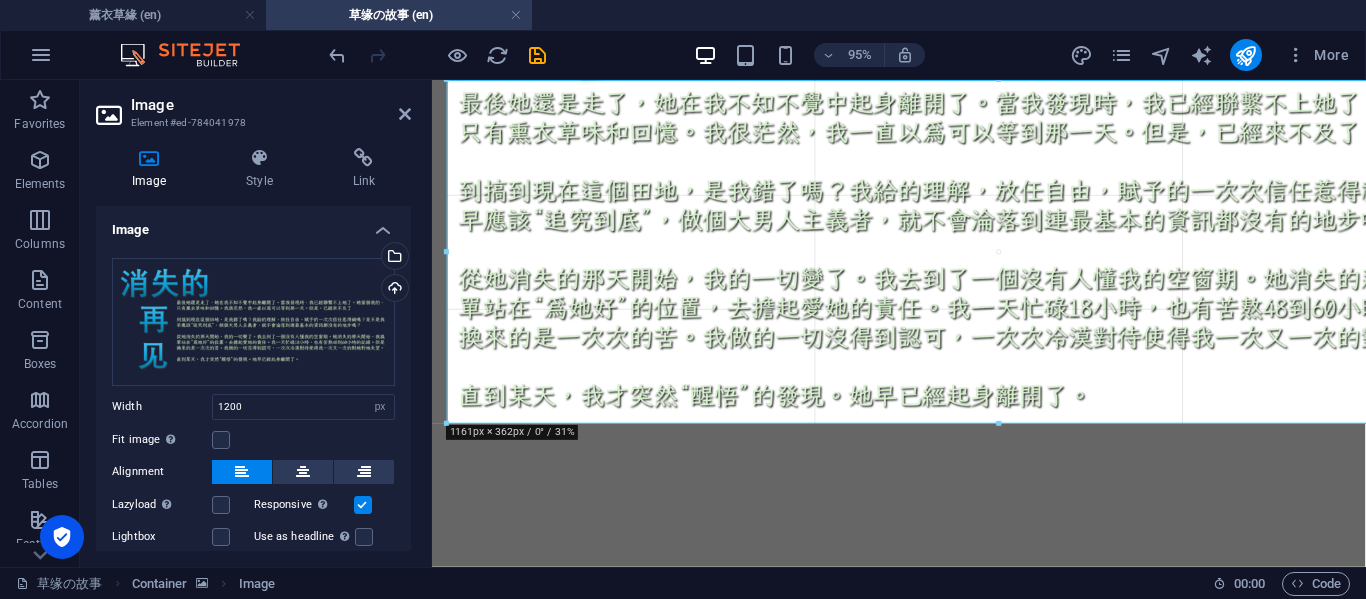 drag, startPoint x: 450, startPoint y: 256, endPoint x: 58, endPoint y: 186, distance: 398.20096 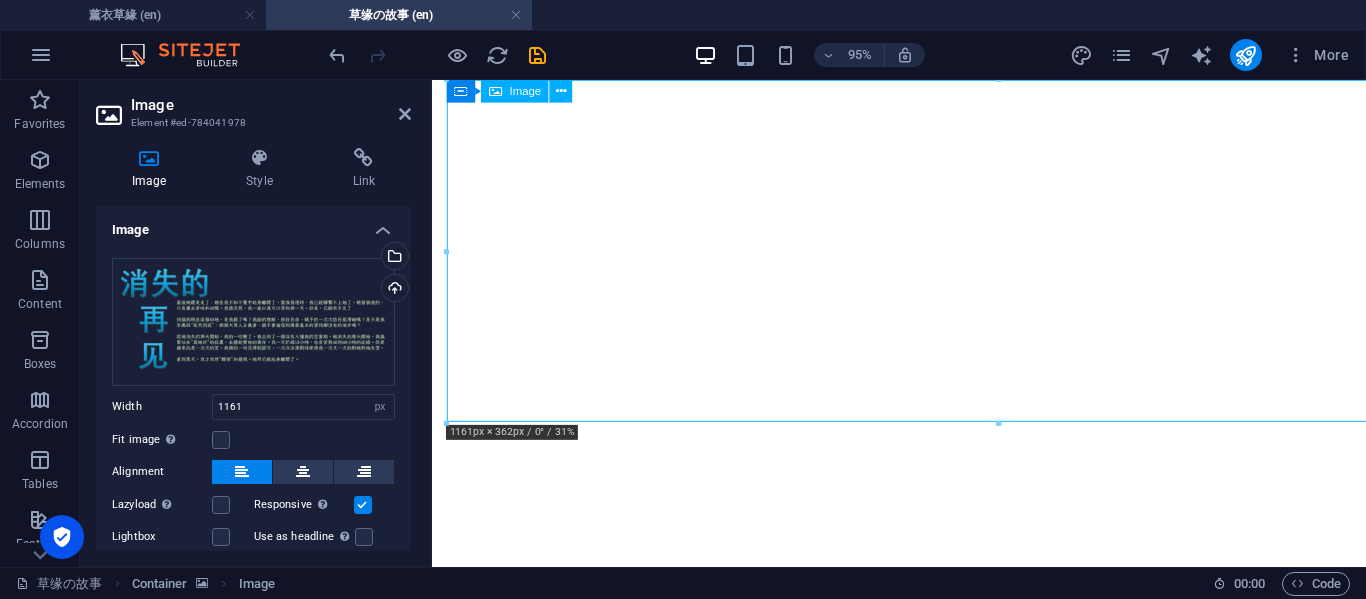 drag, startPoint x: 503, startPoint y: 268, endPoint x: 522, endPoint y: 254, distance: 23.600847 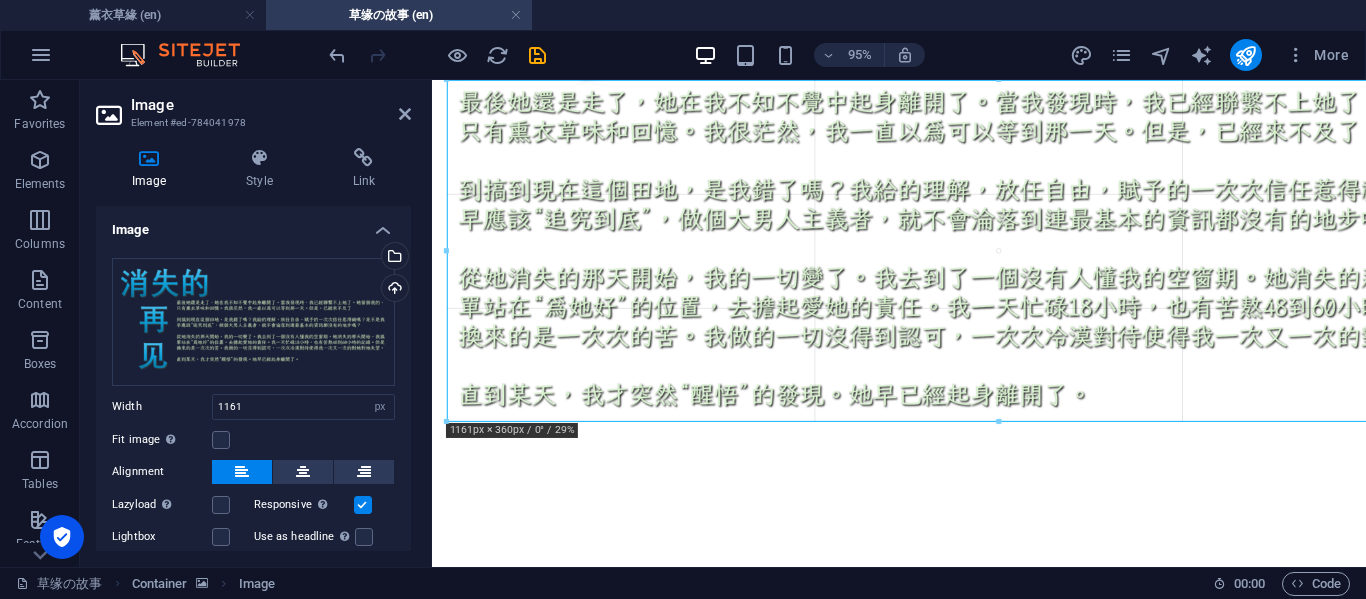 drag, startPoint x: 445, startPoint y: 251, endPoint x: 520, endPoint y: 250, distance: 75.00667 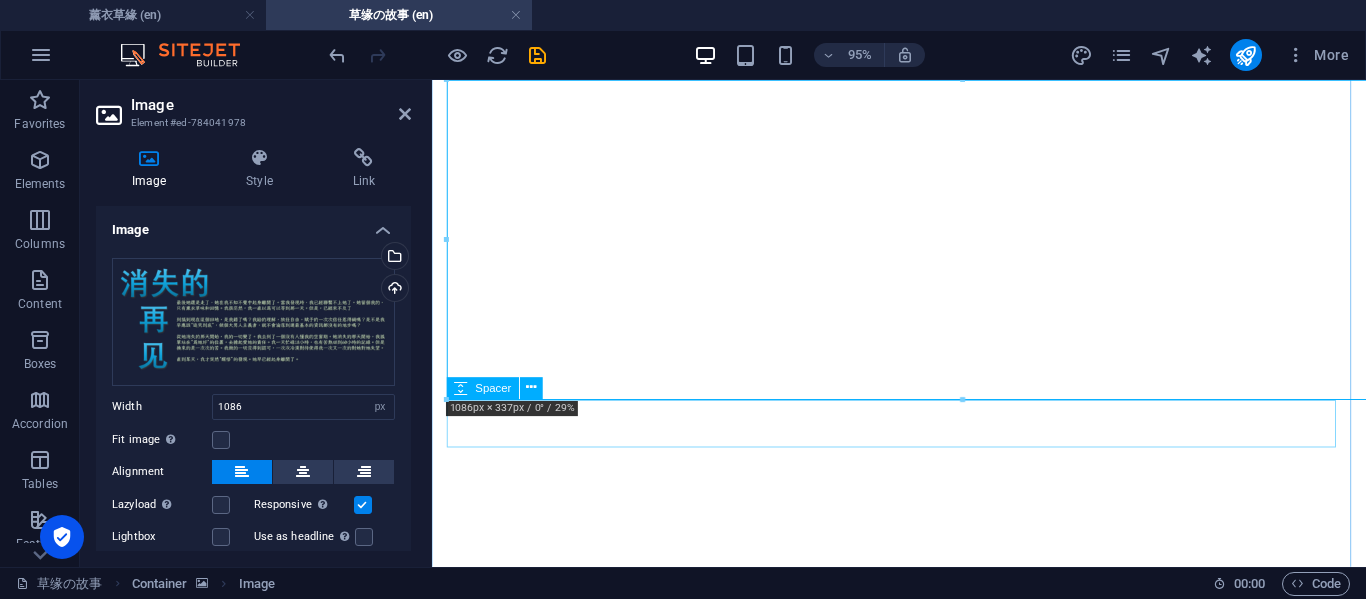 click at bounding box center [923, 4226] 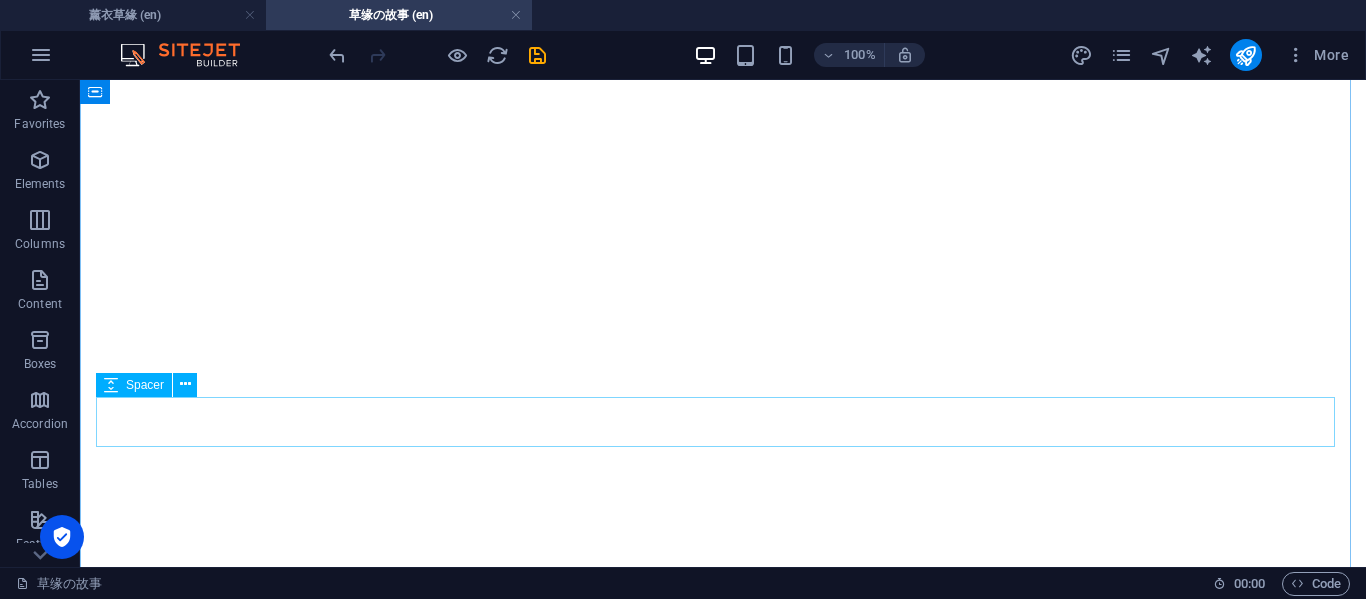 scroll, scrollTop: 1083, scrollLeft: 0, axis: vertical 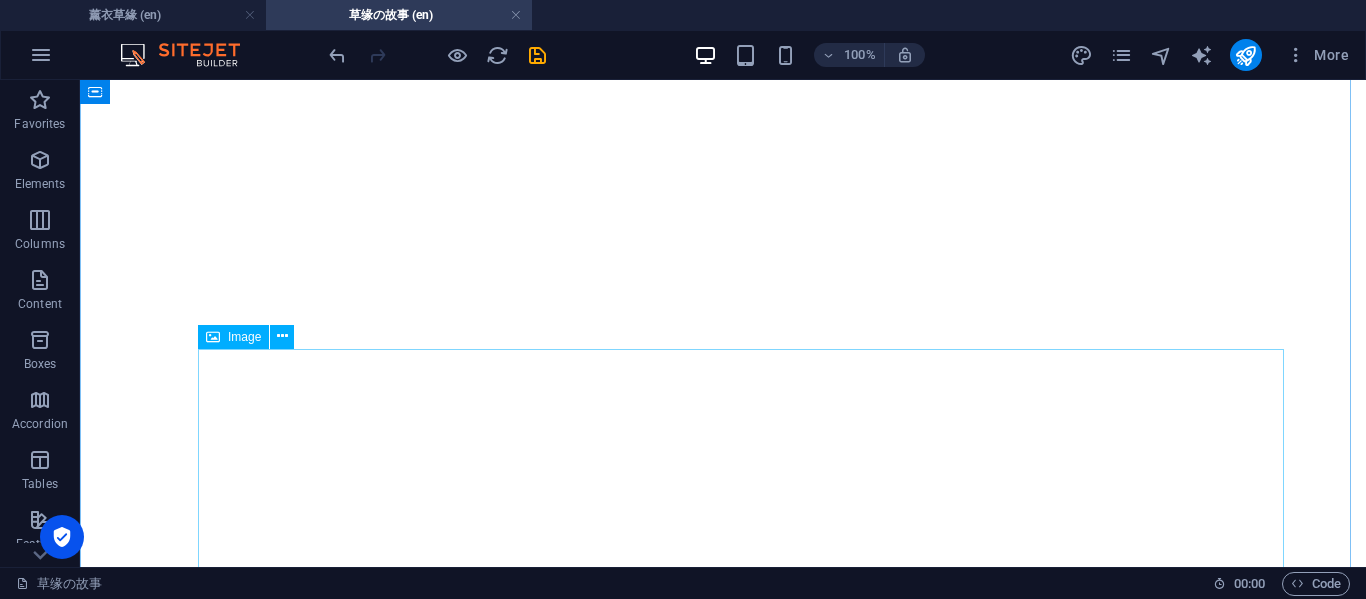 click at bounding box center (723, 4249) 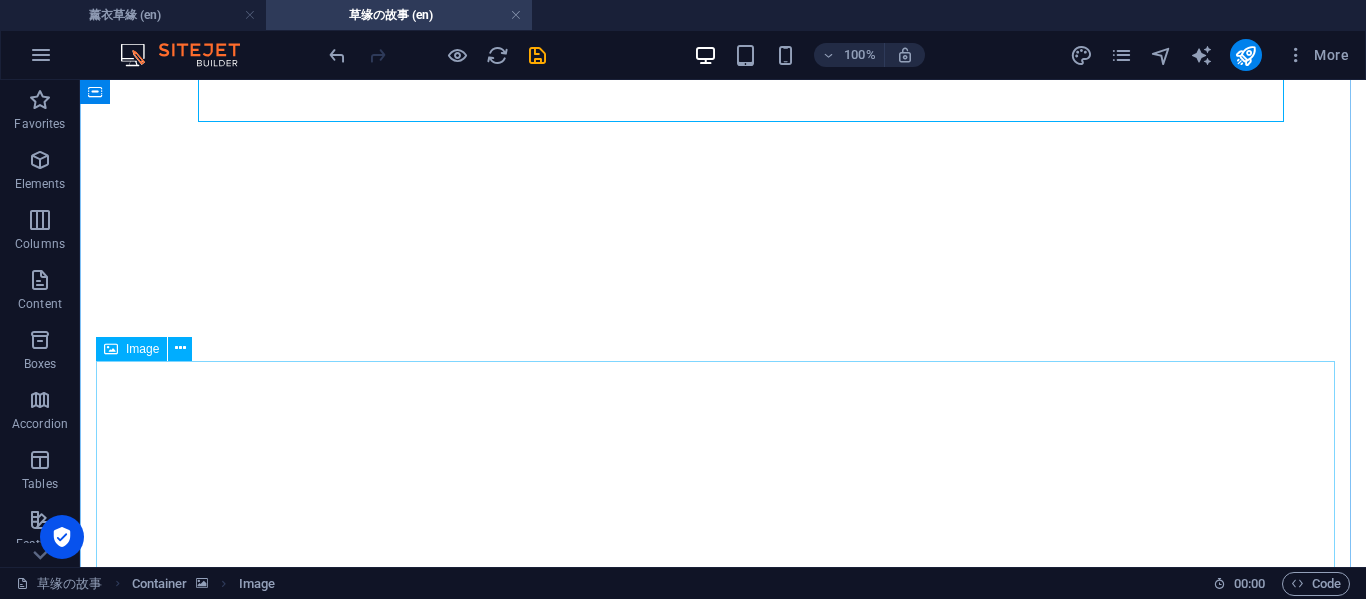 scroll, scrollTop: 1749, scrollLeft: 0, axis: vertical 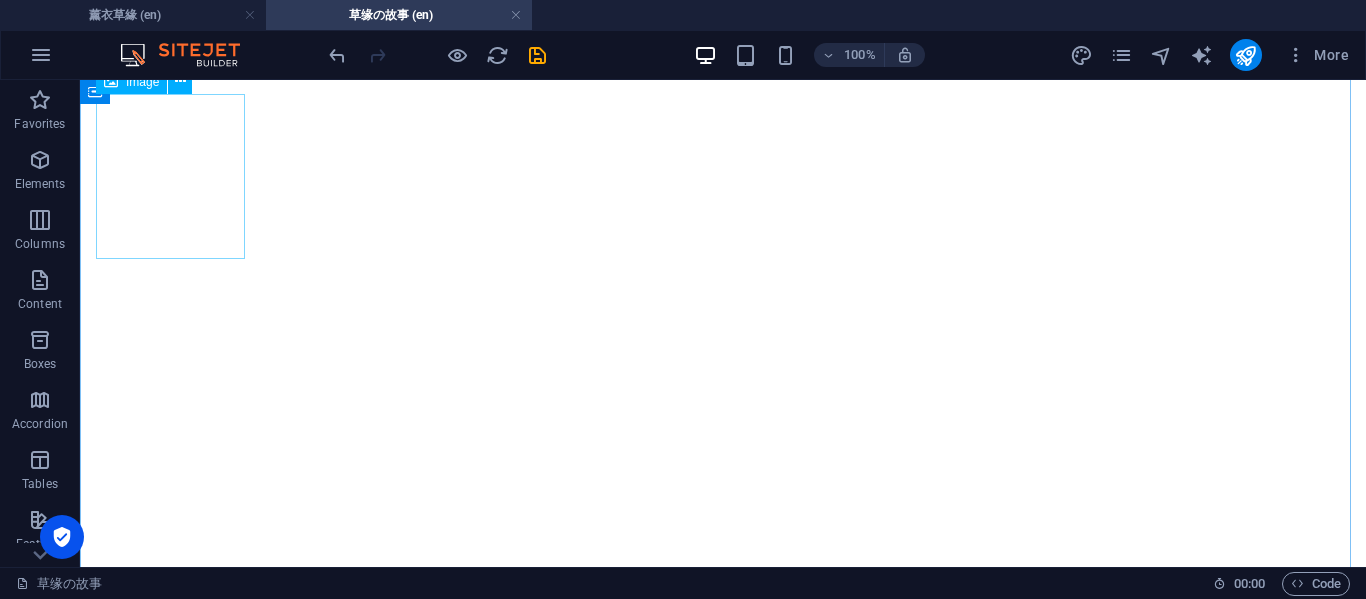 click at bounding box center [723, 3914] 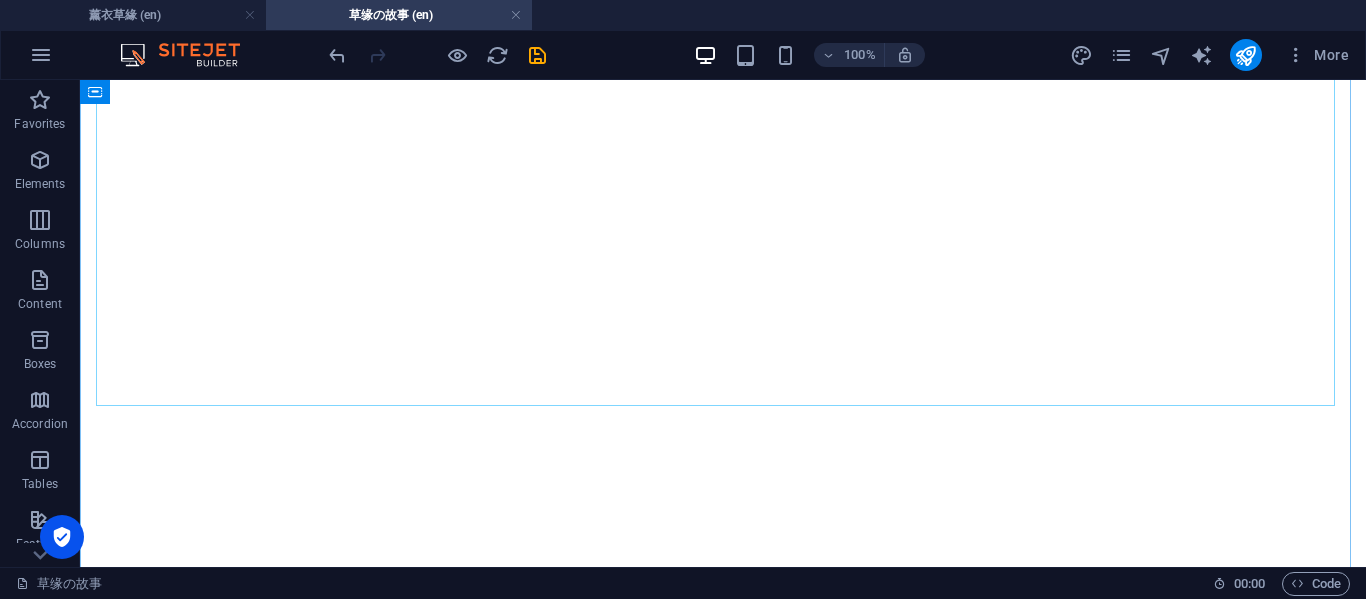 scroll, scrollTop: 2083, scrollLeft: 0, axis: vertical 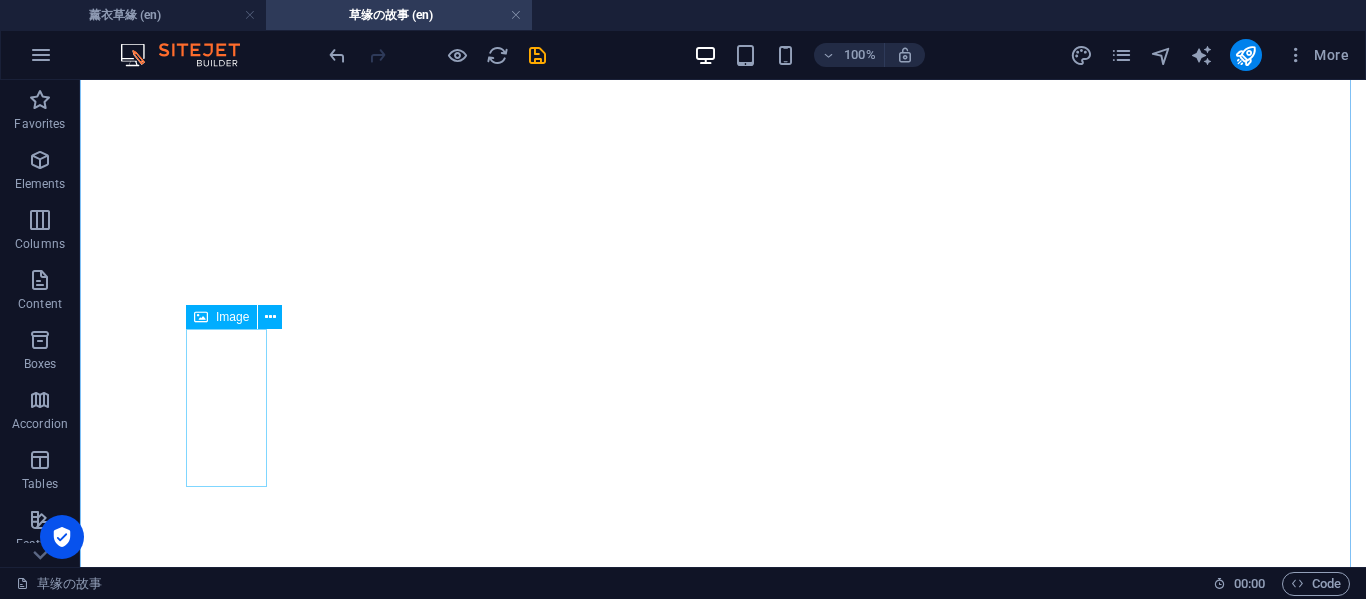 click at bounding box center (723, 4207) 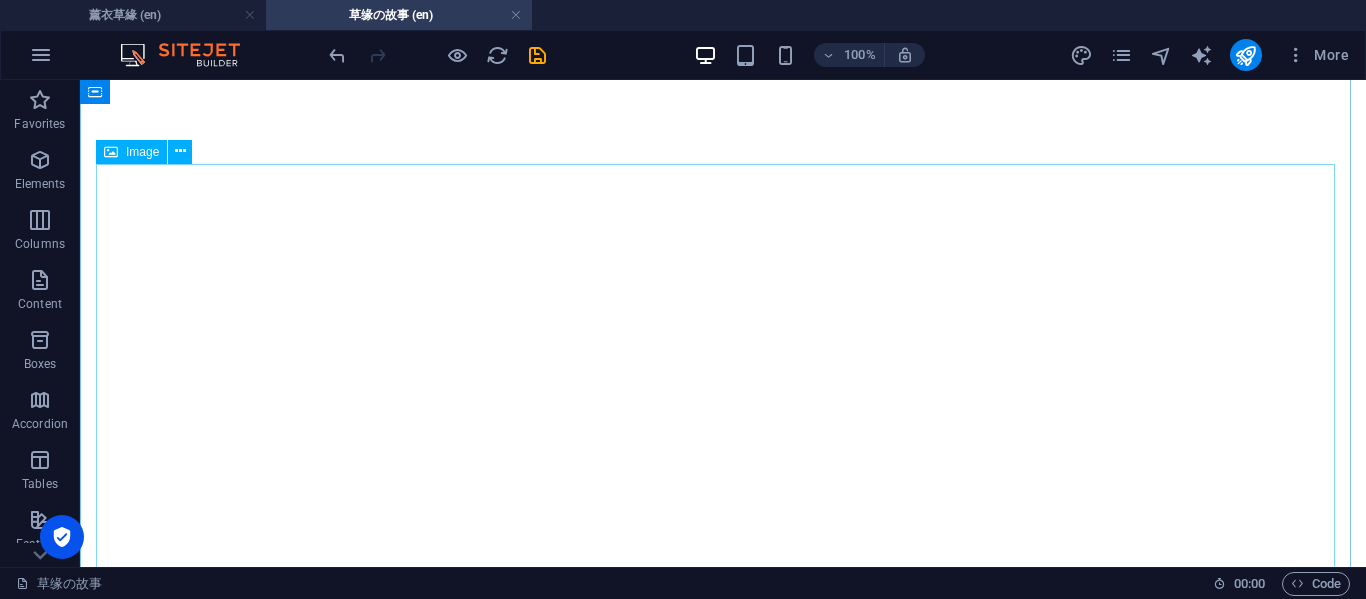 scroll, scrollTop: 2083, scrollLeft: 0, axis: vertical 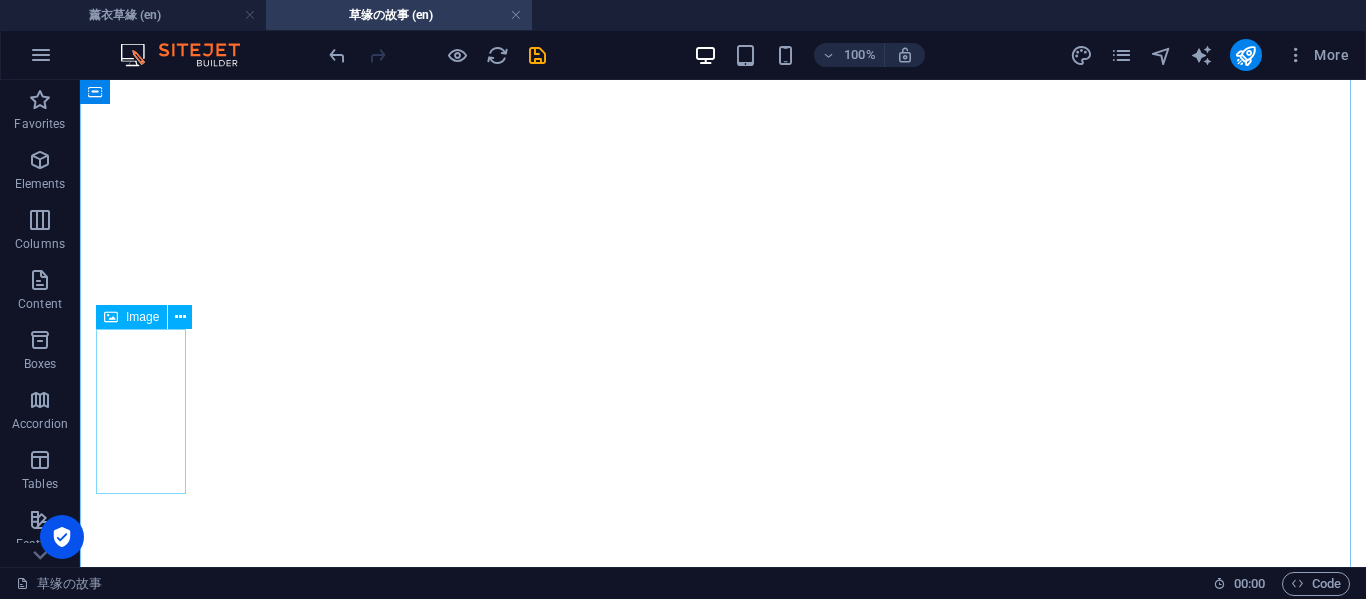 click on "Image" at bounding box center [131, 317] 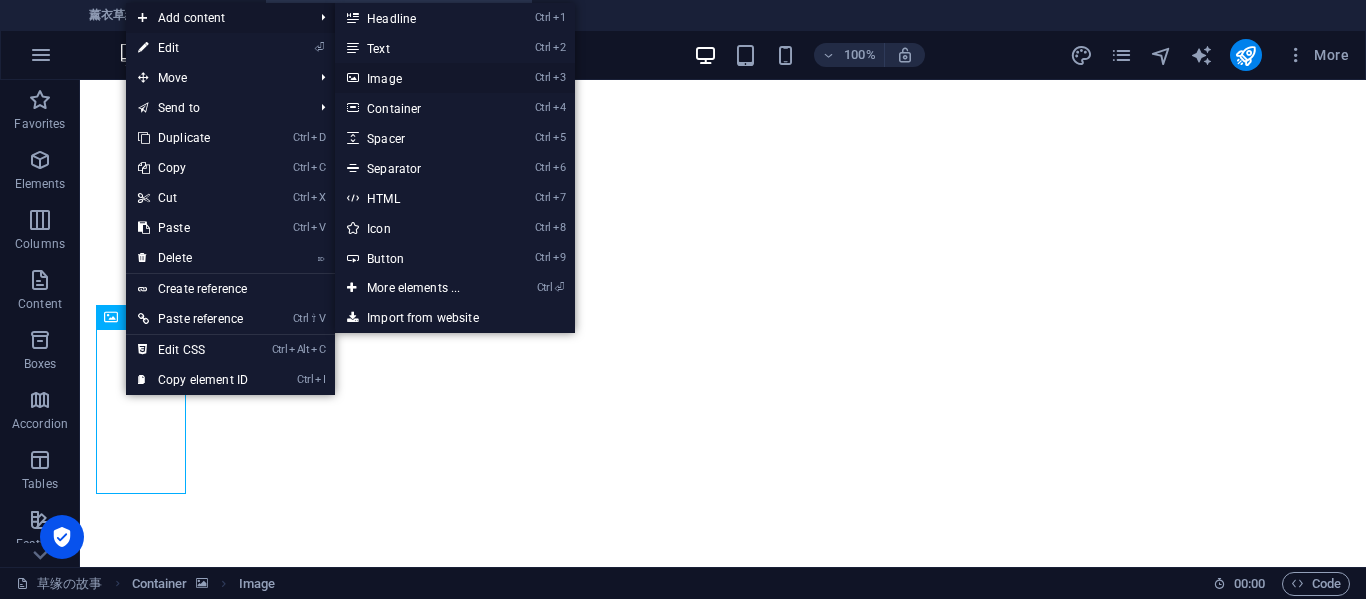click on "Ctrl 3  Image" at bounding box center [417, 78] 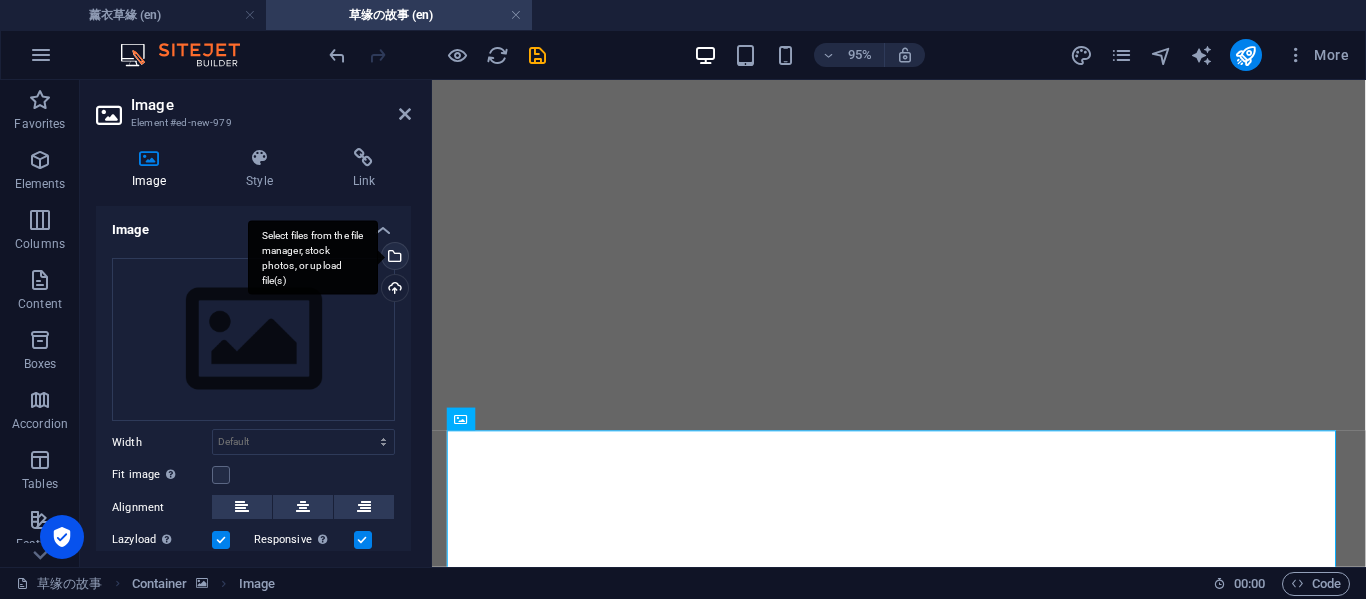 click on "Select files from the file manager, stock photos, or upload file(s)" at bounding box center [393, 258] 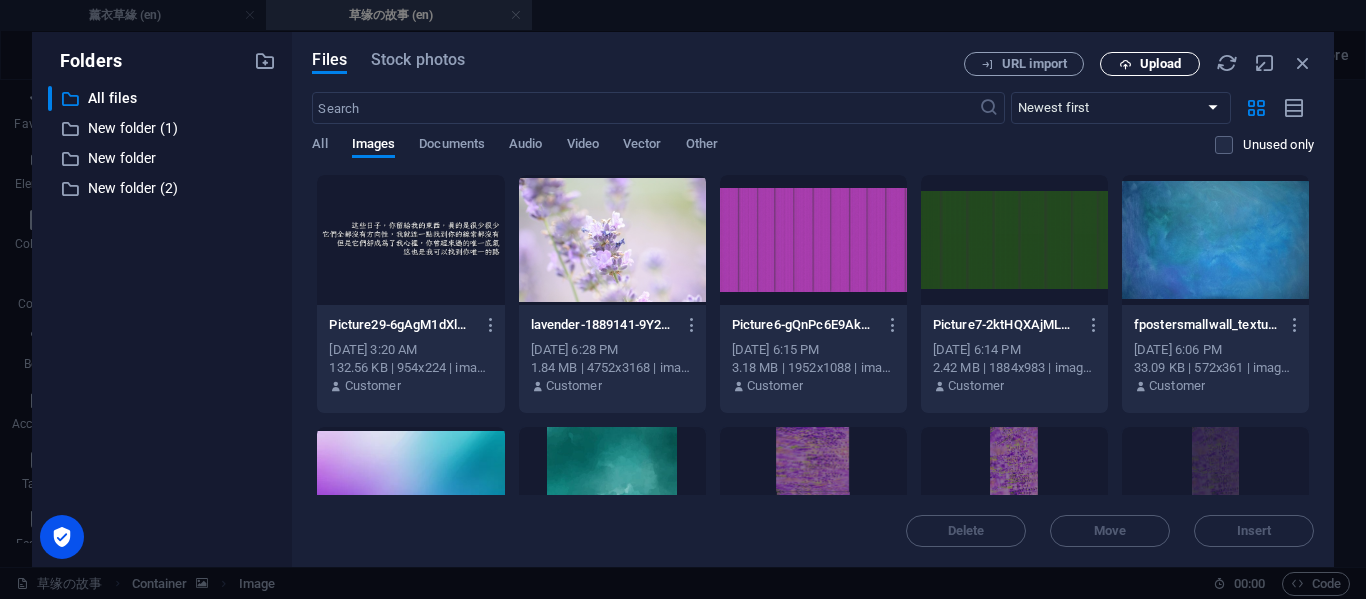 click on "Upload" at bounding box center [1150, 64] 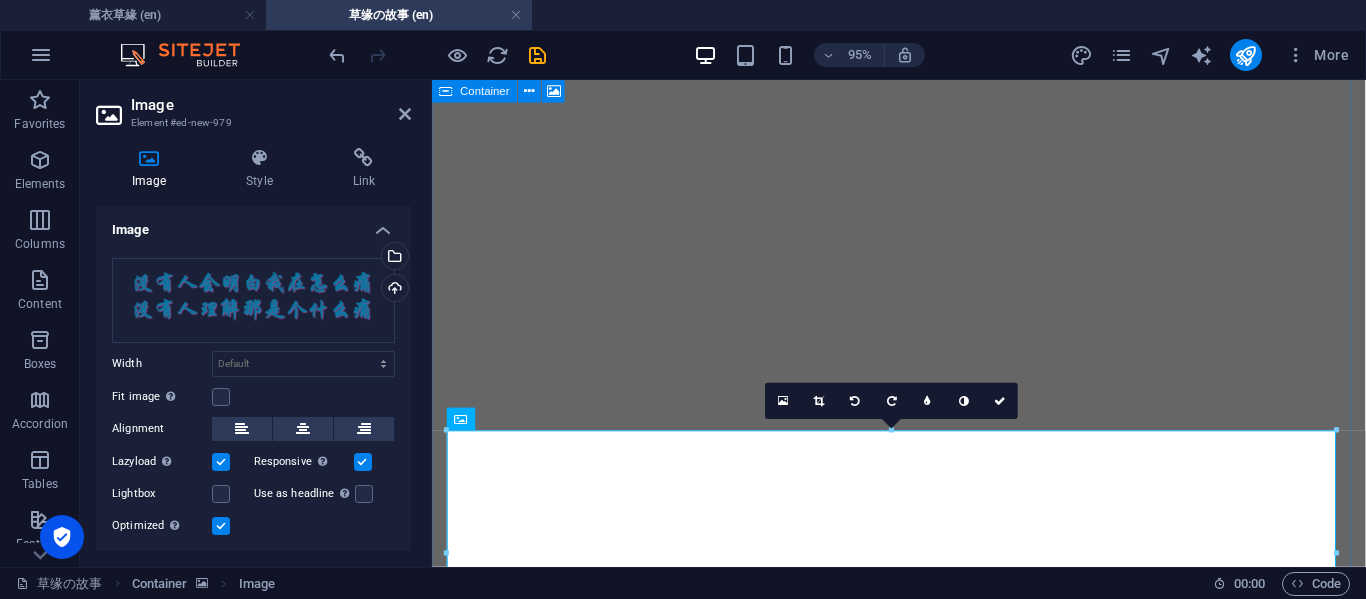 scroll, scrollTop: 2416, scrollLeft: 0, axis: vertical 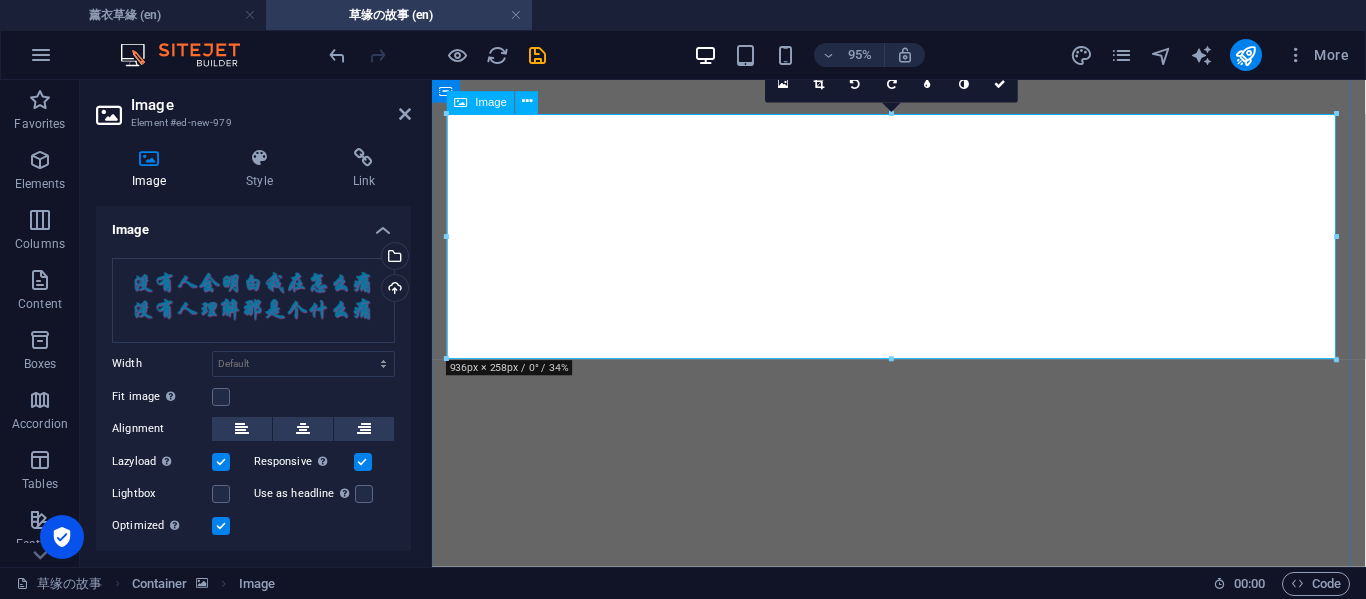 click at bounding box center [923, 4467] 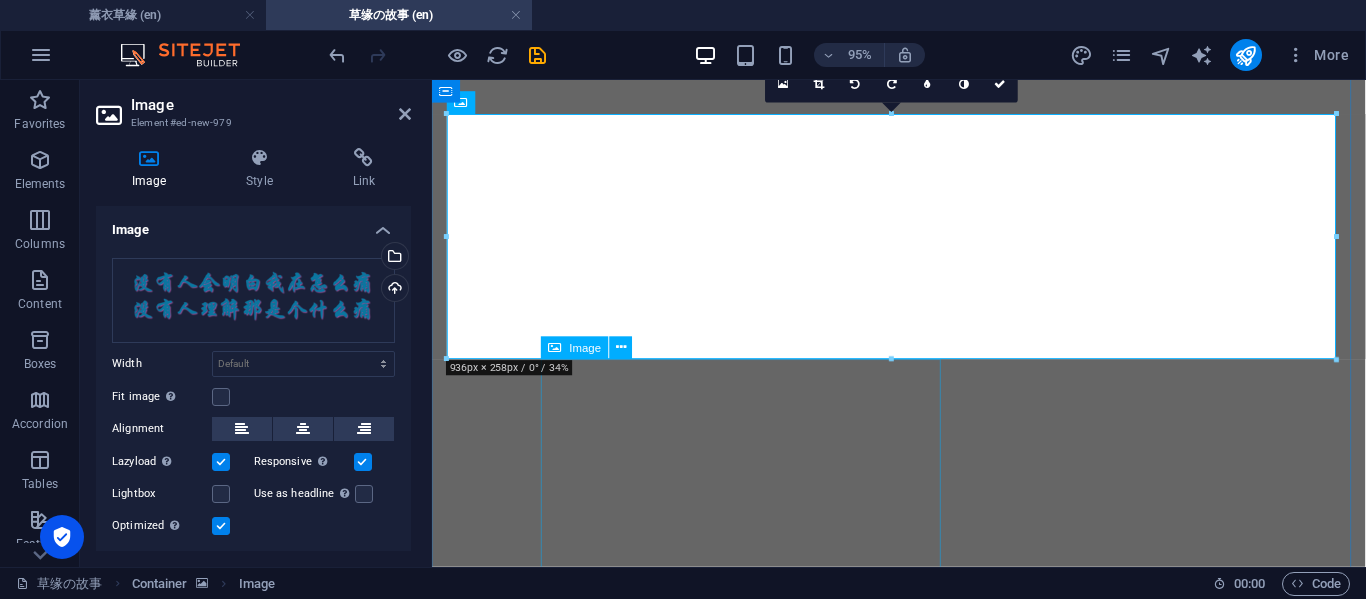 click at bounding box center [923, 4835] 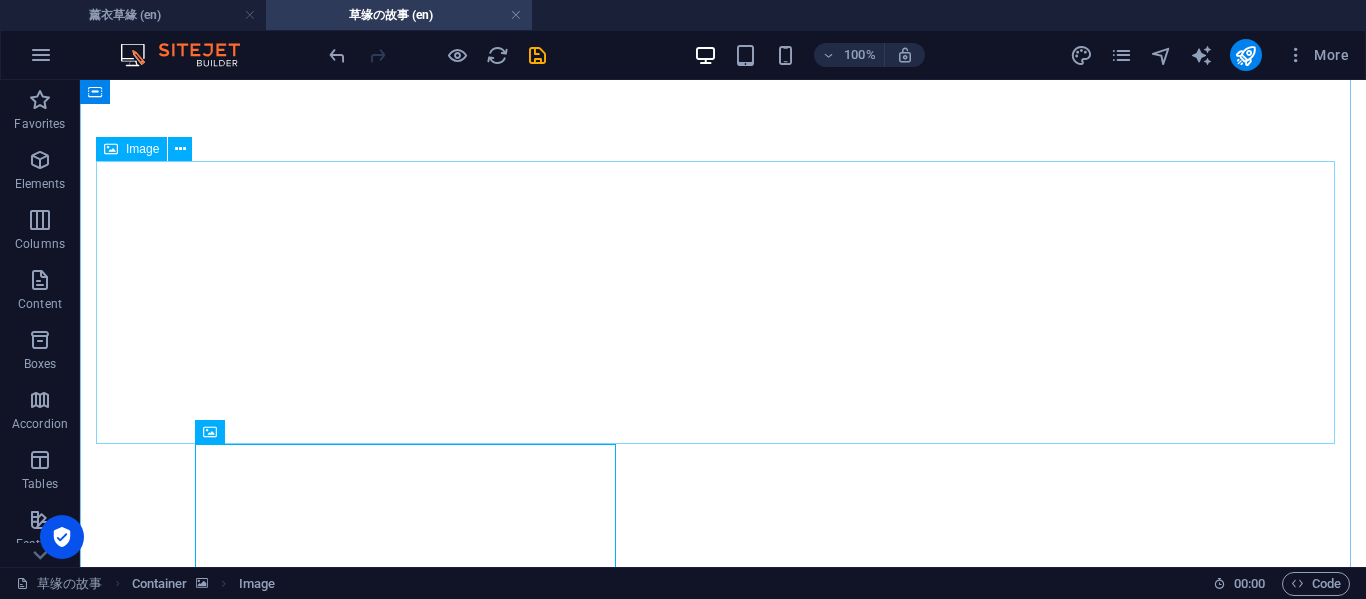 click at bounding box center [723, 4473] 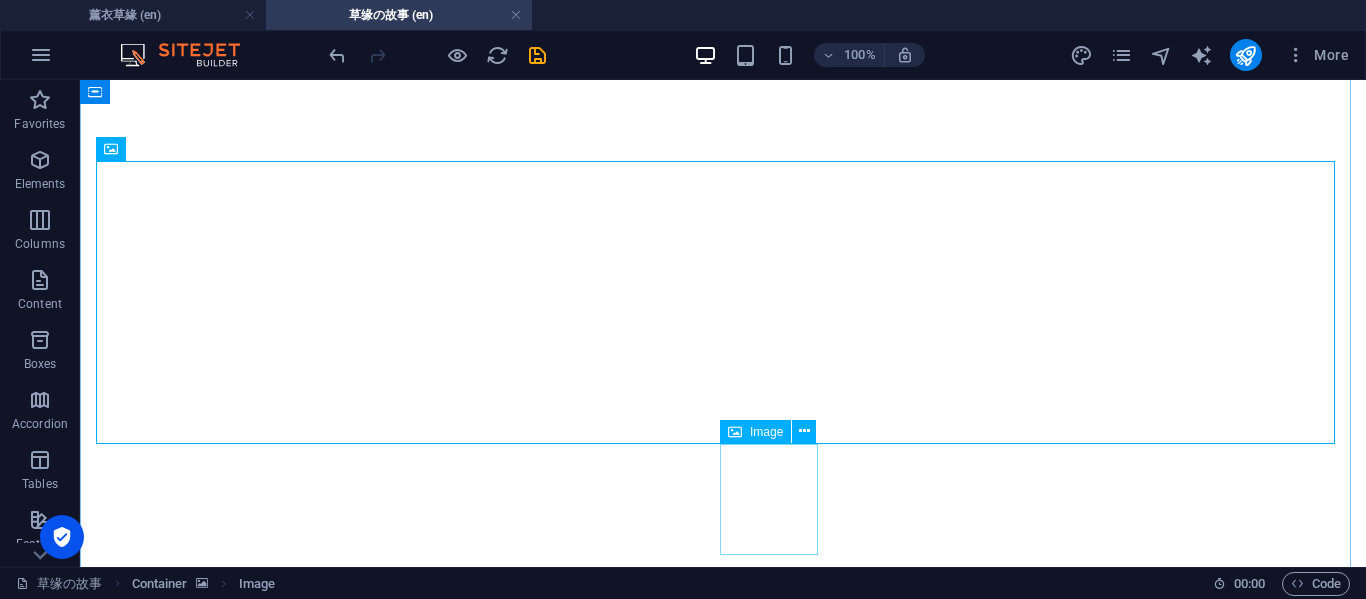 click at bounding box center (723, 5152) 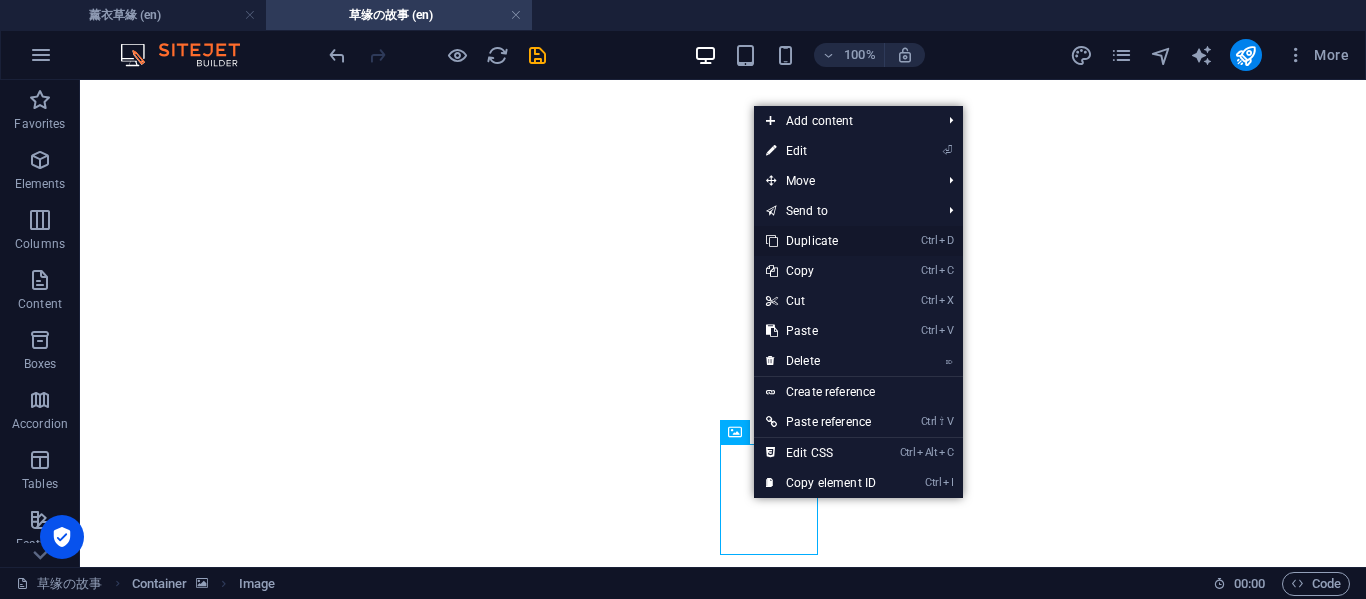 click on "Ctrl D  Duplicate" at bounding box center [821, 241] 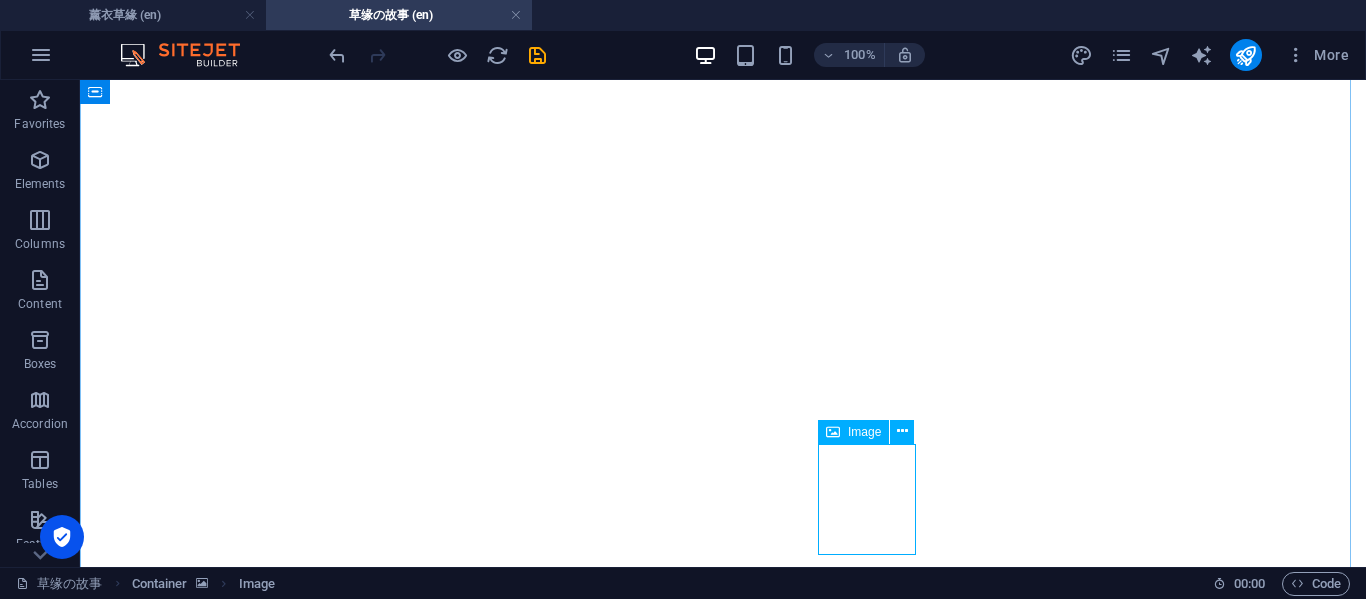 click at bounding box center [723, 5178] 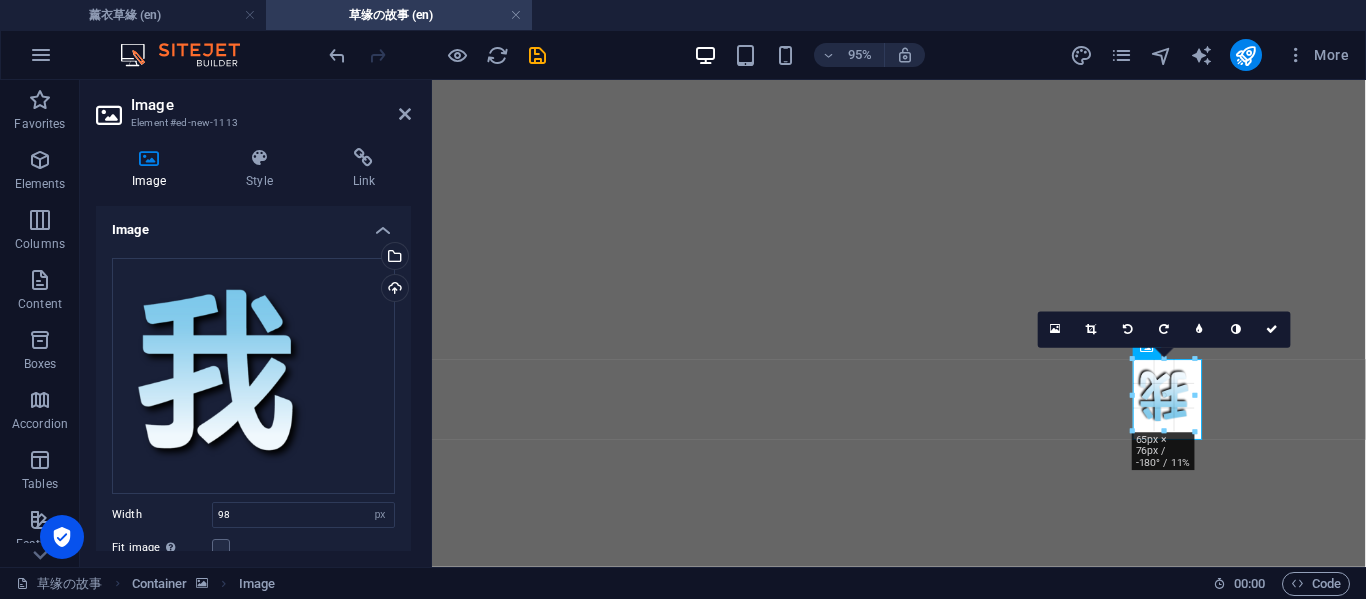 drag, startPoint x: 1224, startPoint y: 466, endPoint x: 1167, endPoint y: 431, distance: 66.88796 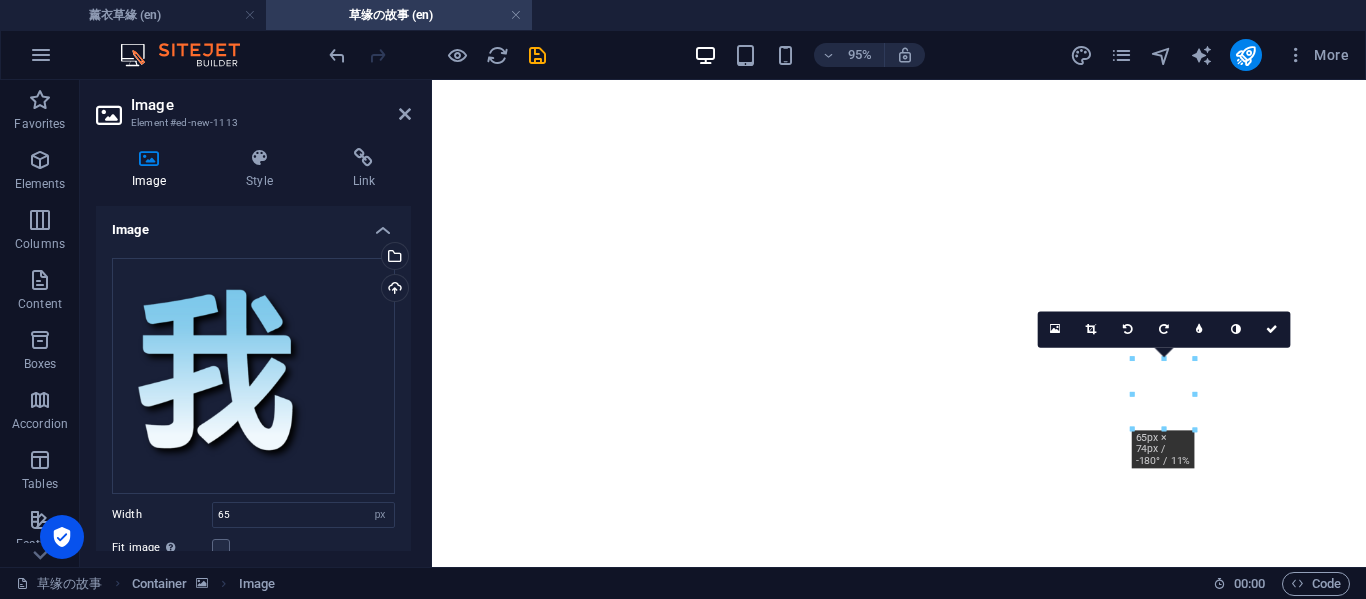 drag, startPoint x: 1205, startPoint y: 417, endPoint x: 480, endPoint y: 451, distance: 725.7968 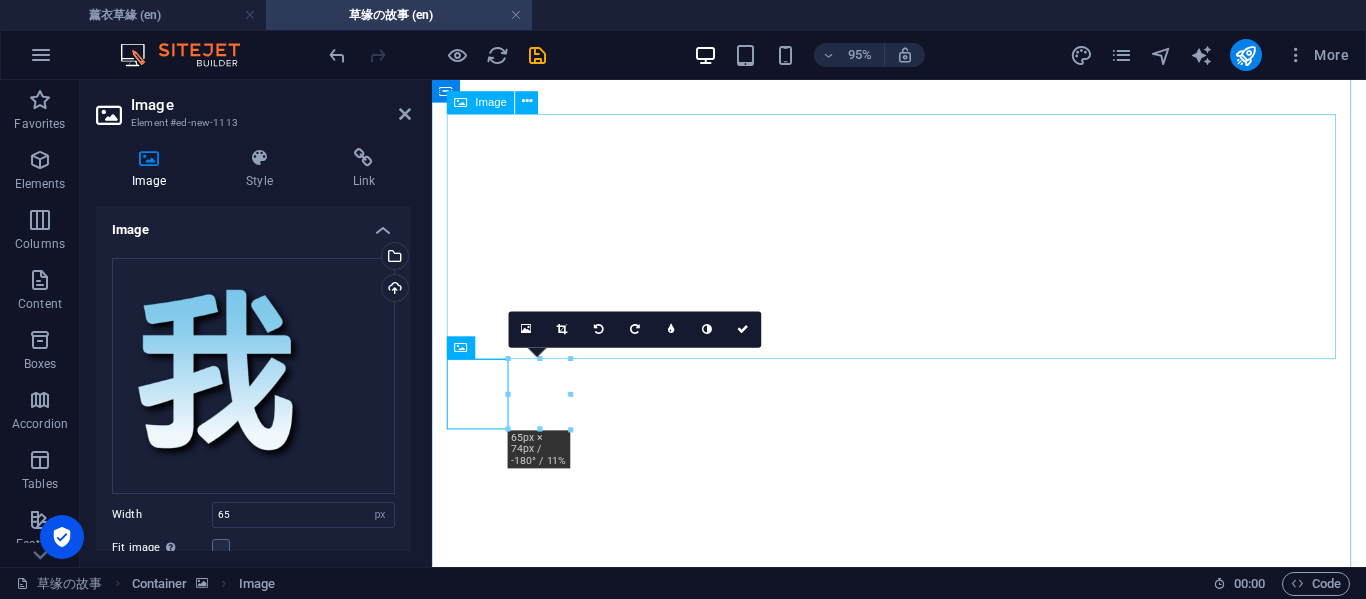 scroll, scrollTop: 2083, scrollLeft: 0, axis: vertical 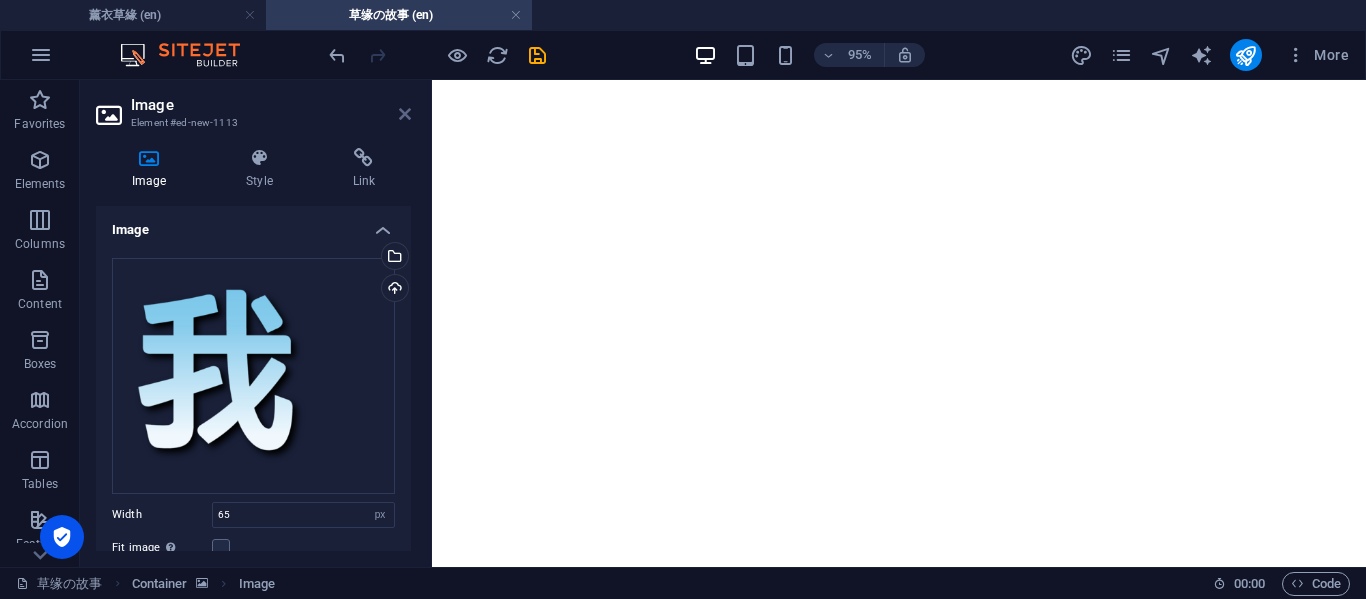click at bounding box center [405, 114] 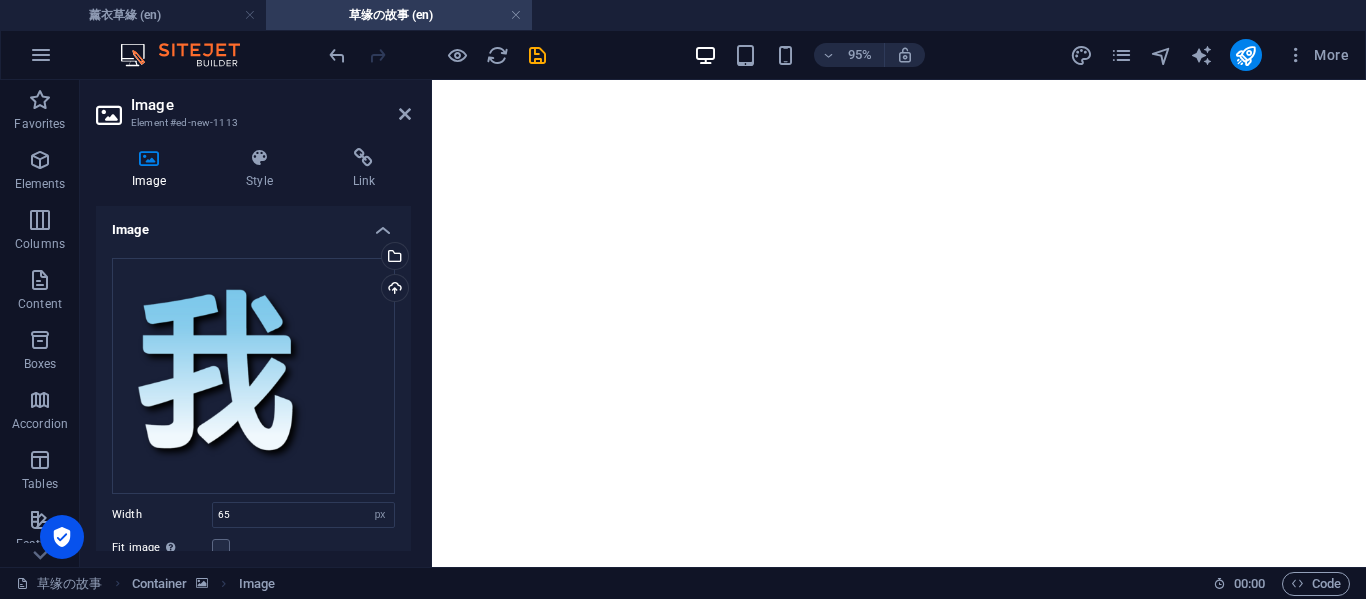 scroll, scrollTop: 2573, scrollLeft: 0, axis: vertical 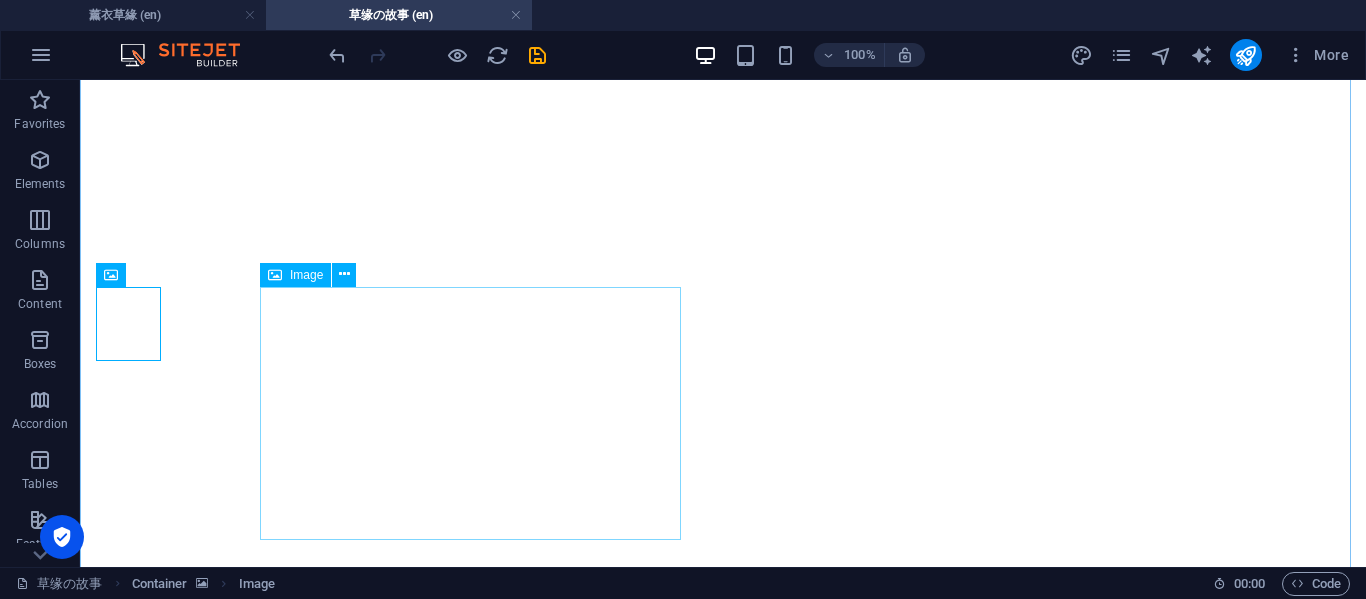 click at bounding box center [723, 4679] 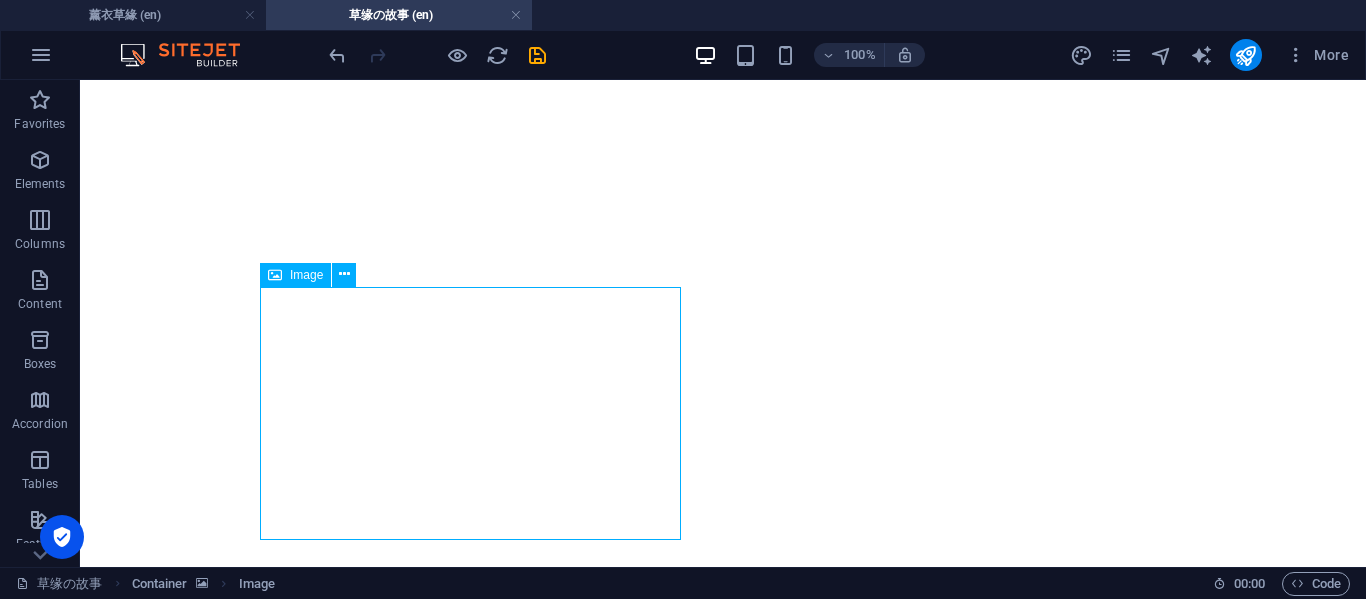 click at bounding box center [723, 4679] 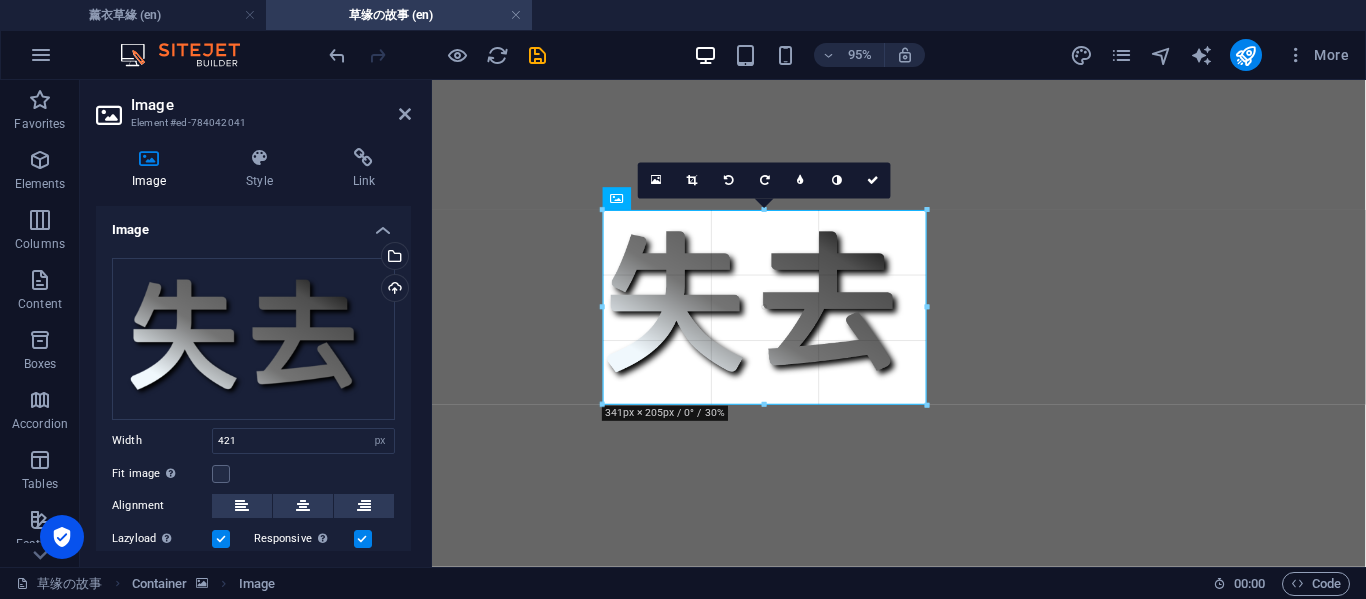 drag, startPoint x: 1004, startPoint y: 449, endPoint x: 912, endPoint y: 395, distance: 106.677086 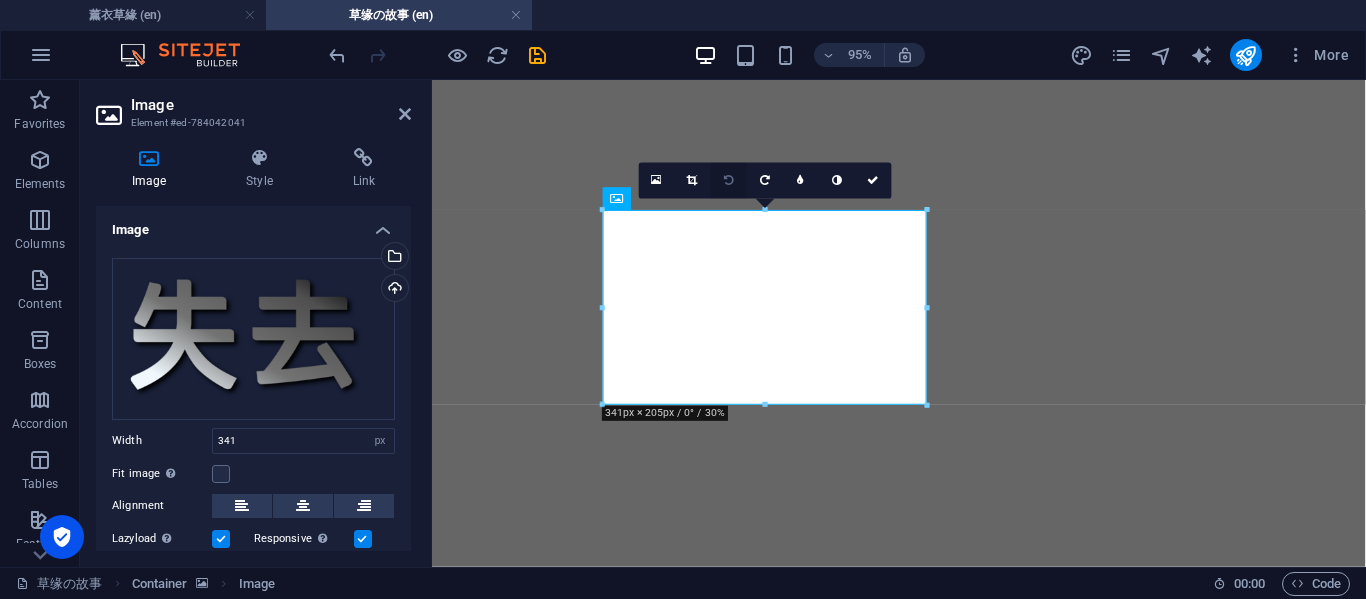 click at bounding box center (729, 180) 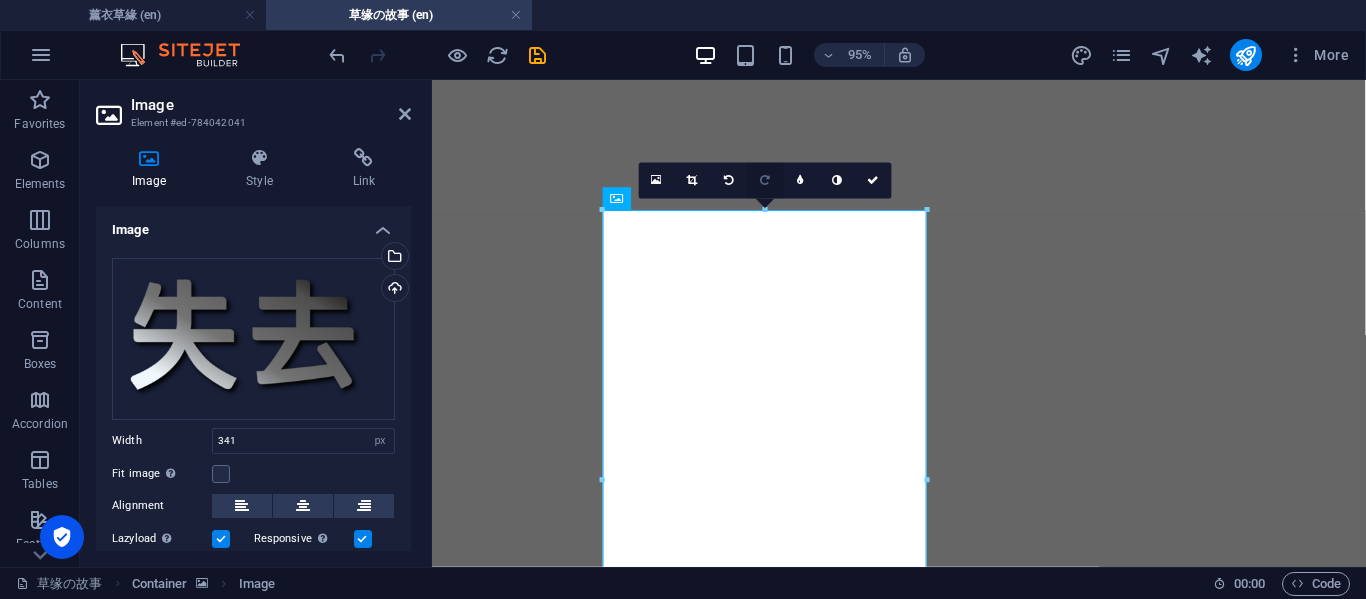 click at bounding box center (765, 180) 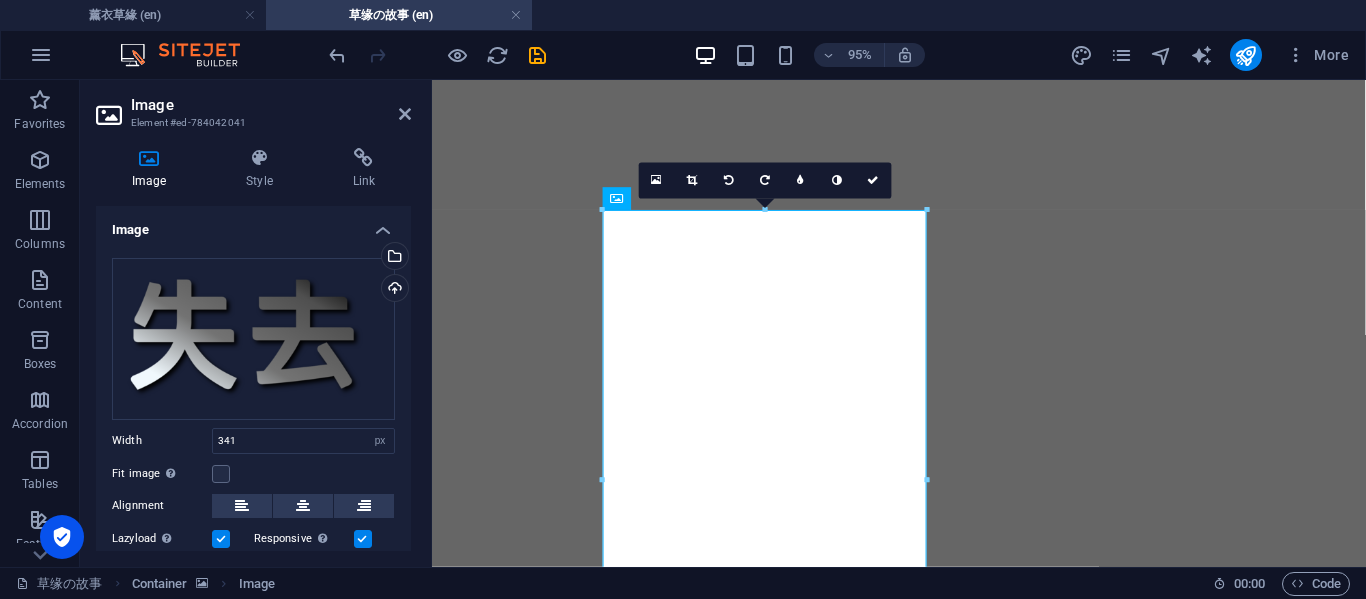 click at bounding box center (765, 180) 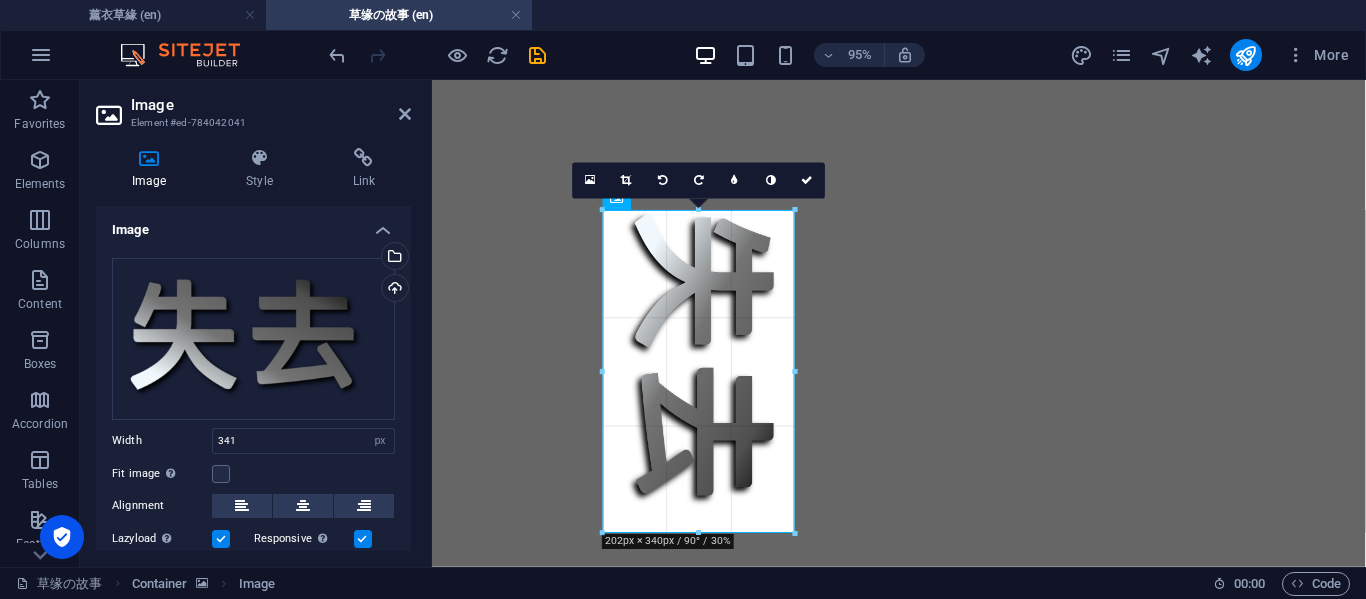 drag, startPoint x: 924, startPoint y: 212, endPoint x: 359, endPoint y: 378, distance: 588.88116 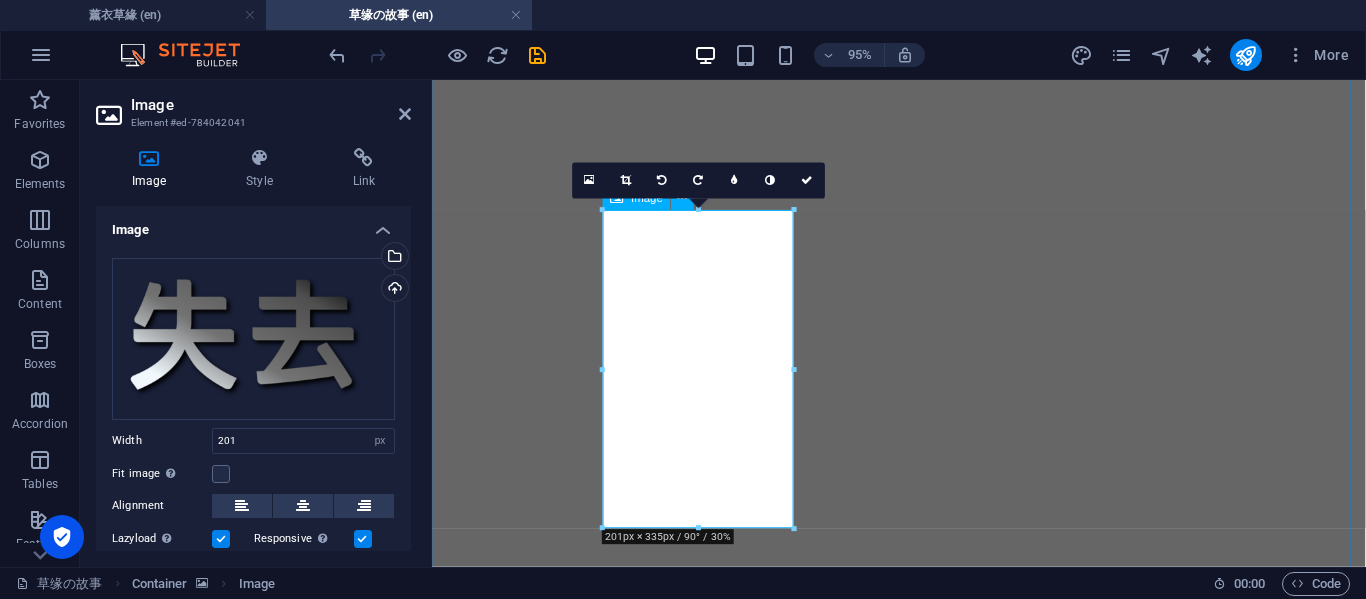 drag, startPoint x: 1131, startPoint y: 608, endPoint x: 705, endPoint y: 505, distance: 438.27502 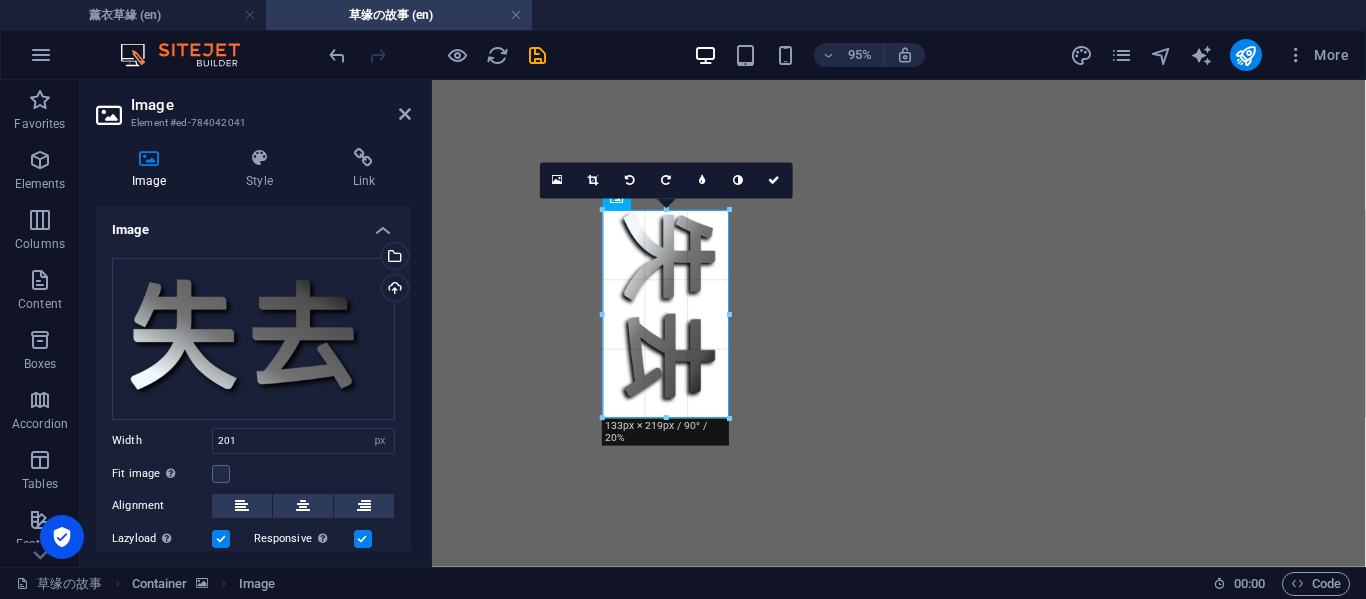type on "133" 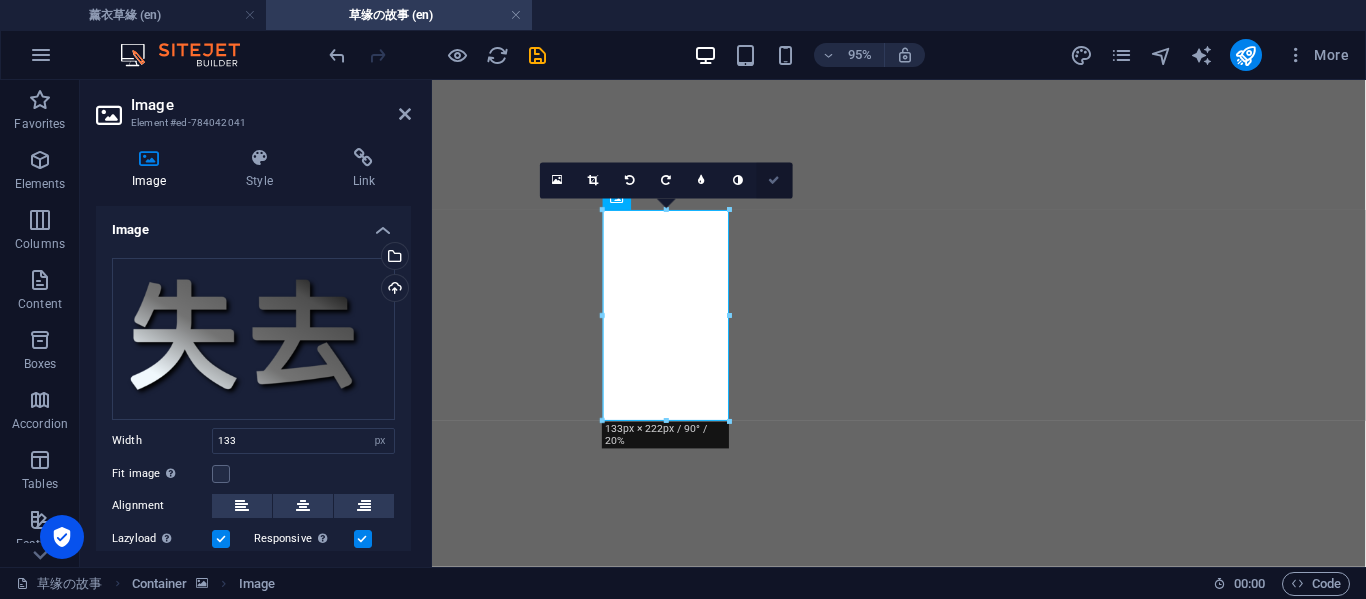 click at bounding box center [775, 180] 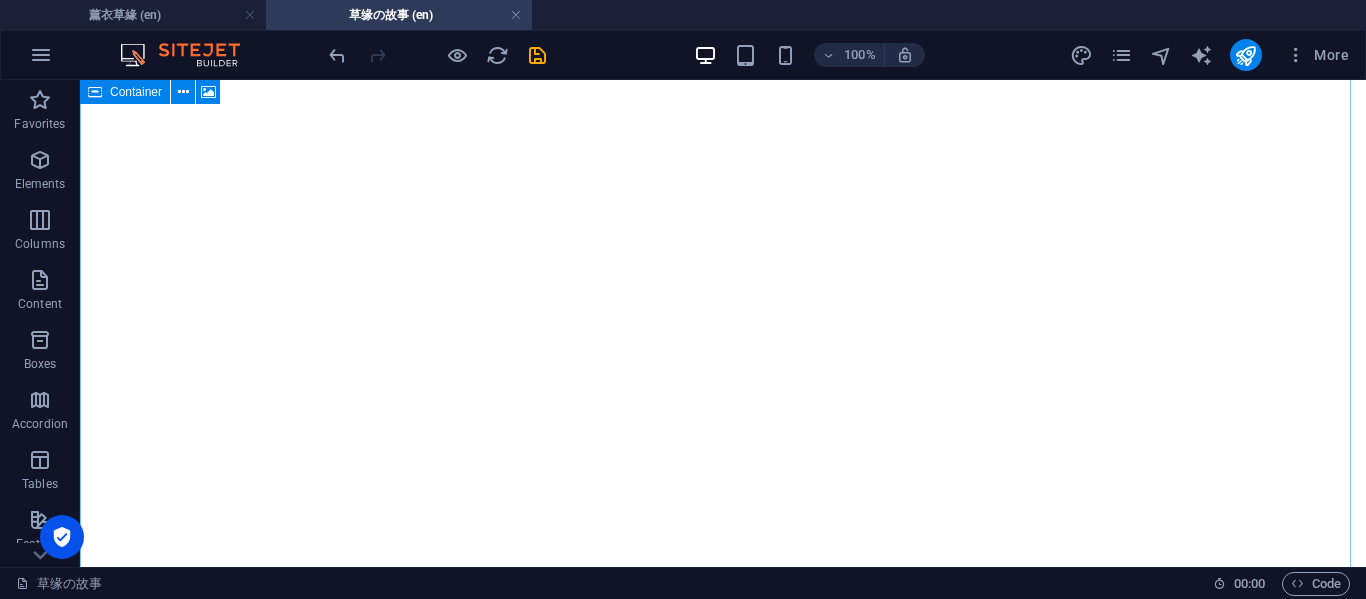 scroll, scrollTop: 2573, scrollLeft: 0, axis: vertical 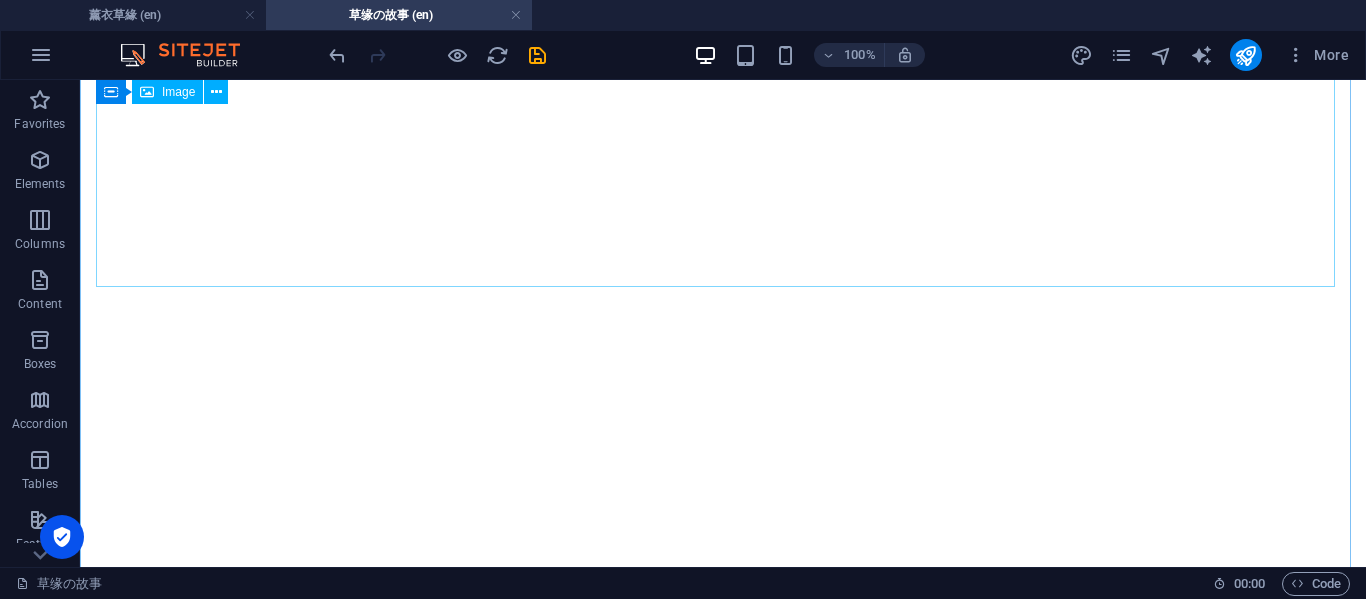 click at bounding box center (723, 4196) 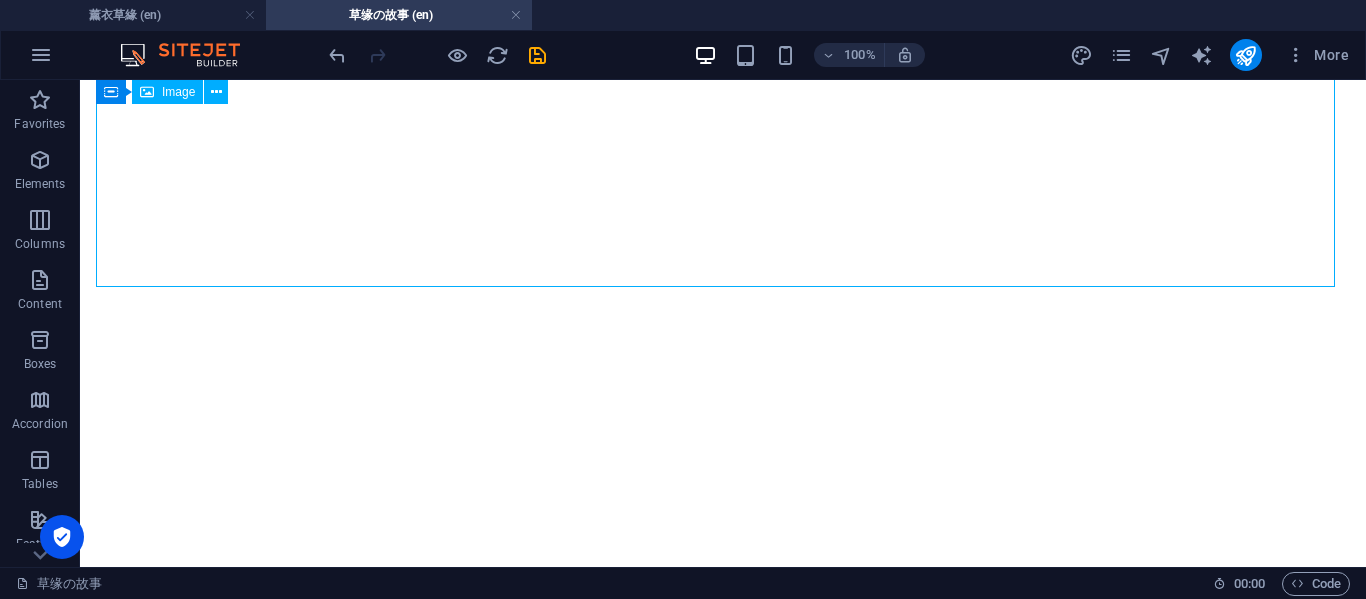 click at bounding box center (723, 4196) 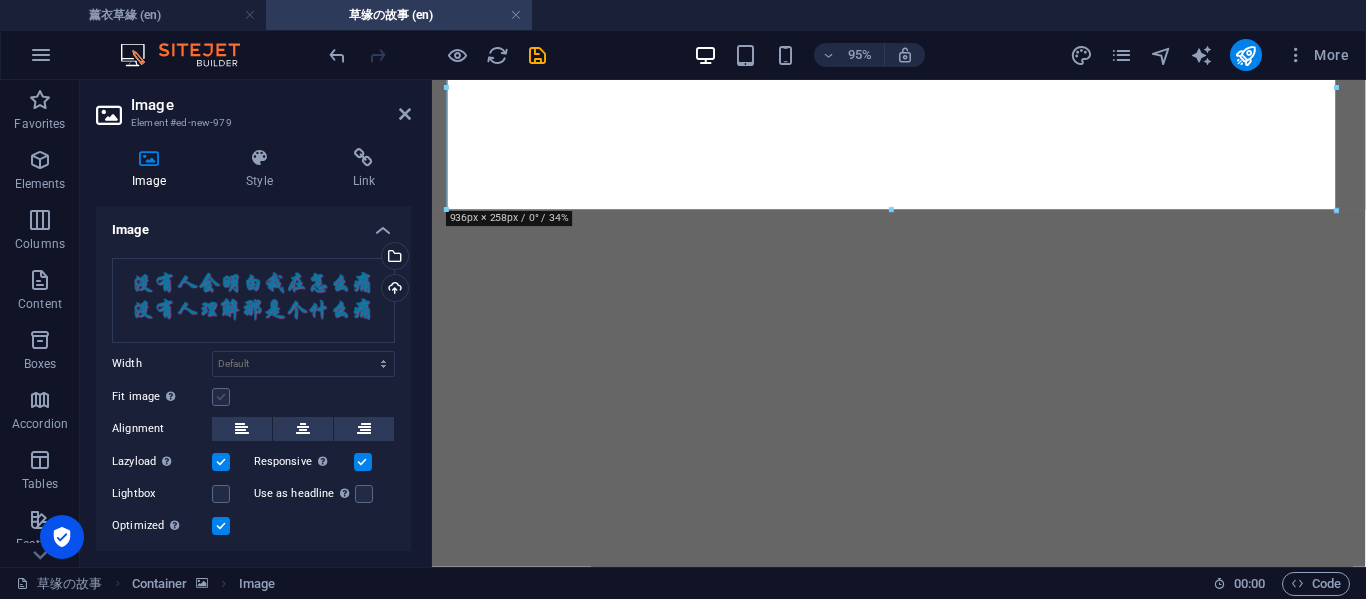 click at bounding box center [221, 397] 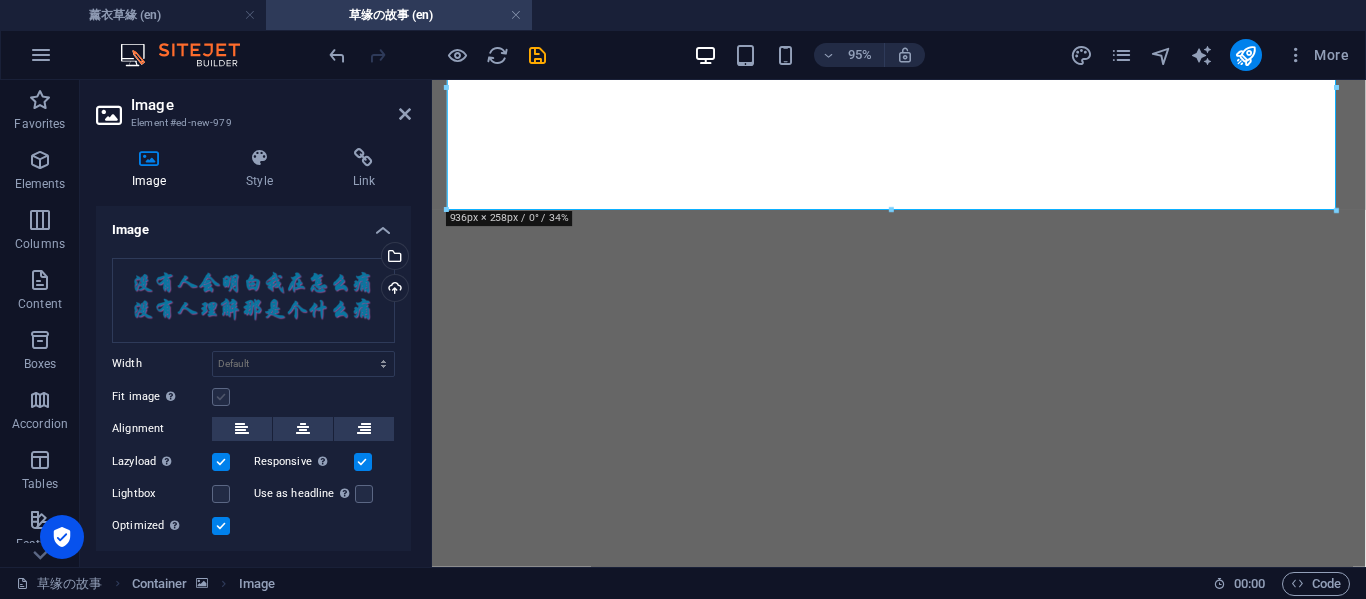 click on "Fit image Automatically fit image to a fixed width and height" at bounding box center [0, 0] 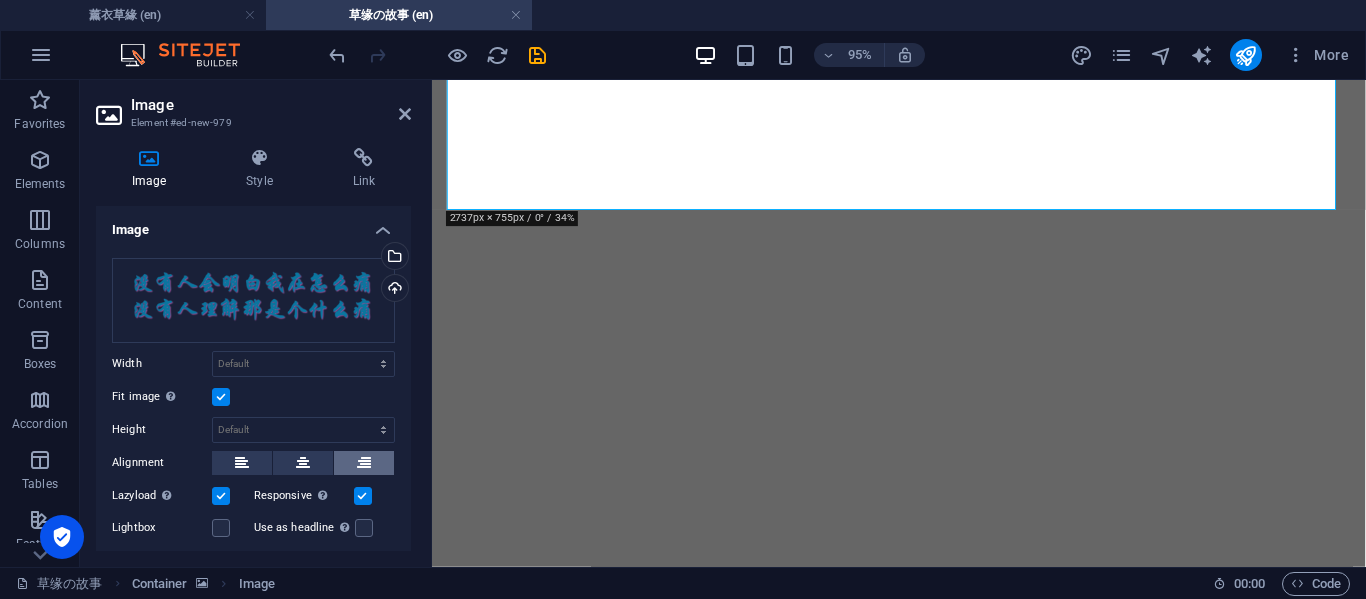 click at bounding box center (364, 463) 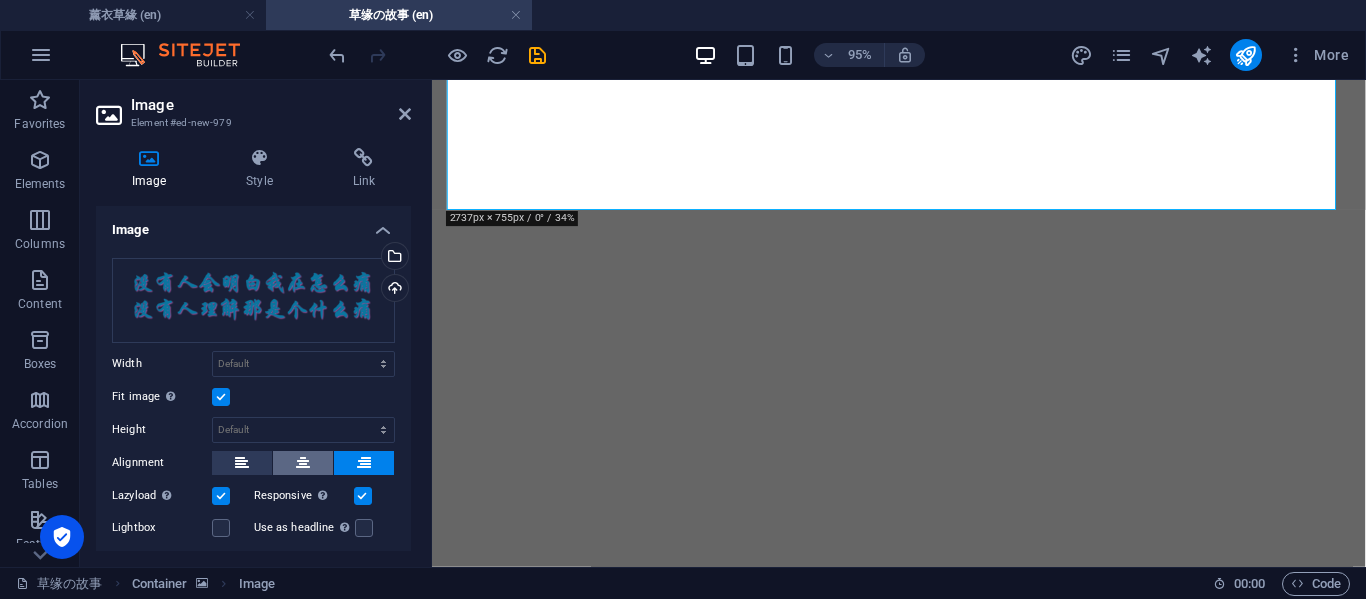 click at bounding box center (303, 463) 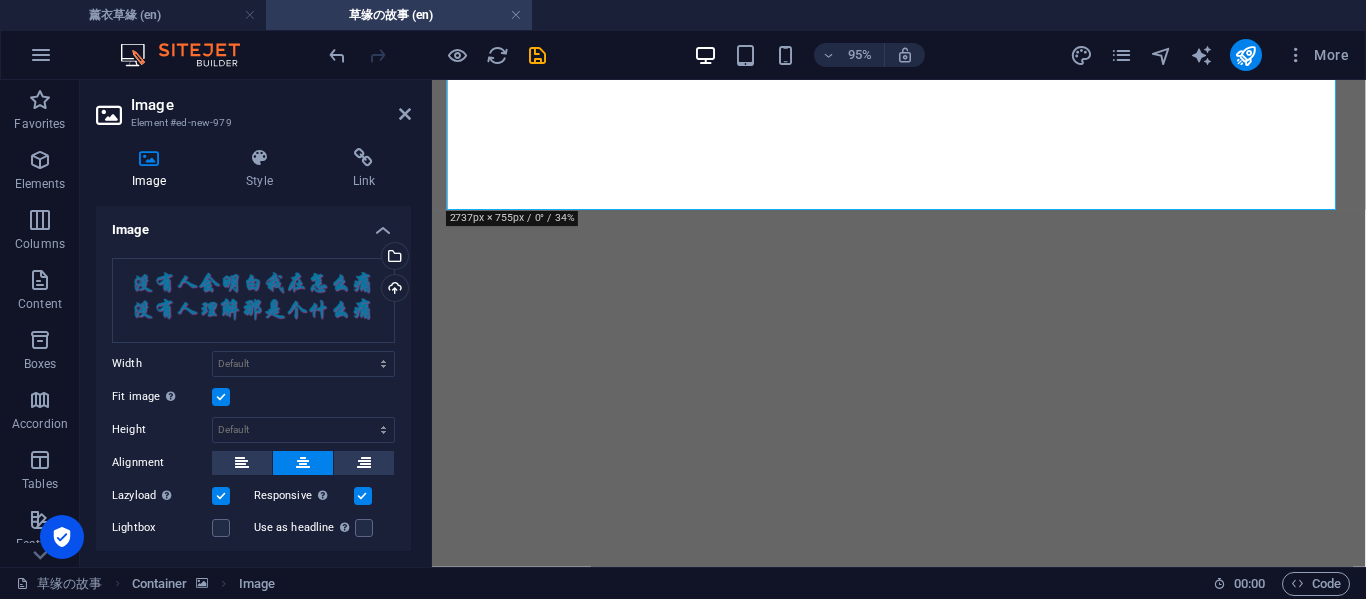 click at bounding box center (303, 463) 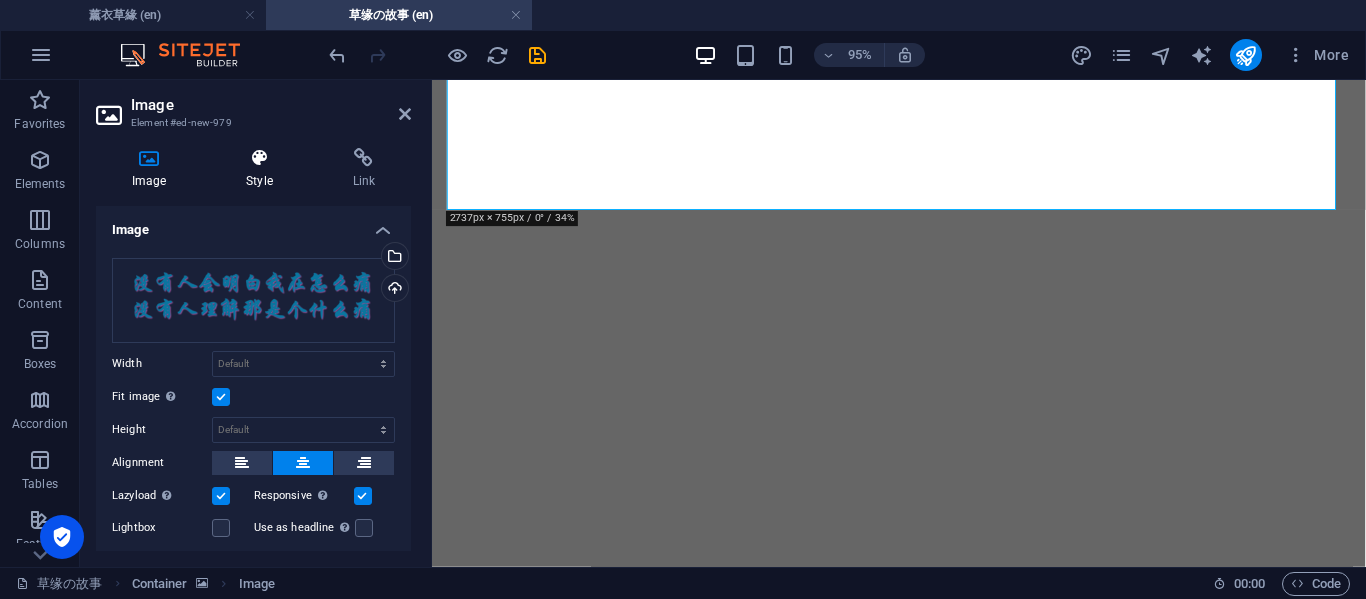 click on "Style" at bounding box center (263, 169) 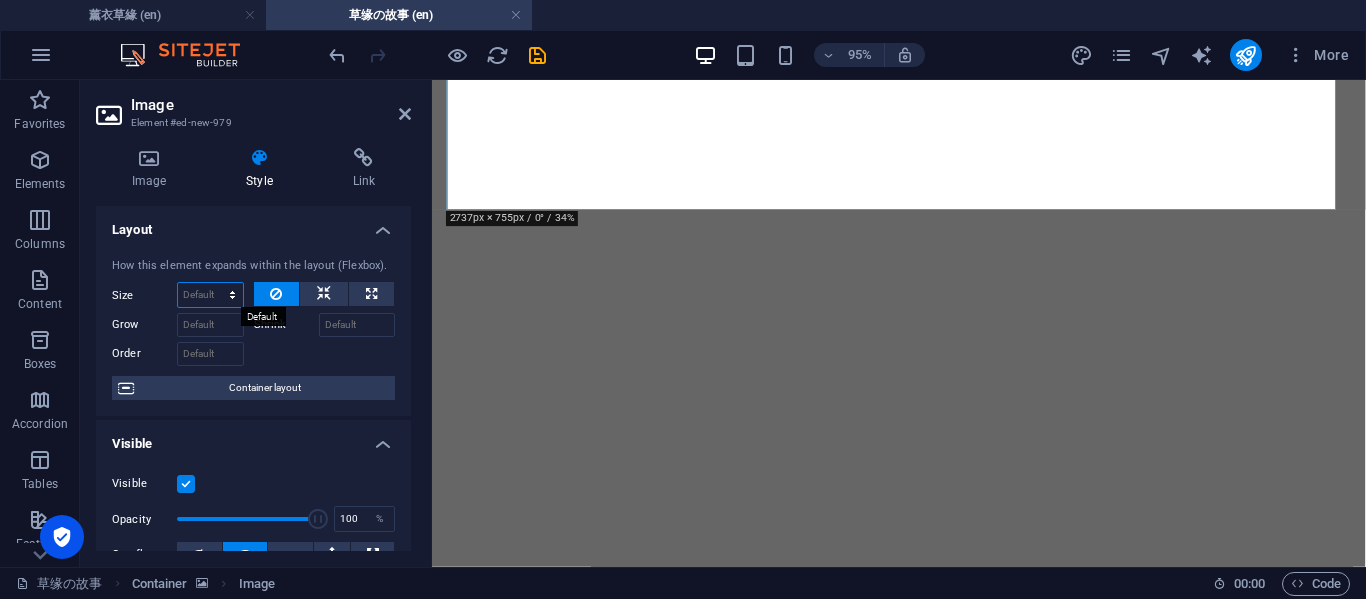 click on "Default auto px % 1/1 1/2 1/3 1/4 1/5 1/6 1/7 1/8 1/9 1/10" at bounding box center [210, 295] 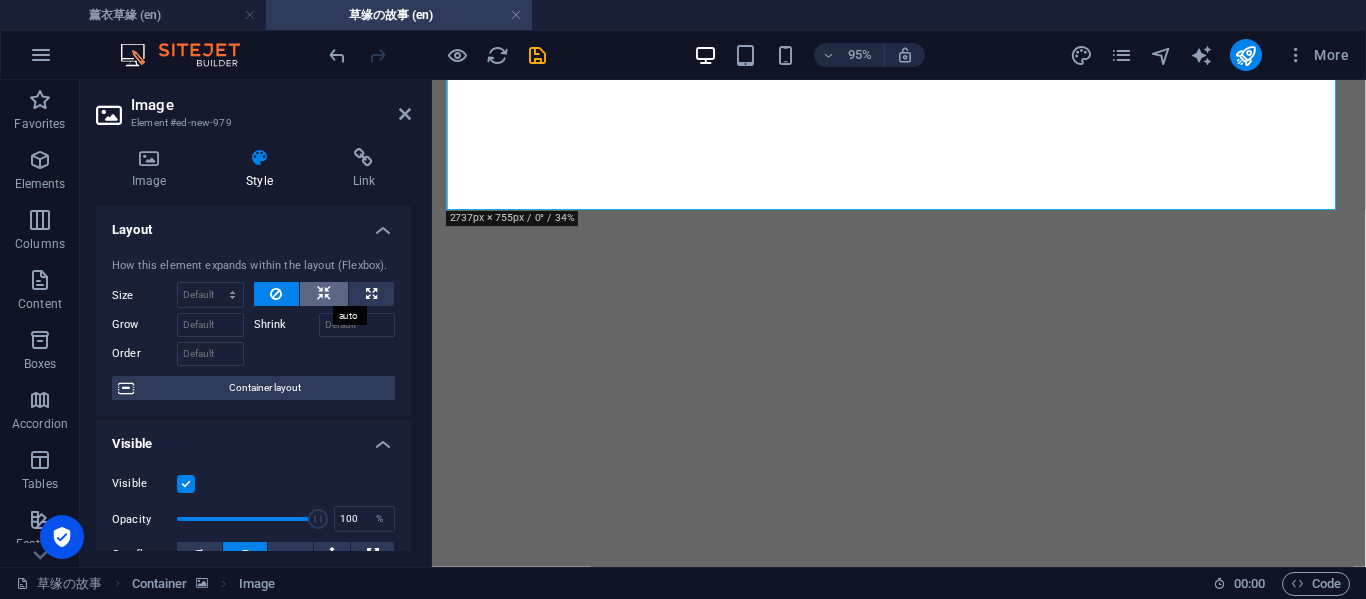 click at bounding box center (324, 294) 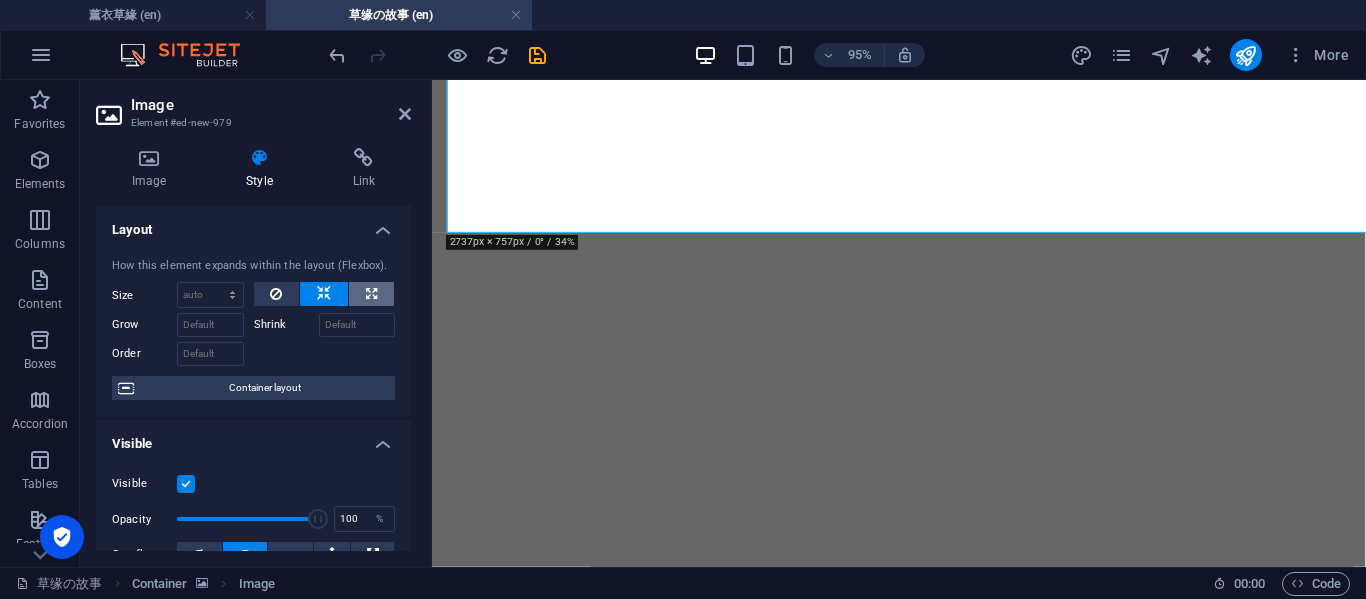 click at bounding box center [371, 294] 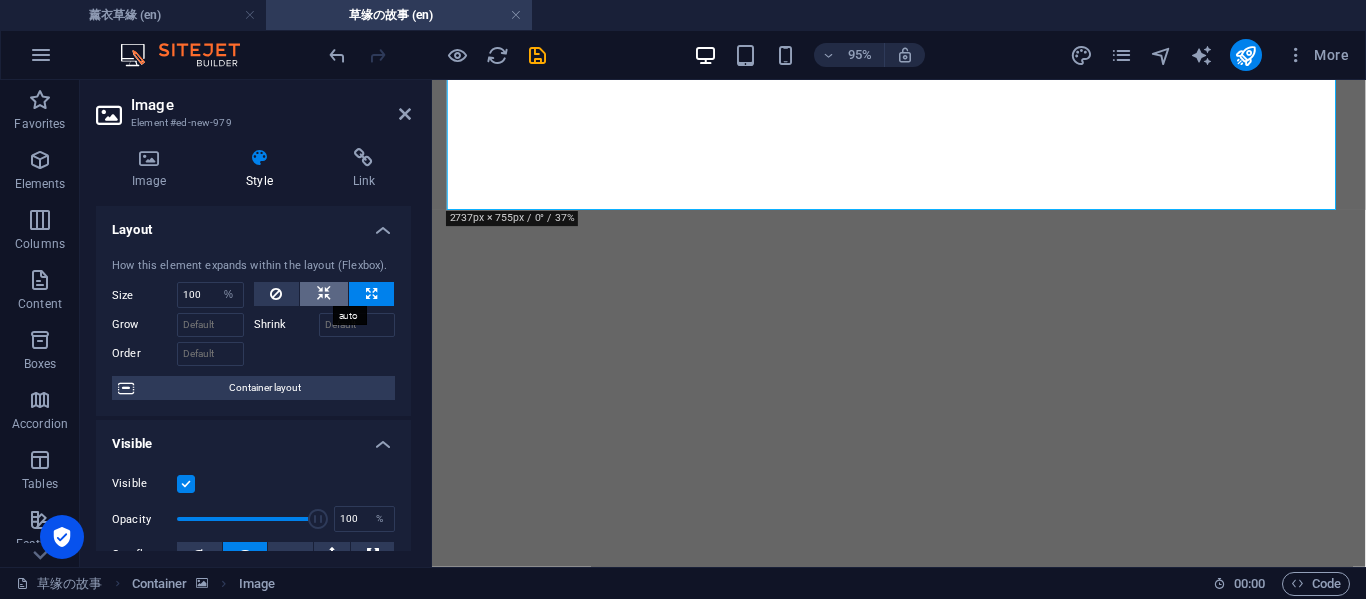 click at bounding box center (324, 294) 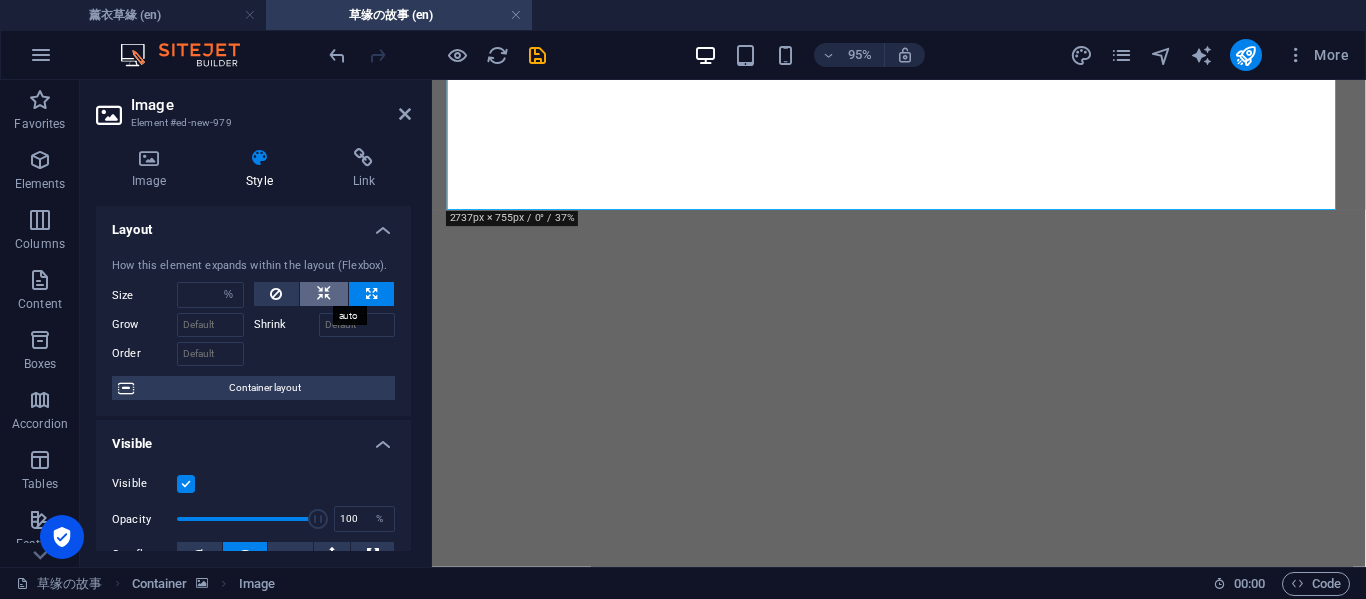 select on "DISABLED_OPTION_VALUE" 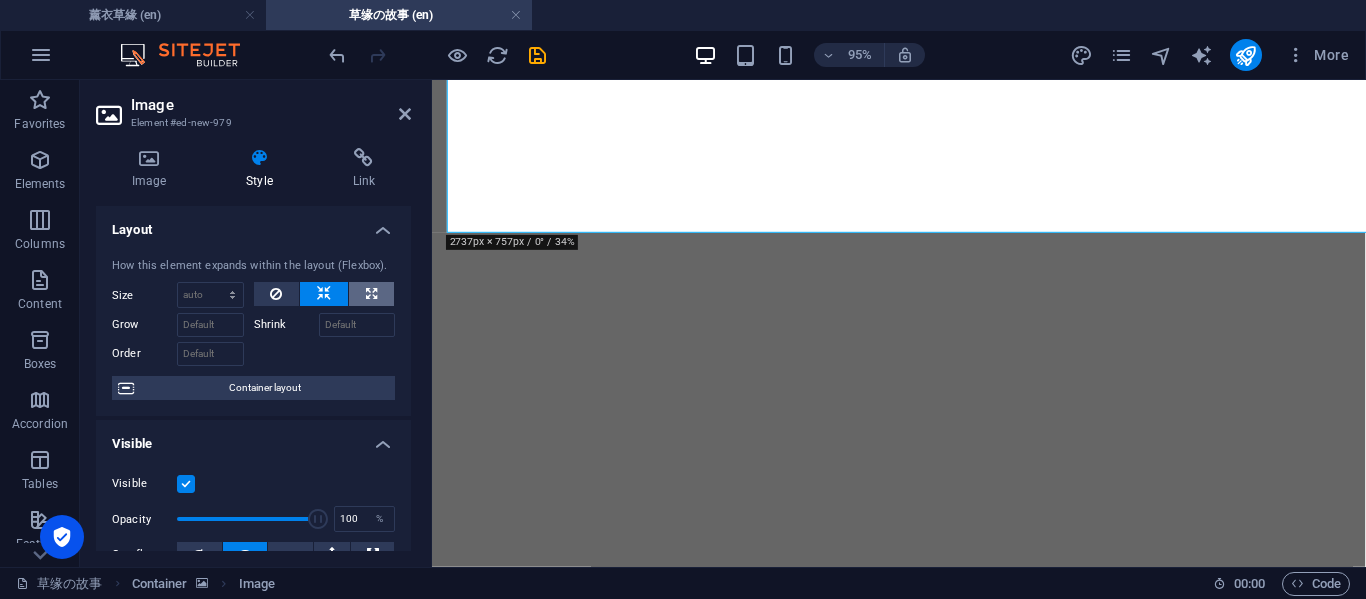 click at bounding box center [371, 294] 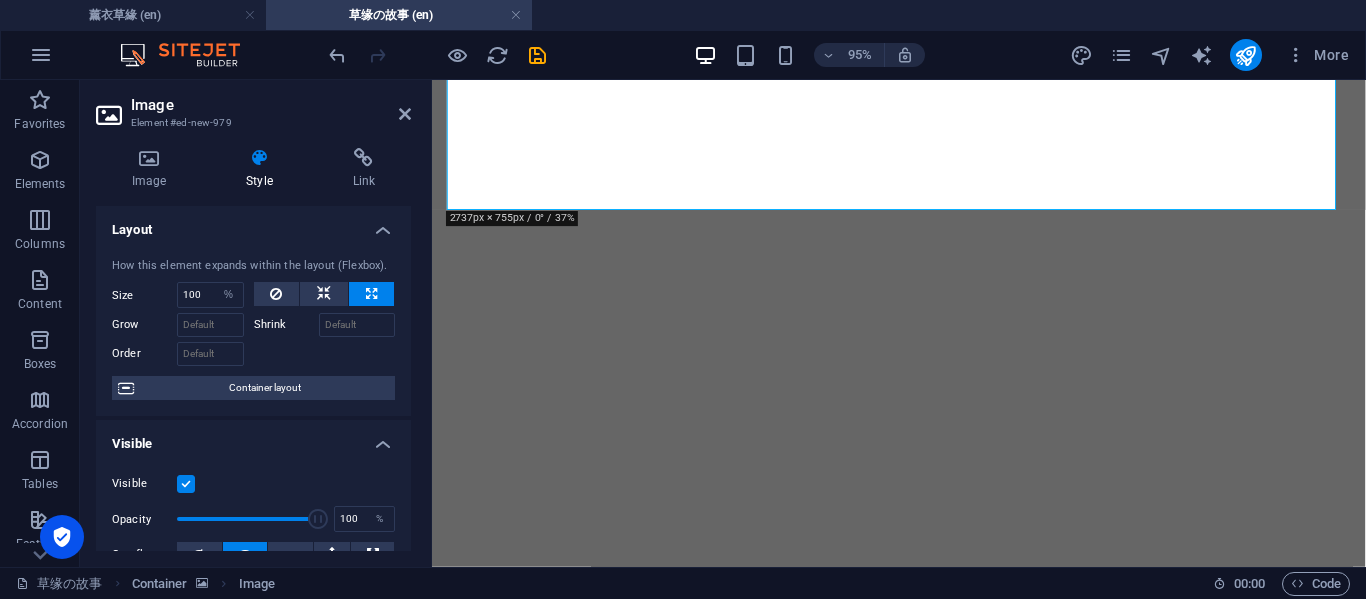 click on "Image Element #ed-new-979 Image Style Link Image Drag files here, click to choose files or select files from Files or our free stock photos & videos Select files from the file manager, stock photos, or upload file(s) Upload Width Default auto px rem % em vh vw Fit image Automatically fit image to a fixed width and height Height Default auto px Alignment Lazyload Loading images after the page loads improves page speed. Responsive Automatically load retina image and smartphone optimized sizes. Lightbox Use as headline The image will be wrapped in an H1 headline tag. Useful for giving alternative text the weight of an H1 headline, e.g. for the logo. Leave unchecked if uncertain. Optimized Images are compressed to improve page speed. Position Direction Custom X offset 50 px rem % vh vw Y offset 50 px rem % vh vw Text Float No float Image left Image right Determine how text should behave around the image. Text Alternative text Image caption Paragraph Format Normal Heading 1 Heading 2 Heading 3 Heading 4 Heading 5" at bounding box center (256, 323) 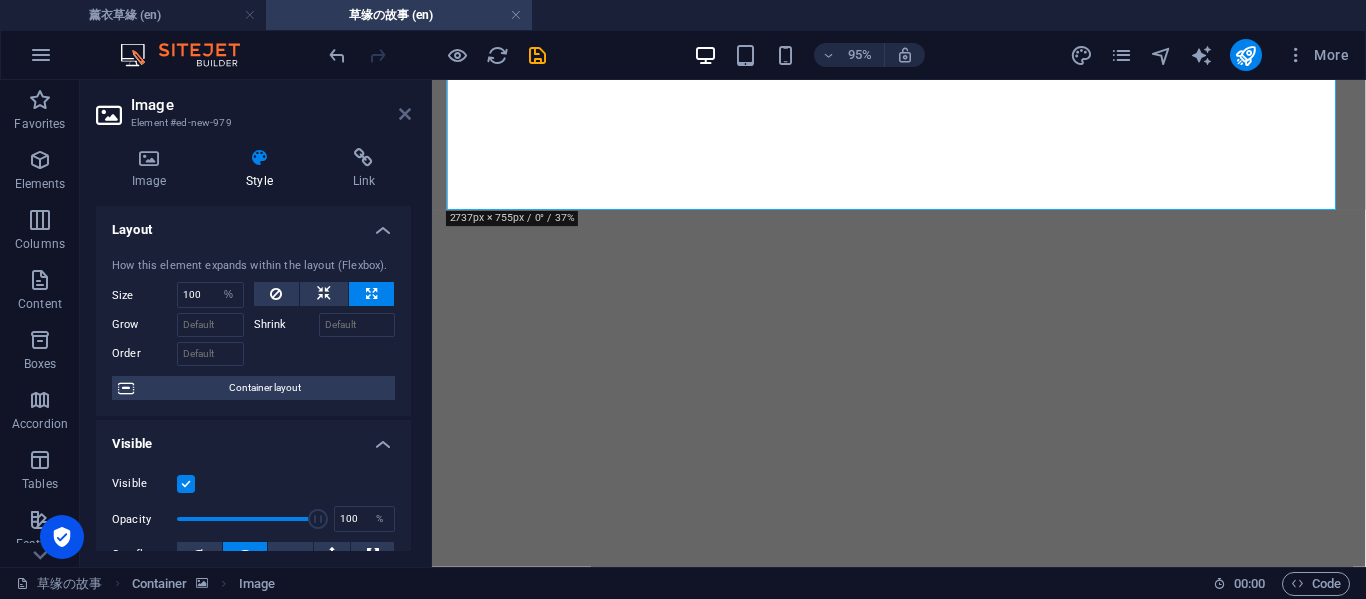 click at bounding box center (405, 114) 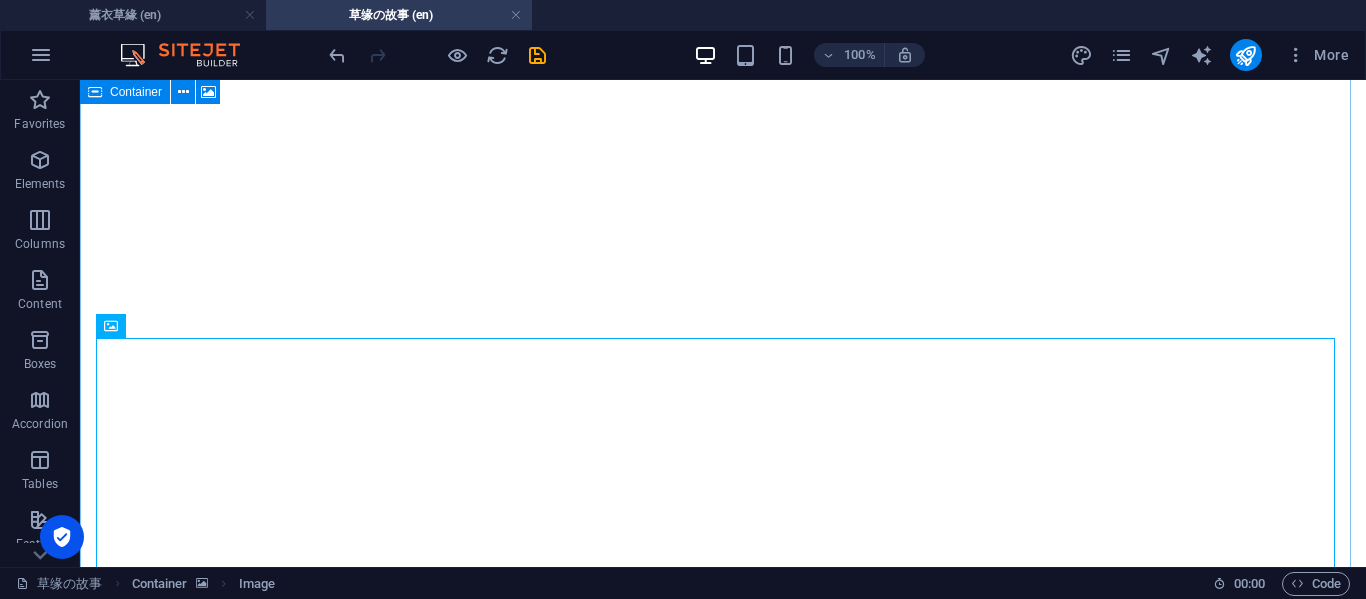 scroll, scrollTop: 2573, scrollLeft: 0, axis: vertical 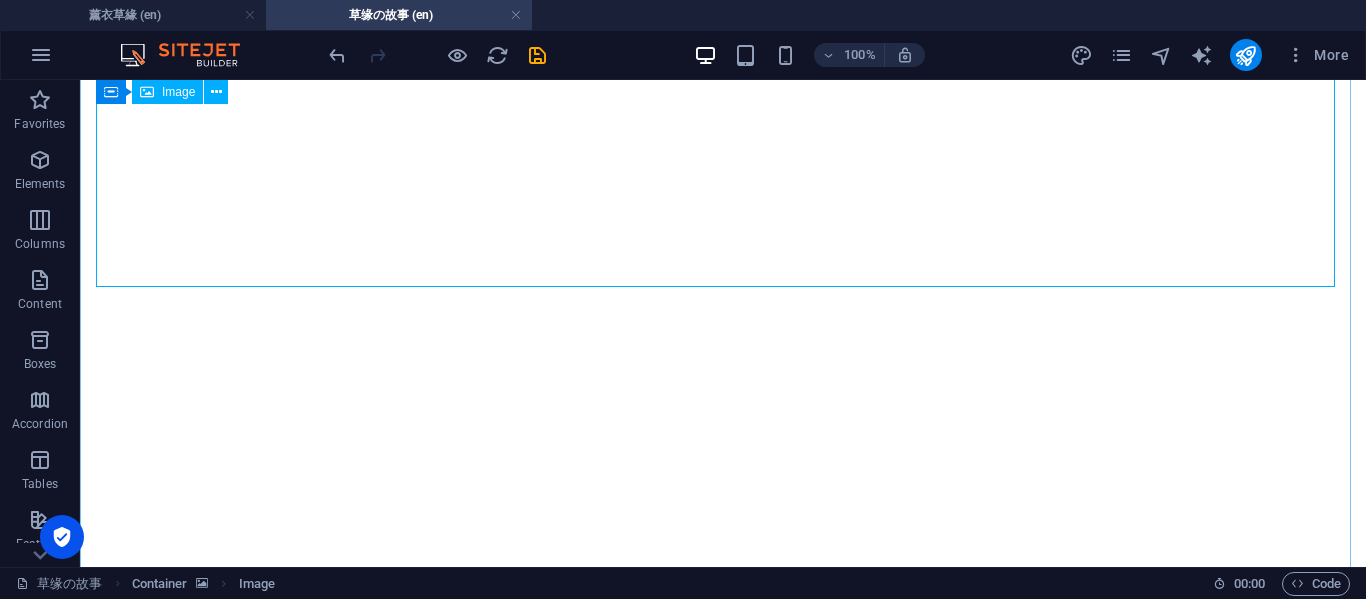 click at bounding box center [723, 4196] 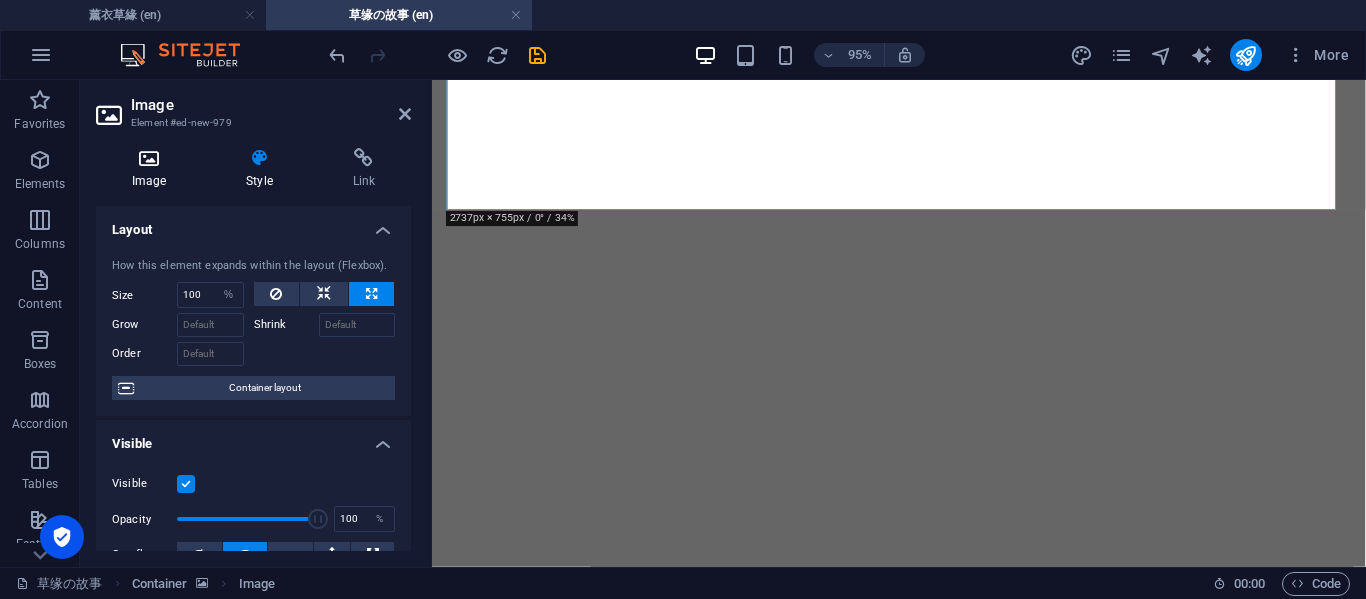 click on "Image" at bounding box center (153, 169) 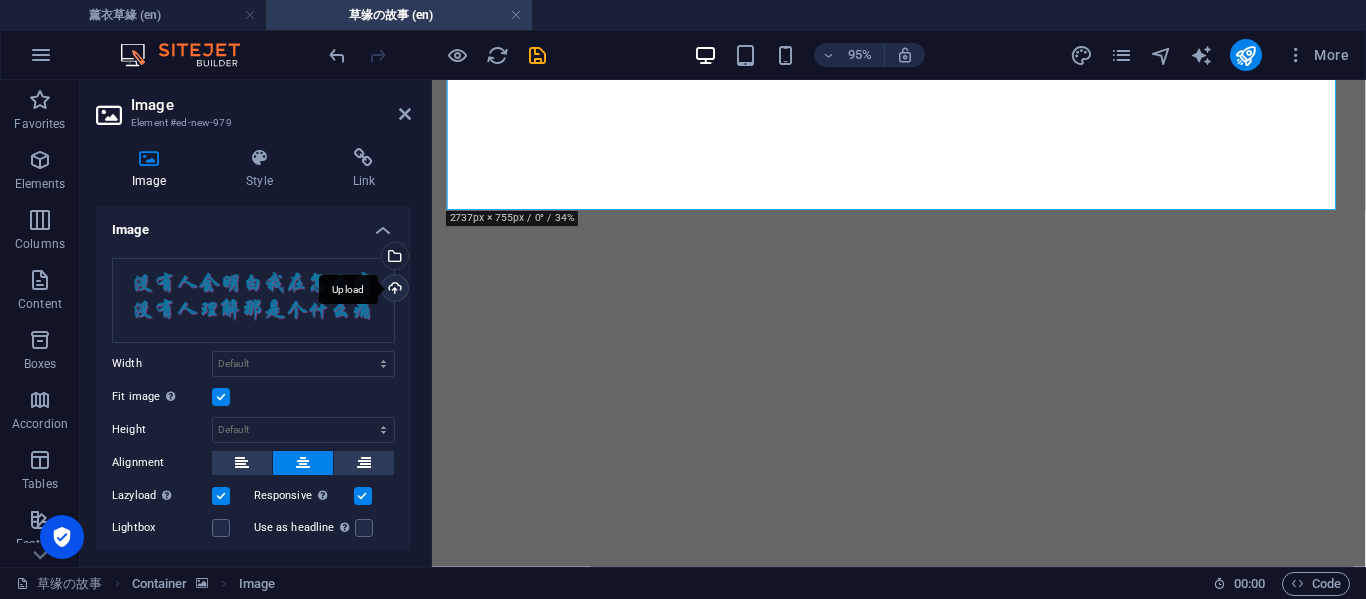 click on "Upload" at bounding box center [393, 290] 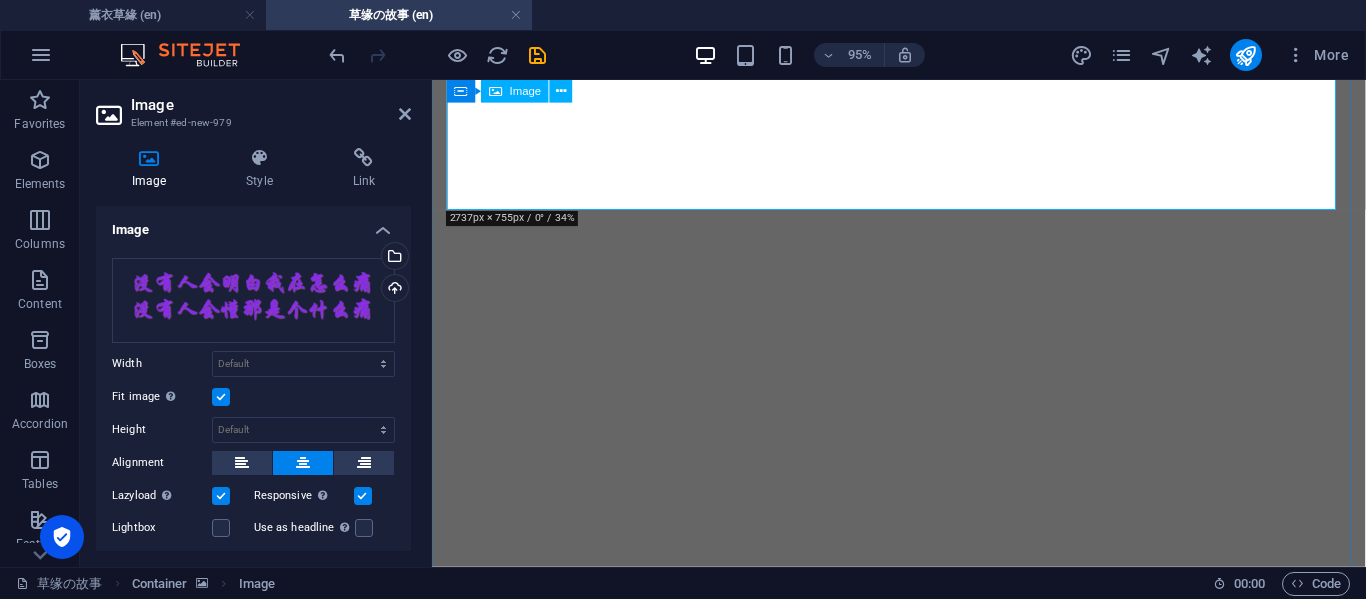 click at bounding box center (923, 4120) 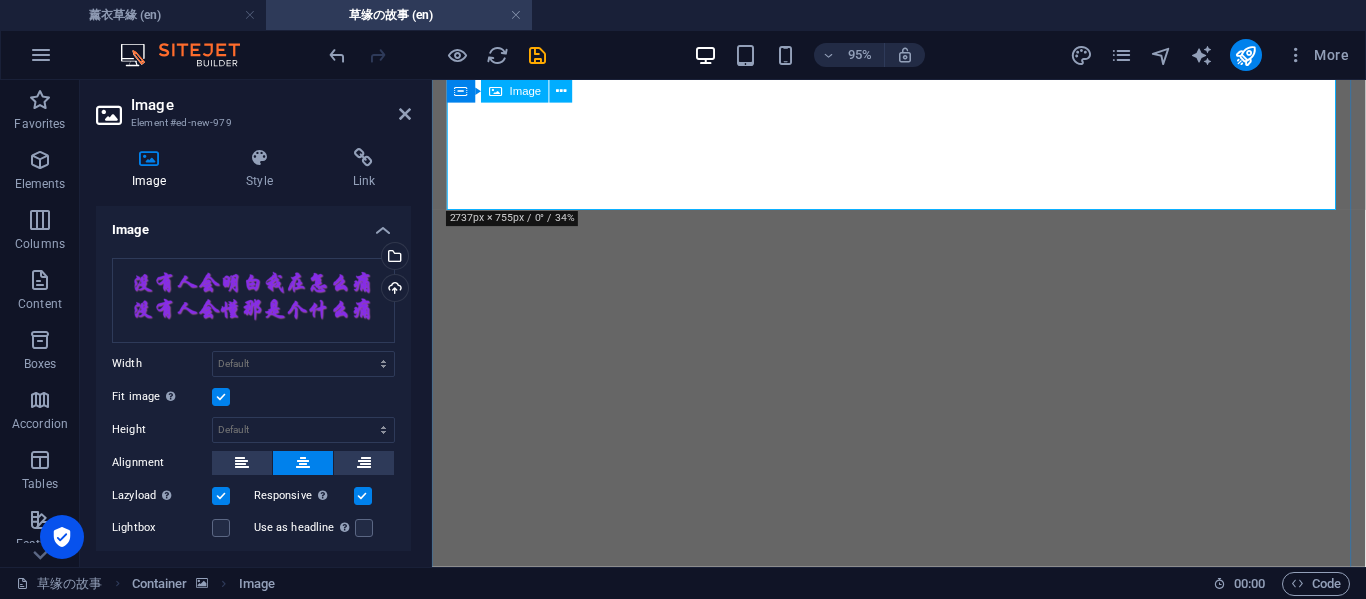 scroll, scrollTop: 2239, scrollLeft: 0, axis: vertical 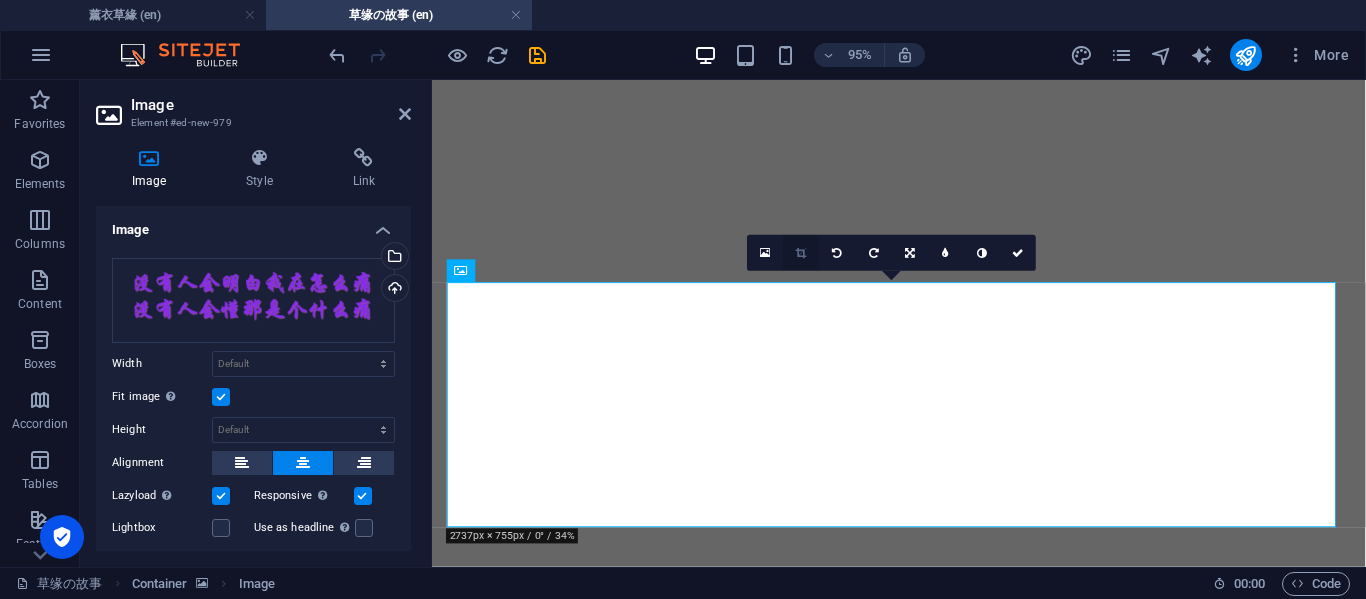 click at bounding box center (801, 252) 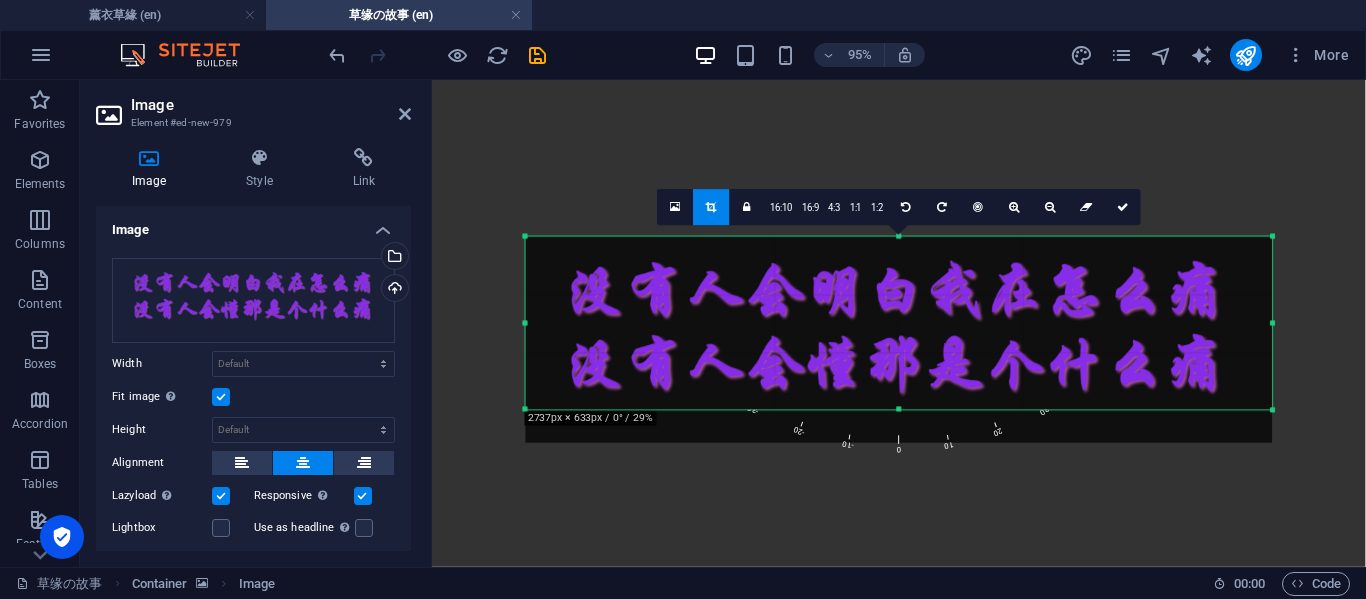 drag, startPoint x: 899, startPoint y: 423, endPoint x: 901, endPoint y: 388, distance: 35.057095 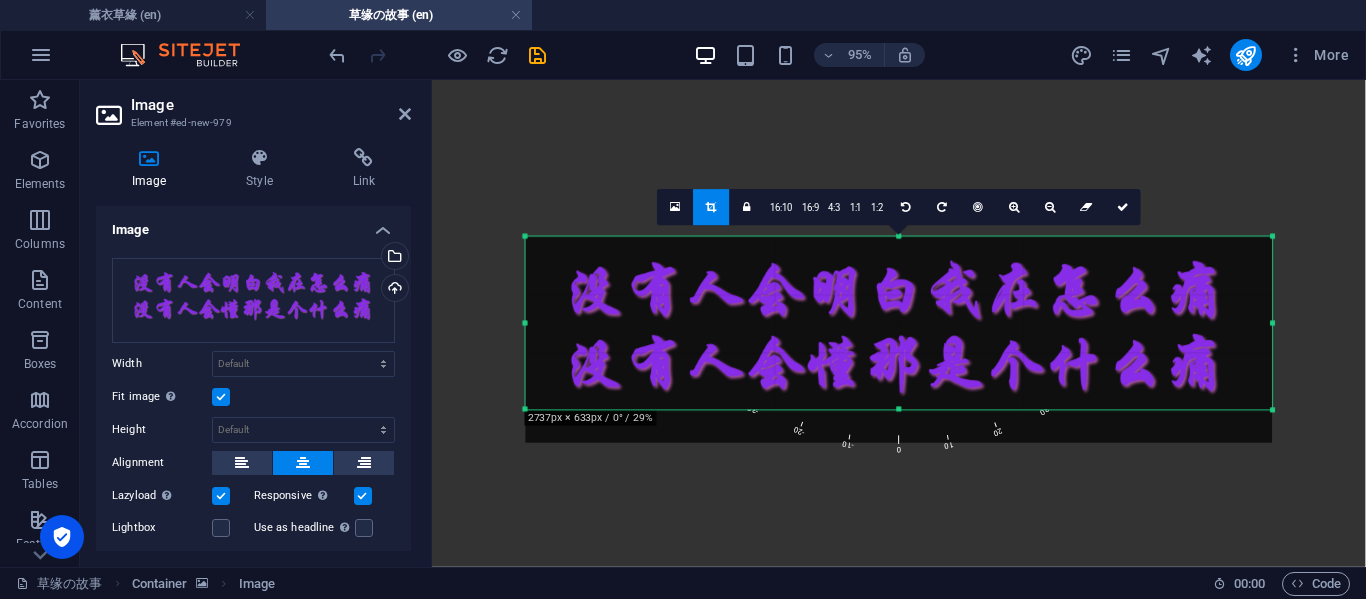 click on "180 170 160 150 140 130 120 110 100 90 80 70 60 50 40 30 20 10 0 -10 -20 -30 -40 -50 -60 -70 -80 -90 -100 -110 -120 -130 -140 -150 -160 -170 2737px × 633px / 0° / 29% 16:10 16:9 4:3 1:1 1:2 0" at bounding box center (898, 323) 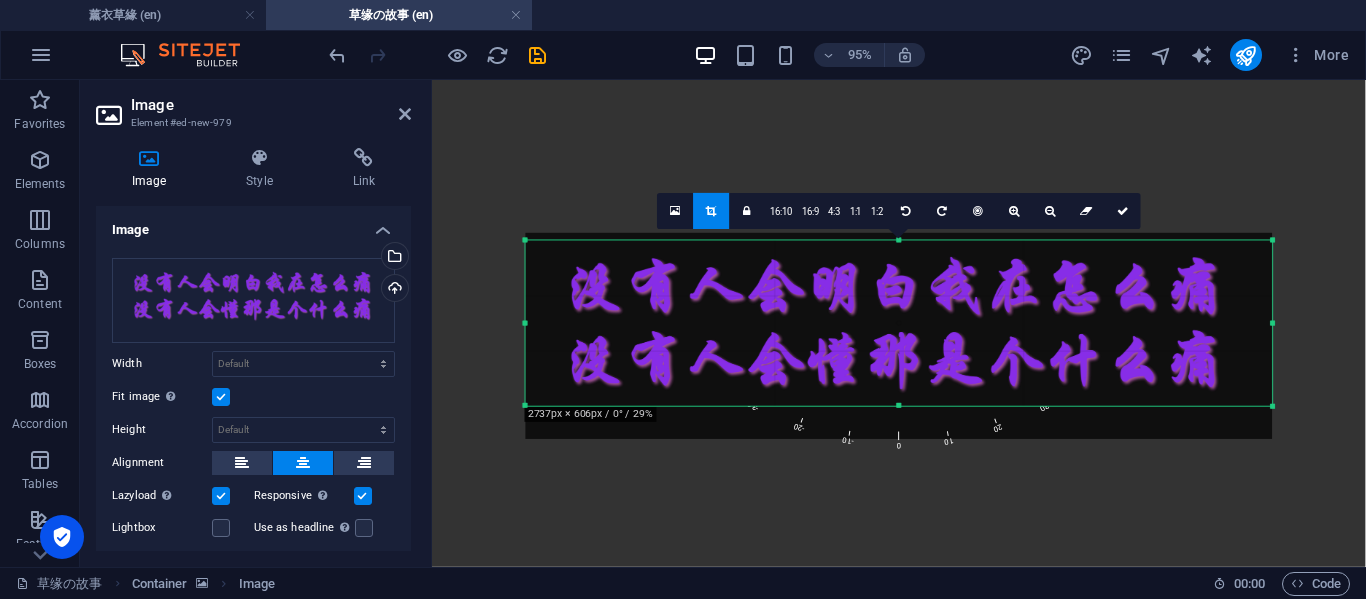 drag, startPoint x: 898, startPoint y: 242, endPoint x: 898, endPoint y: 255, distance: 13 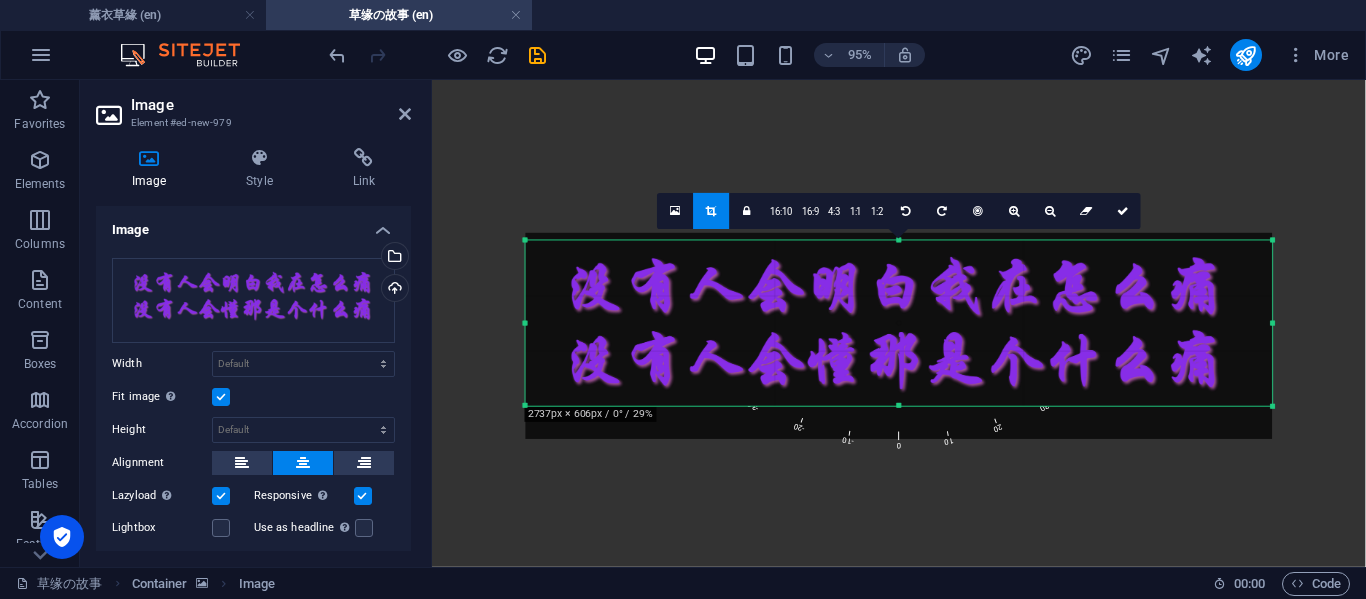 click on "180 170 160 150 140 130 120 110 100 90 80 70 60 50 40 30 20 10 0 -10 -20 -30 -40 -50 -60 -70 -80 -90 -100 -110 -120 -130 -140 -150 -160 -170 2737px × 606px / 0° / 29% 16:10 16:9 4:3 1:1 1:2 0" at bounding box center (898, 323) 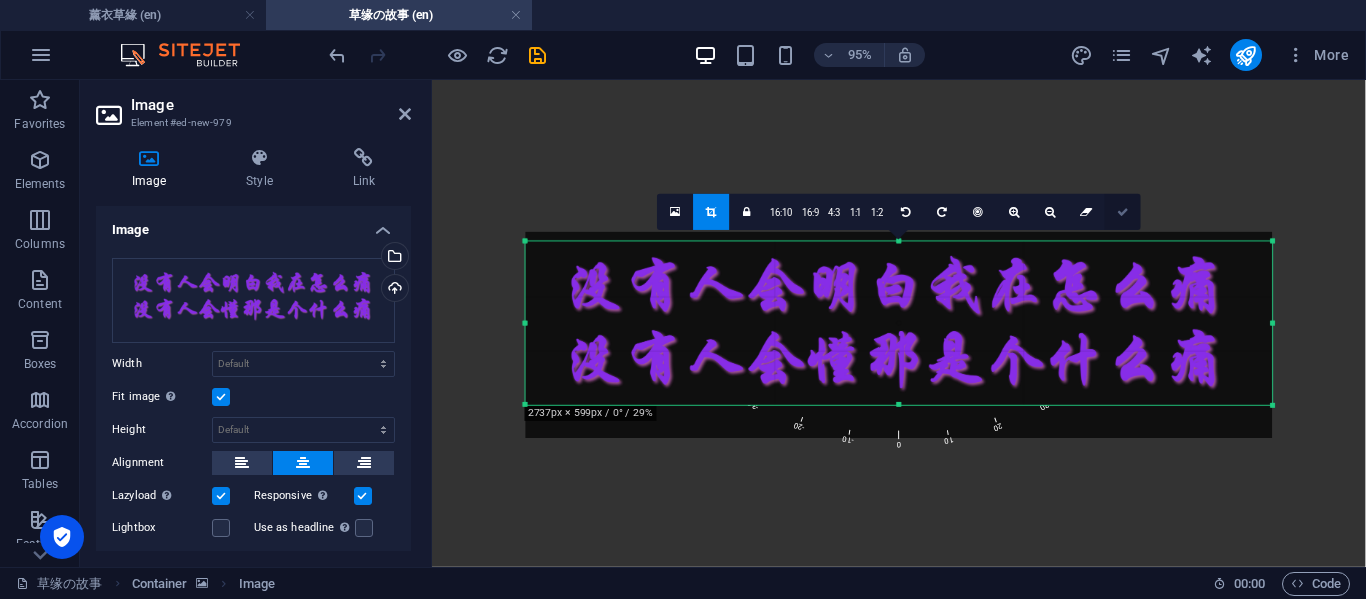 click at bounding box center [1123, 212] 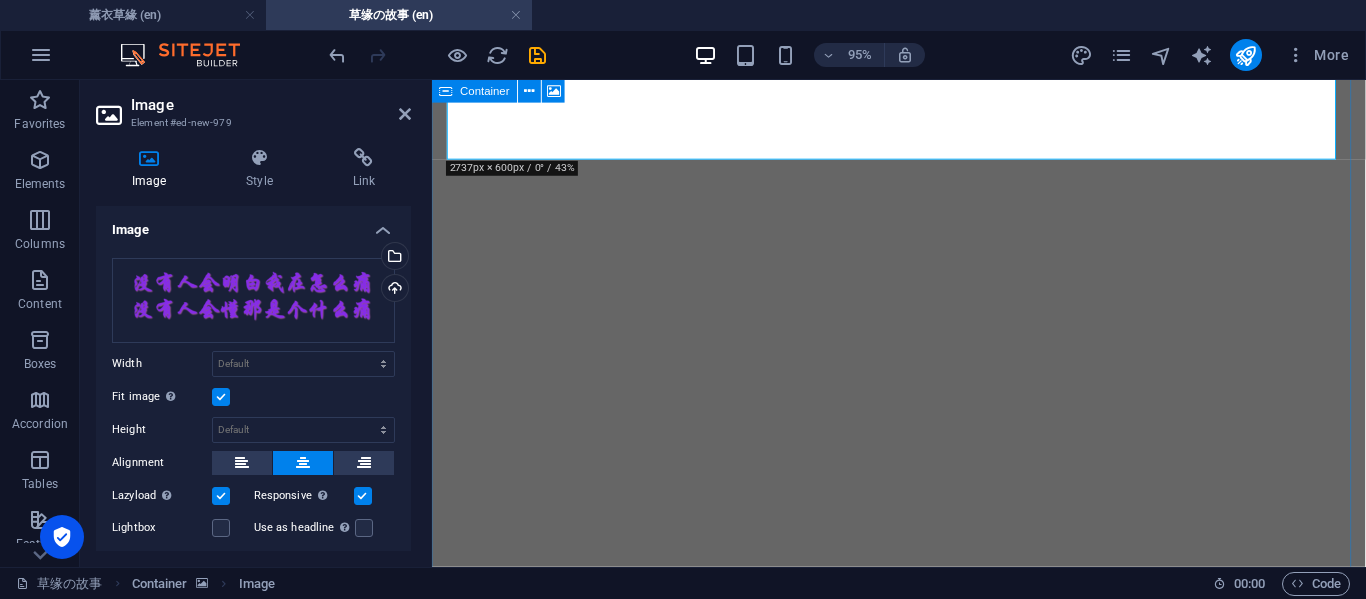 scroll, scrollTop: 2573, scrollLeft: 0, axis: vertical 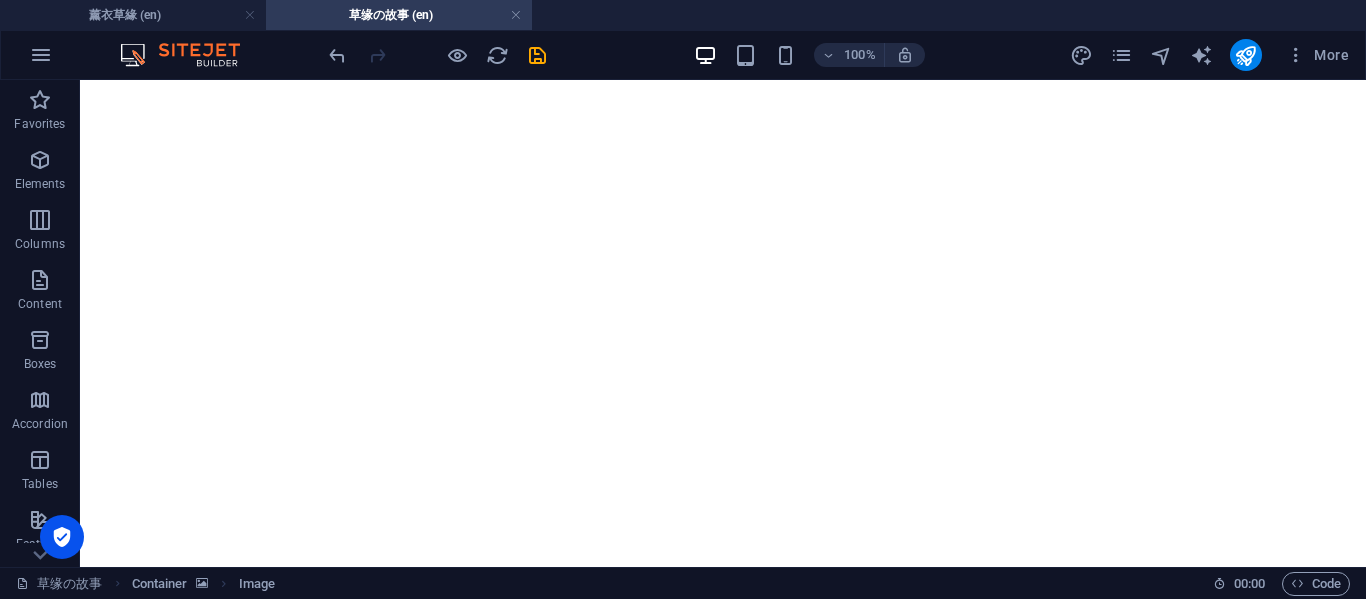 drag, startPoint x: 139, startPoint y: 215, endPoint x: 490, endPoint y: 221, distance: 351.05127 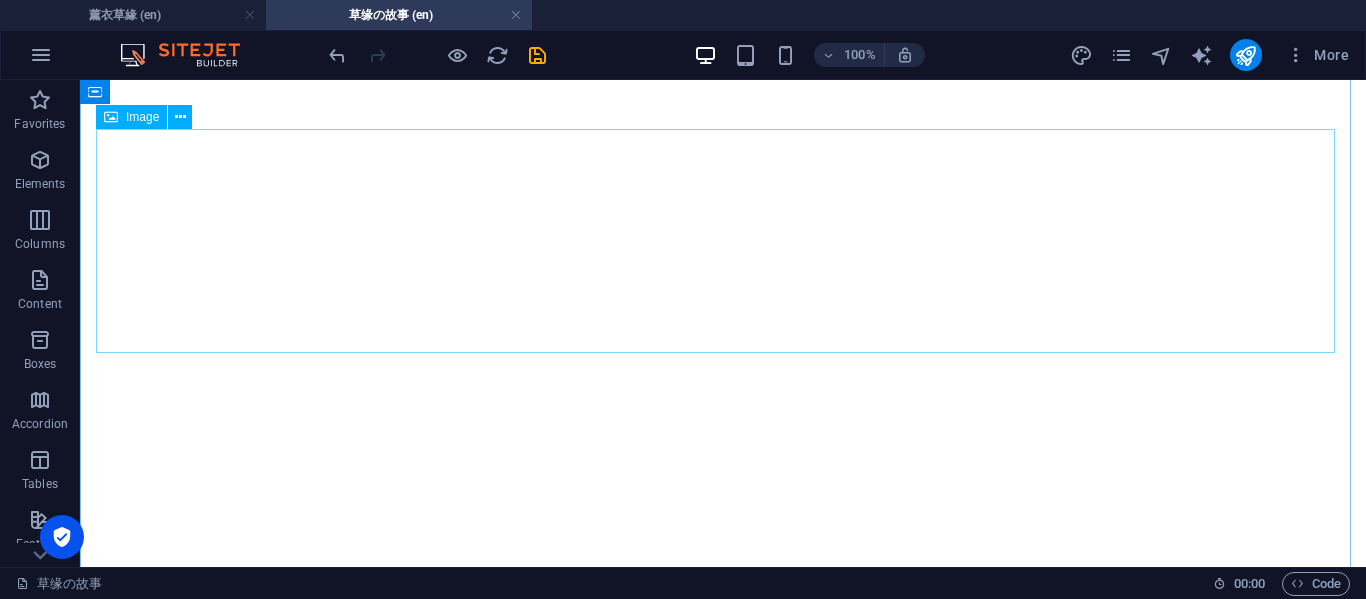 scroll, scrollTop: 2126, scrollLeft: 0, axis: vertical 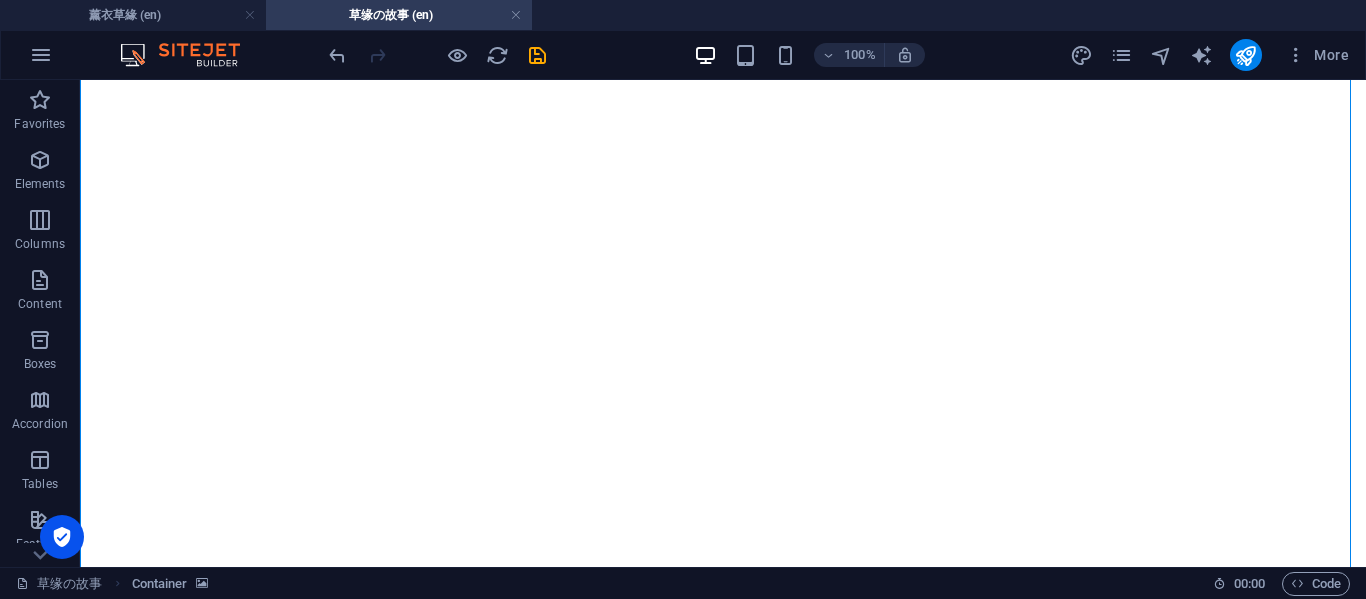 drag, startPoint x: 141, startPoint y: 335, endPoint x: 167, endPoint y: 358, distance: 34.713108 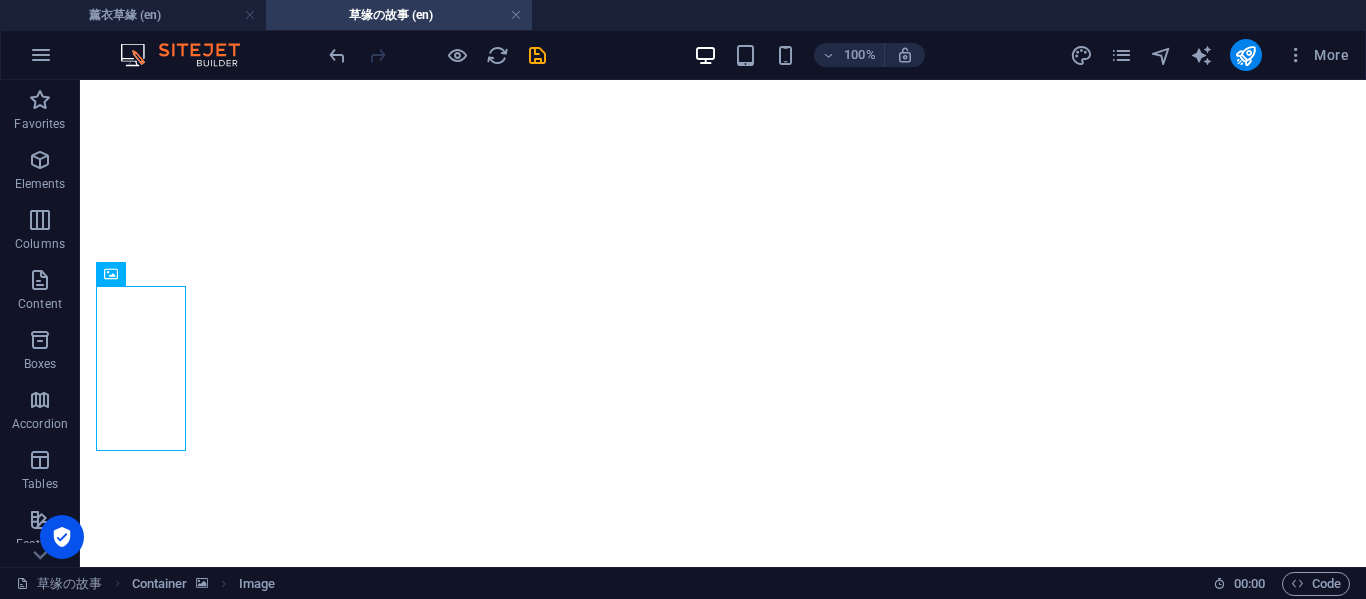 drag, startPoint x: 131, startPoint y: 383, endPoint x: 238, endPoint y: 391, distance: 107.298645 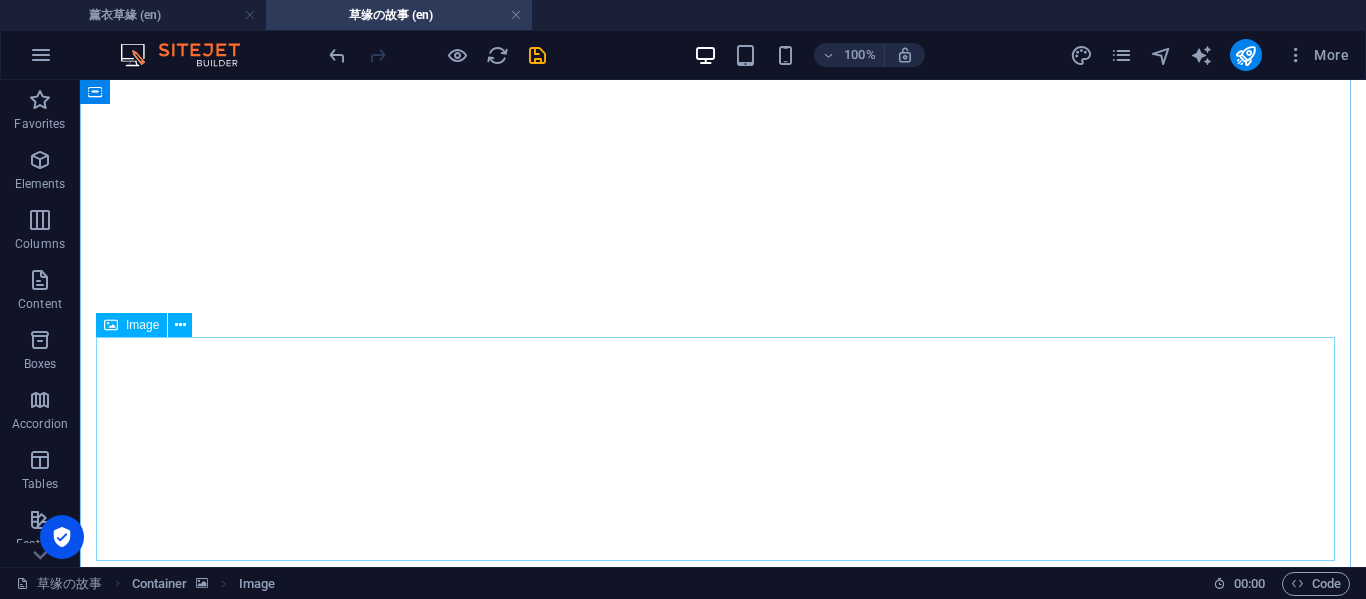 scroll, scrollTop: 2963, scrollLeft: 0, axis: vertical 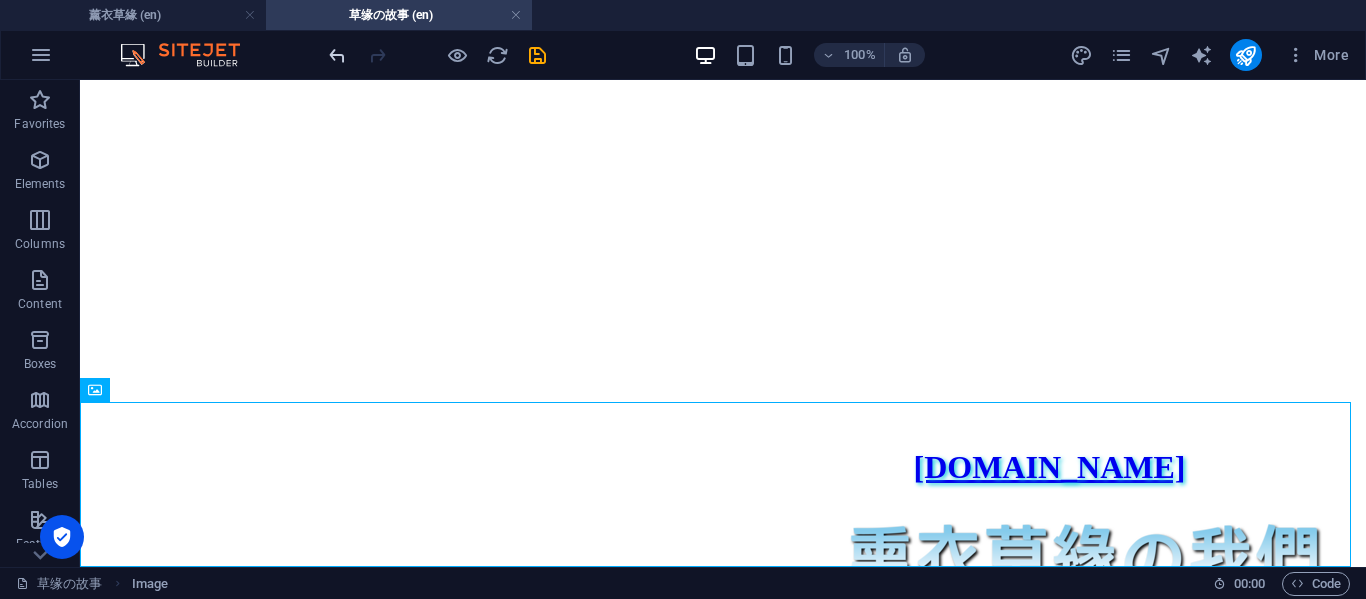 click at bounding box center (337, 55) 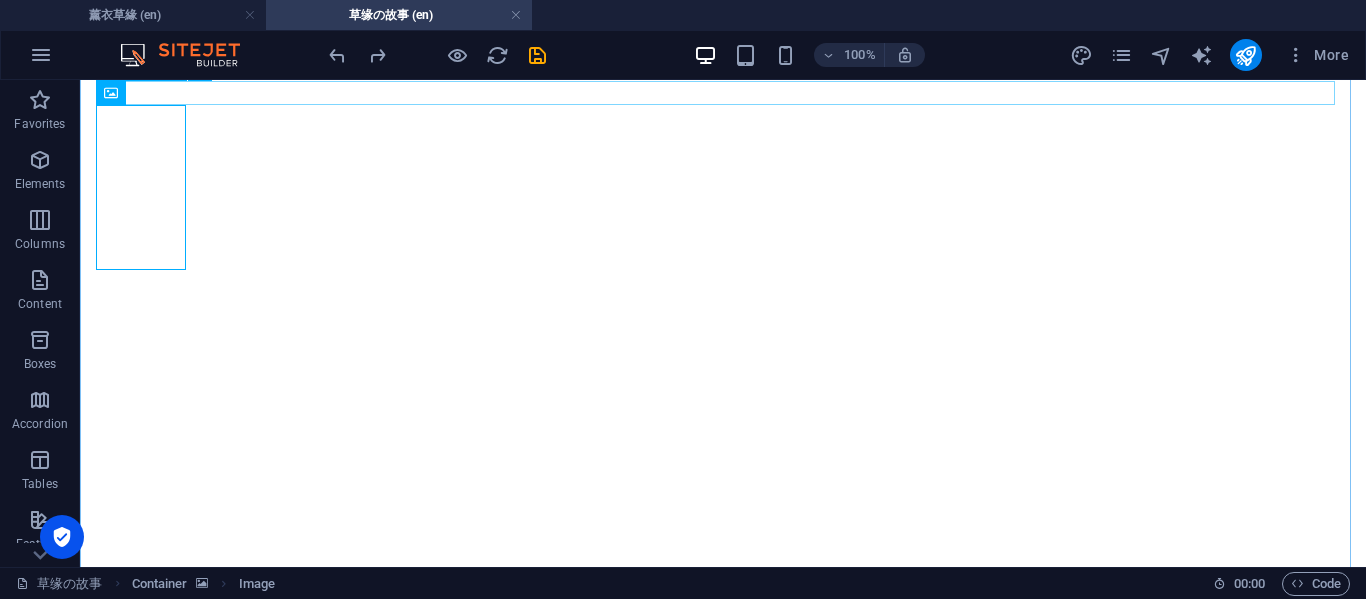 scroll, scrollTop: 2171, scrollLeft: 0, axis: vertical 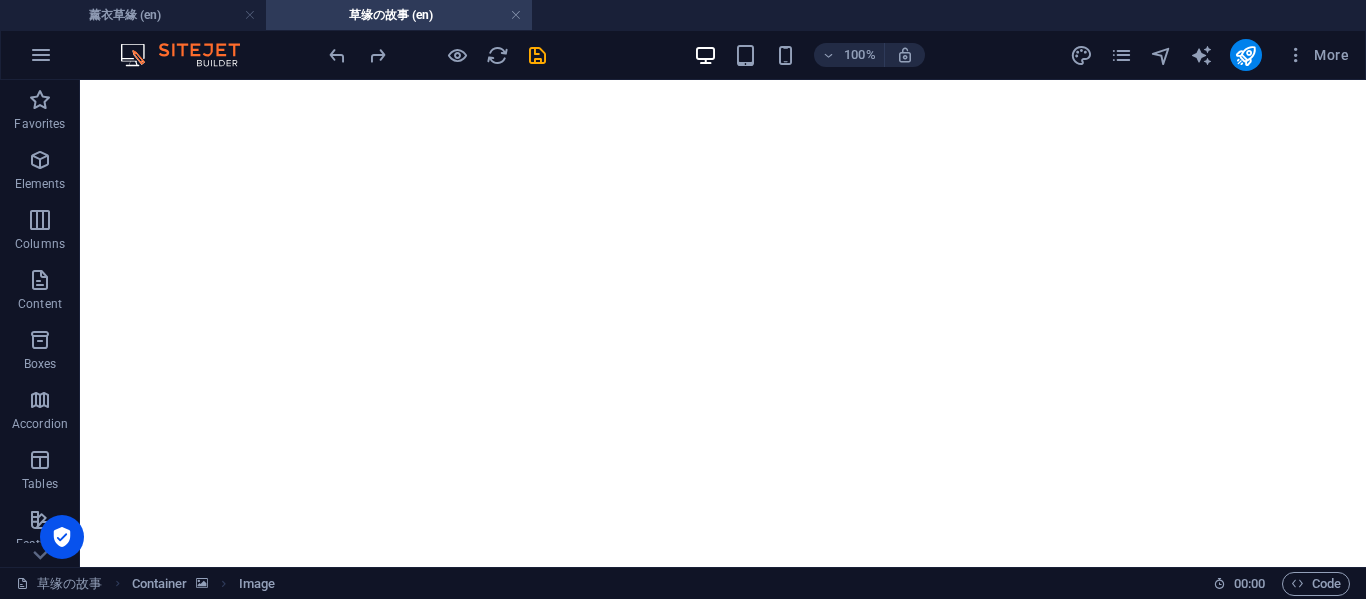 drag, startPoint x: 216, startPoint y: 283, endPoint x: 165, endPoint y: 288, distance: 51.24451 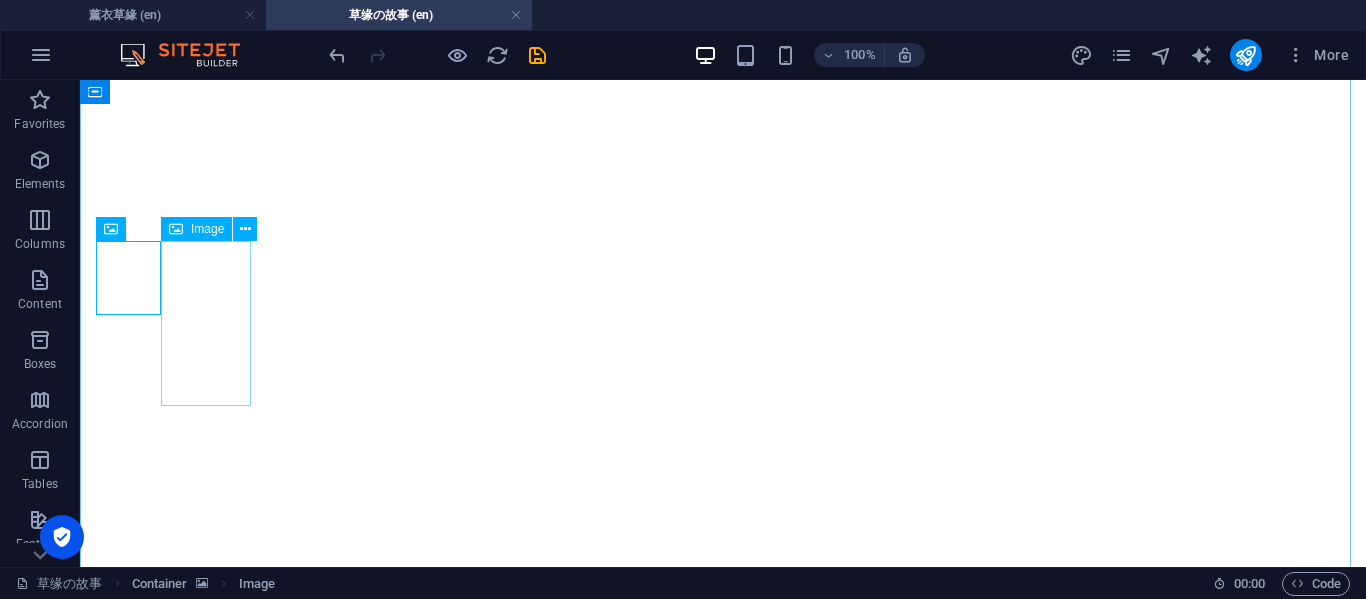 click at bounding box center (723, 4389) 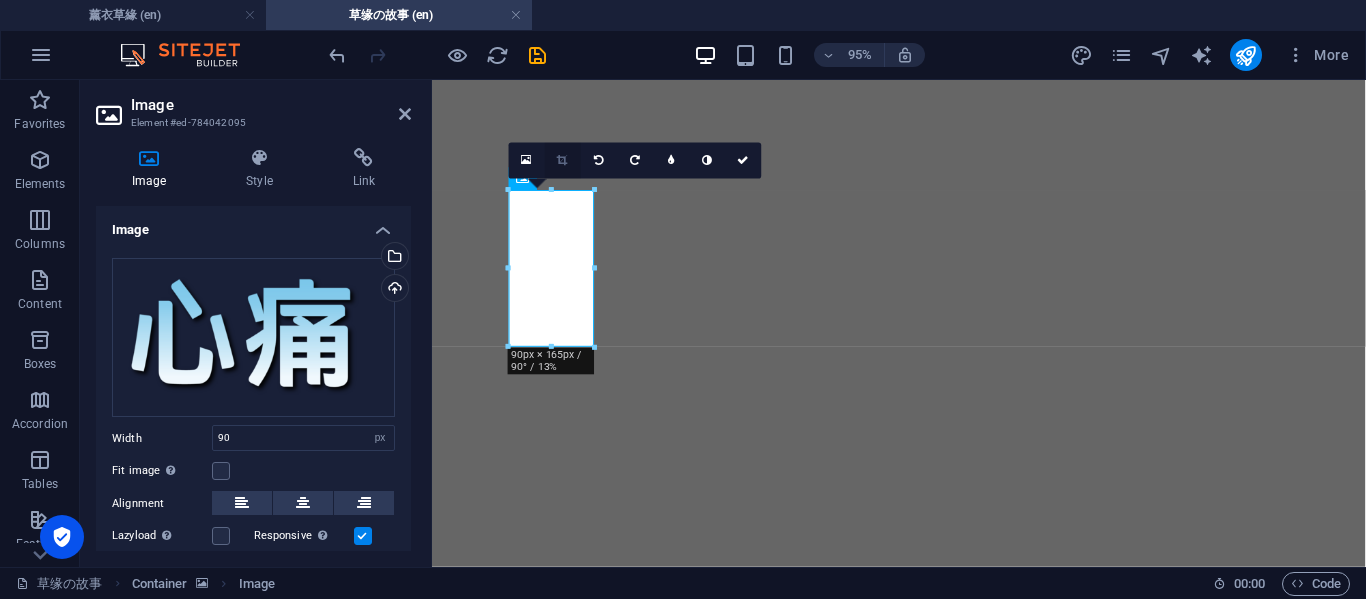 click at bounding box center [563, 160] 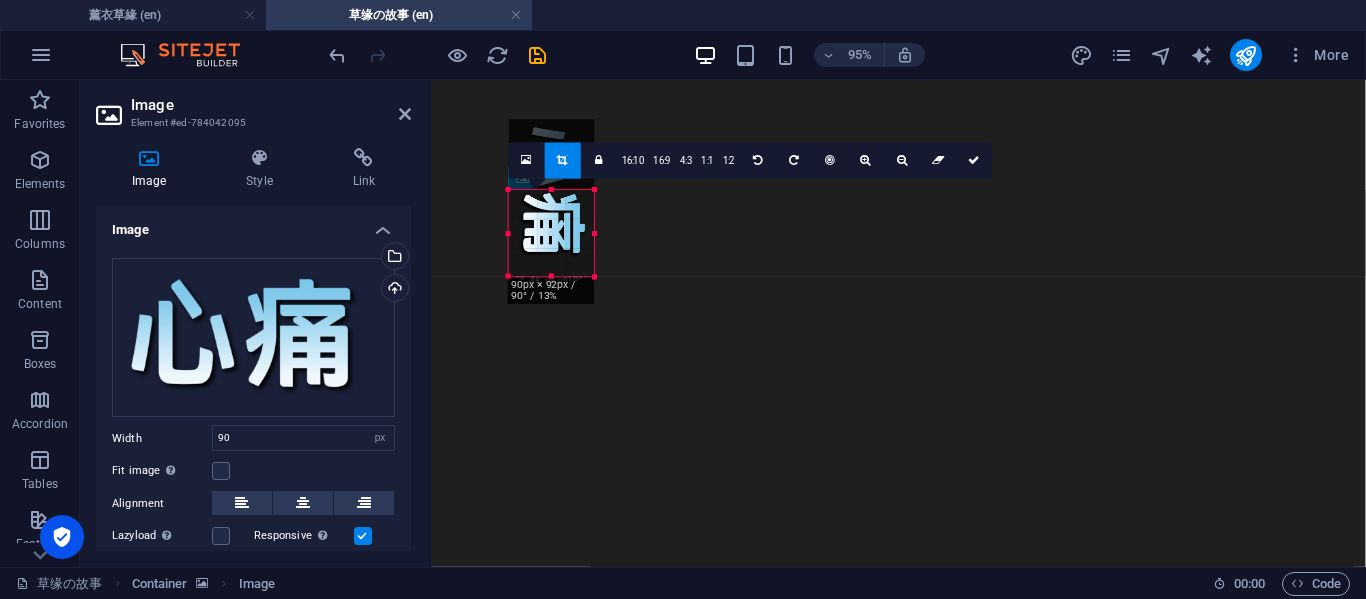 drag, startPoint x: 551, startPoint y: 187, endPoint x: 572, endPoint y: 261, distance: 76.922035 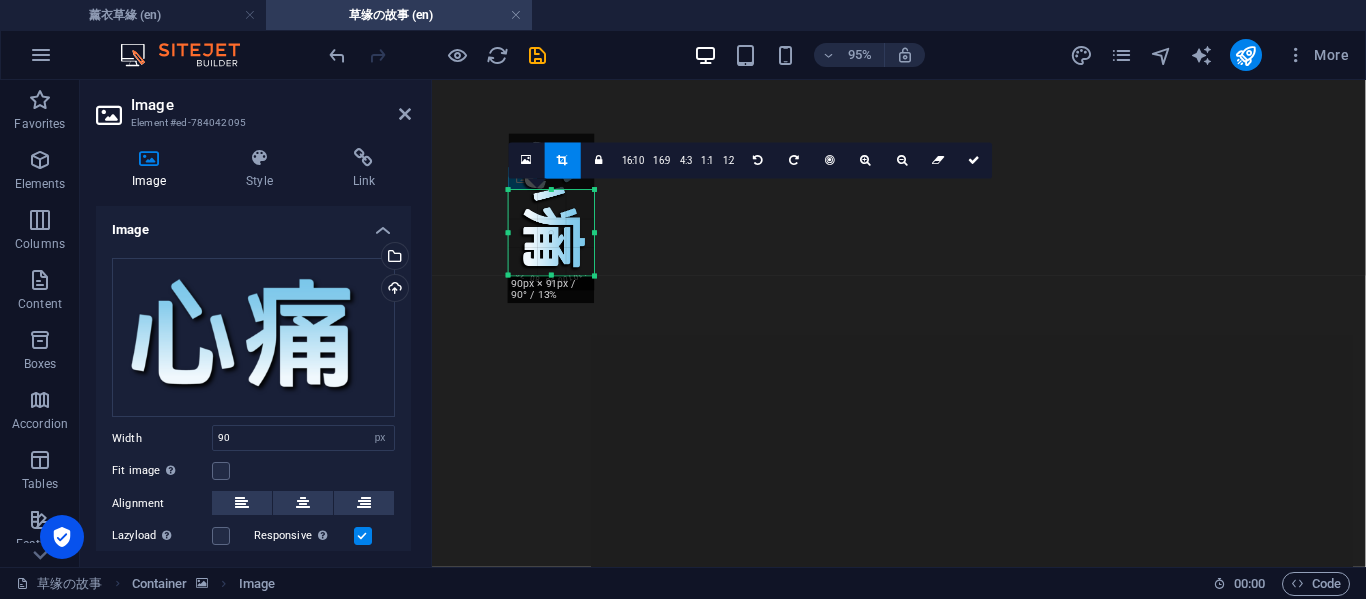 drag, startPoint x: 555, startPoint y: 236, endPoint x: 558, endPoint y: 249, distance: 13.341664 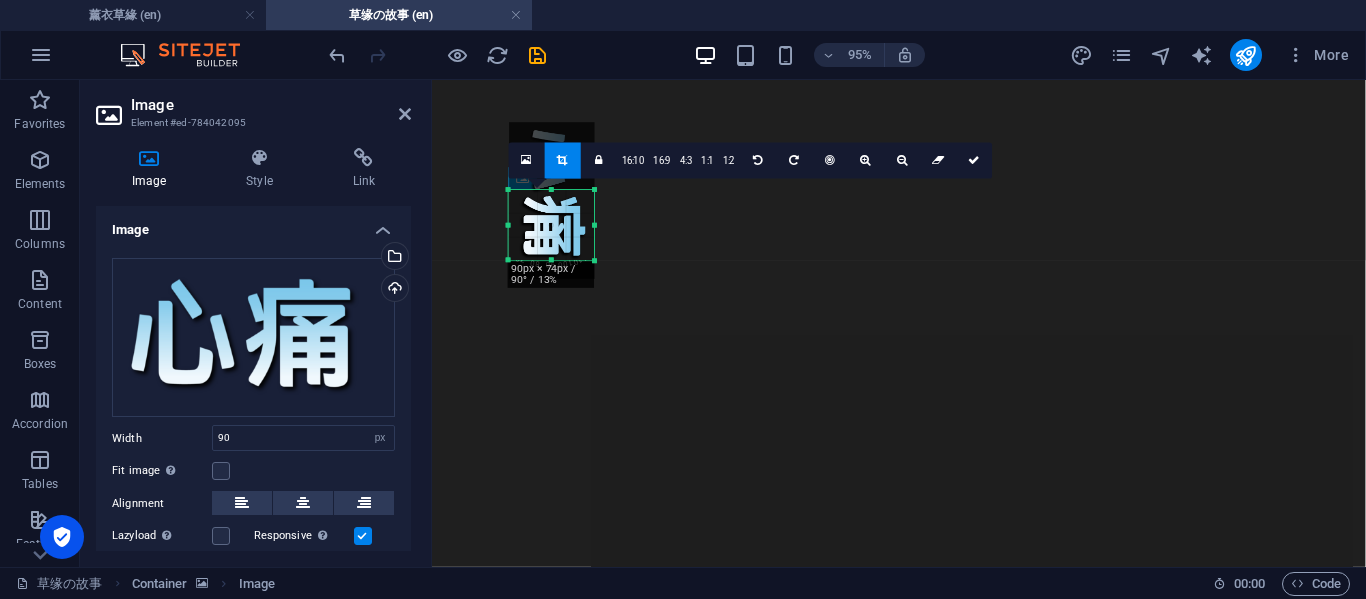 drag, startPoint x: 552, startPoint y: 191, endPoint x: 556, endPoint y: 203, distance: 12.649111 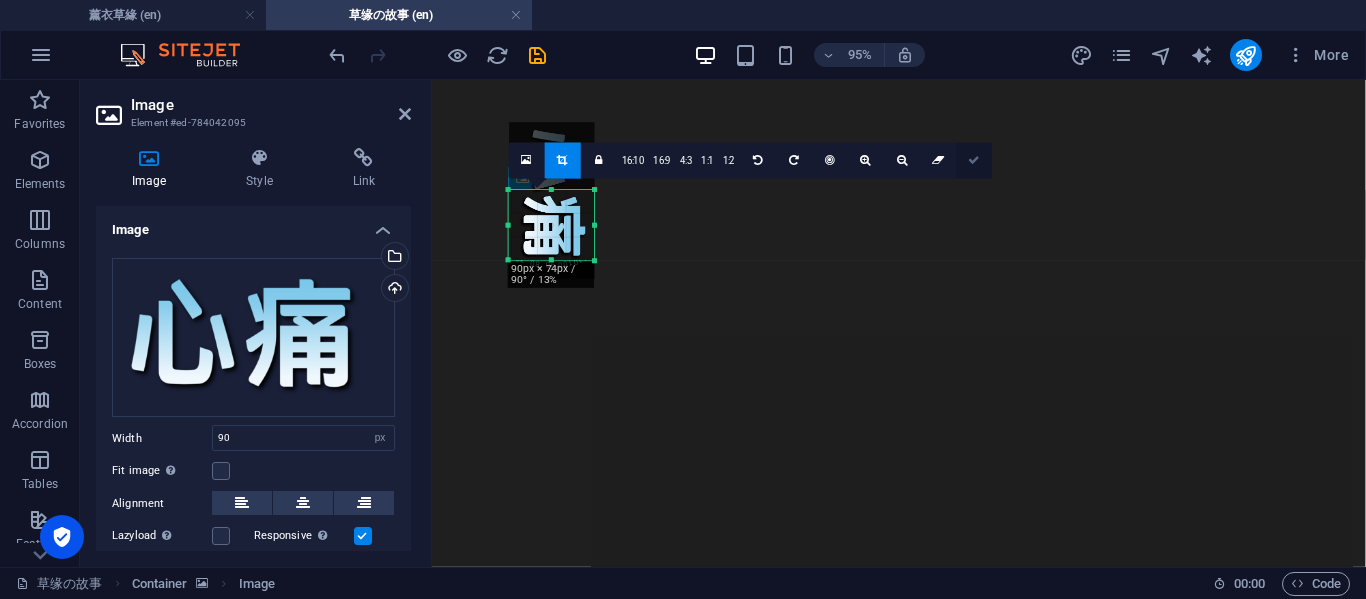 click at bounding box center [975, 160] 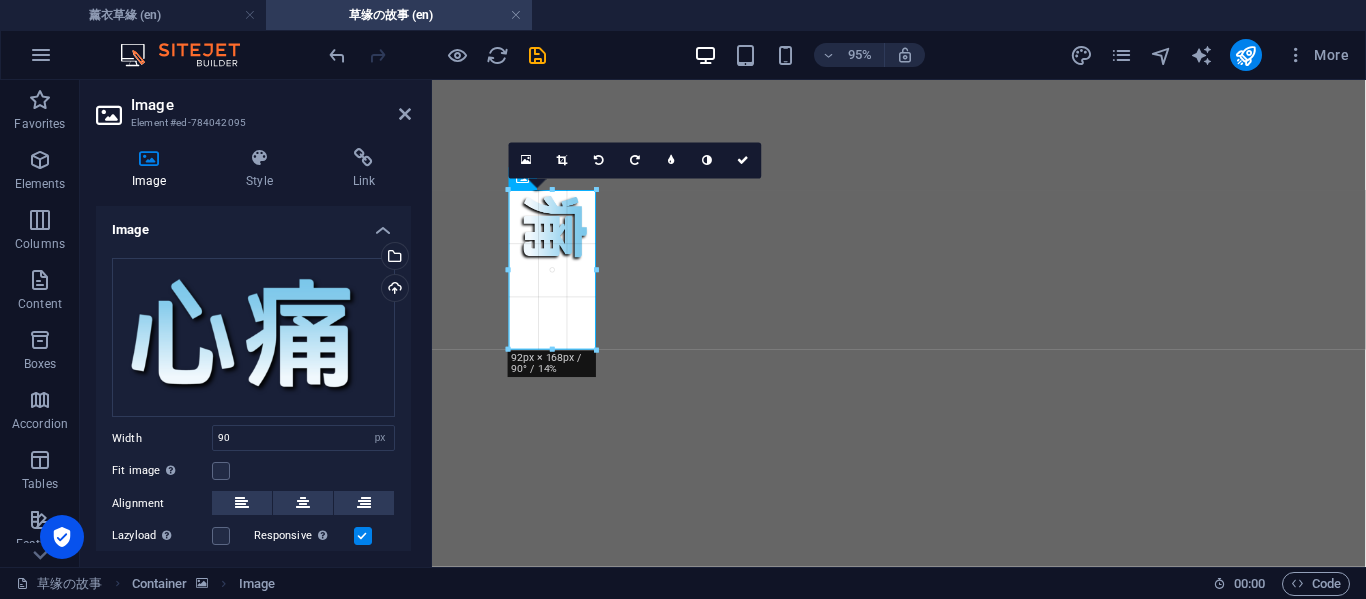 drag, startPoint x: 595, startPoint y: 262, endPoint x: 159, endPoint y: 202, distance: 440.10907 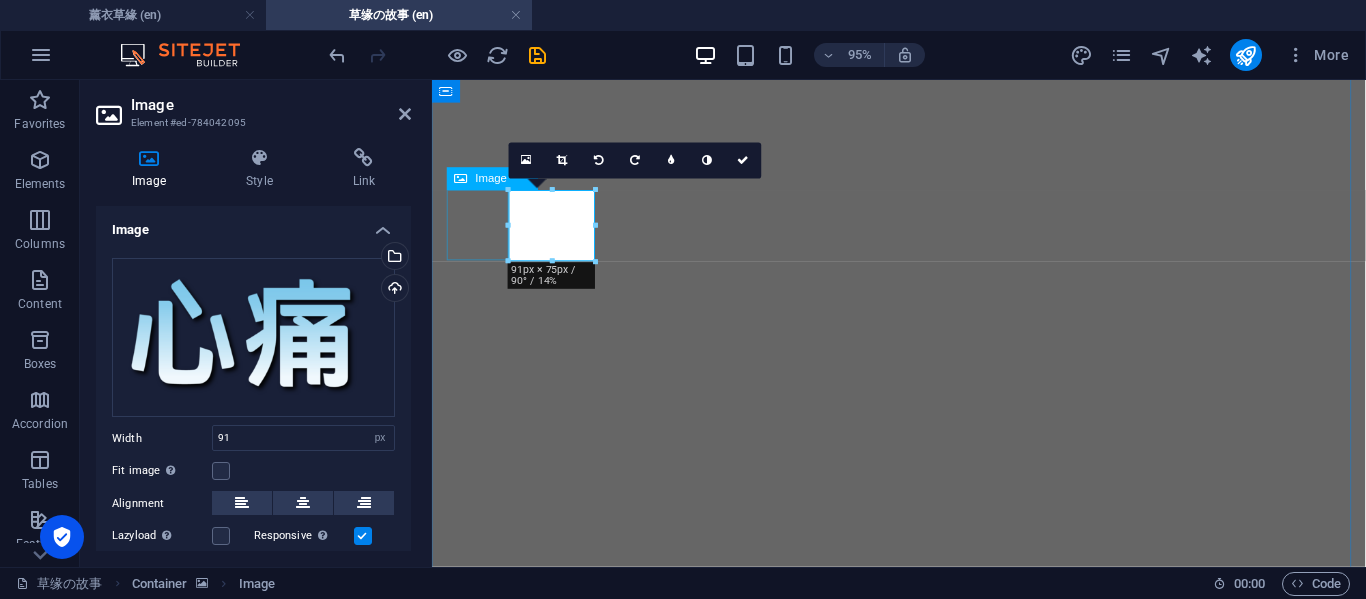 click at bounding box center [923, 4111] 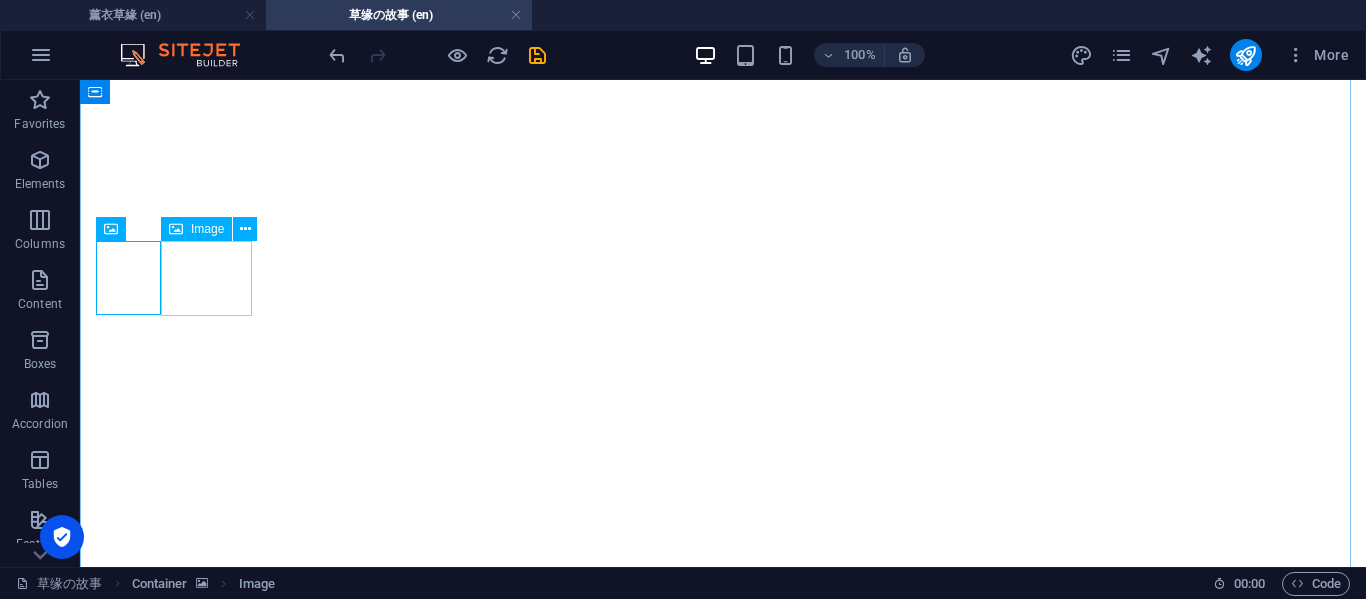 click at bounding box center [723, 4189] 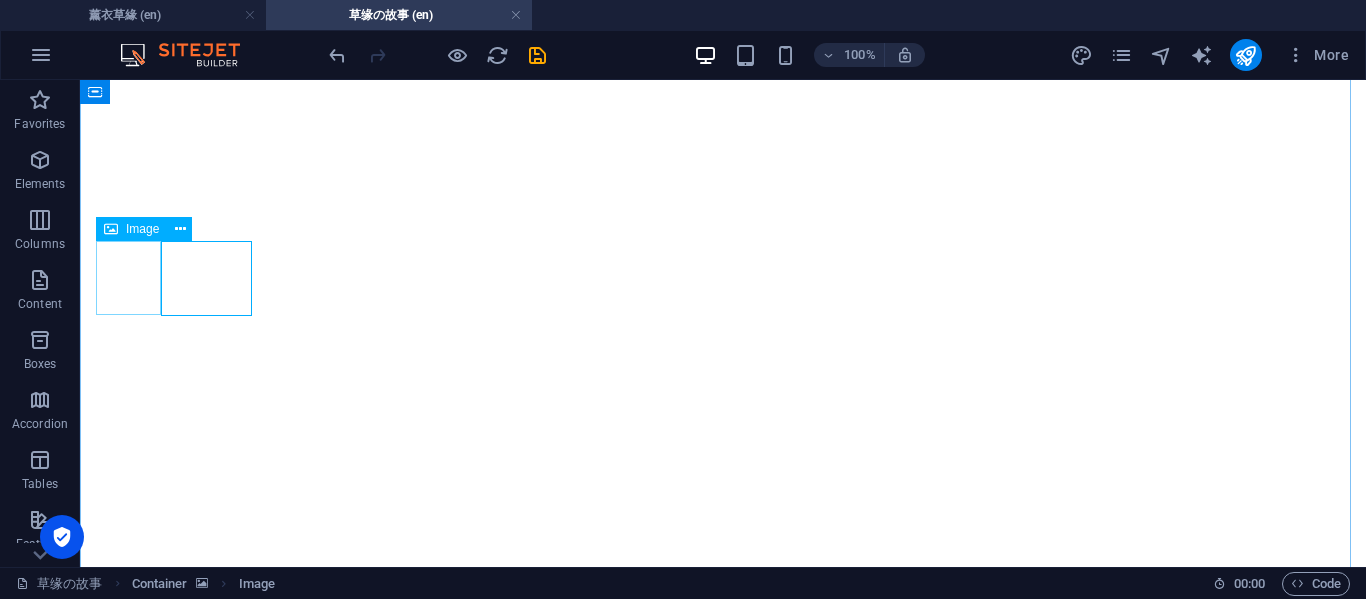 click at bounding box center (723, 4111) 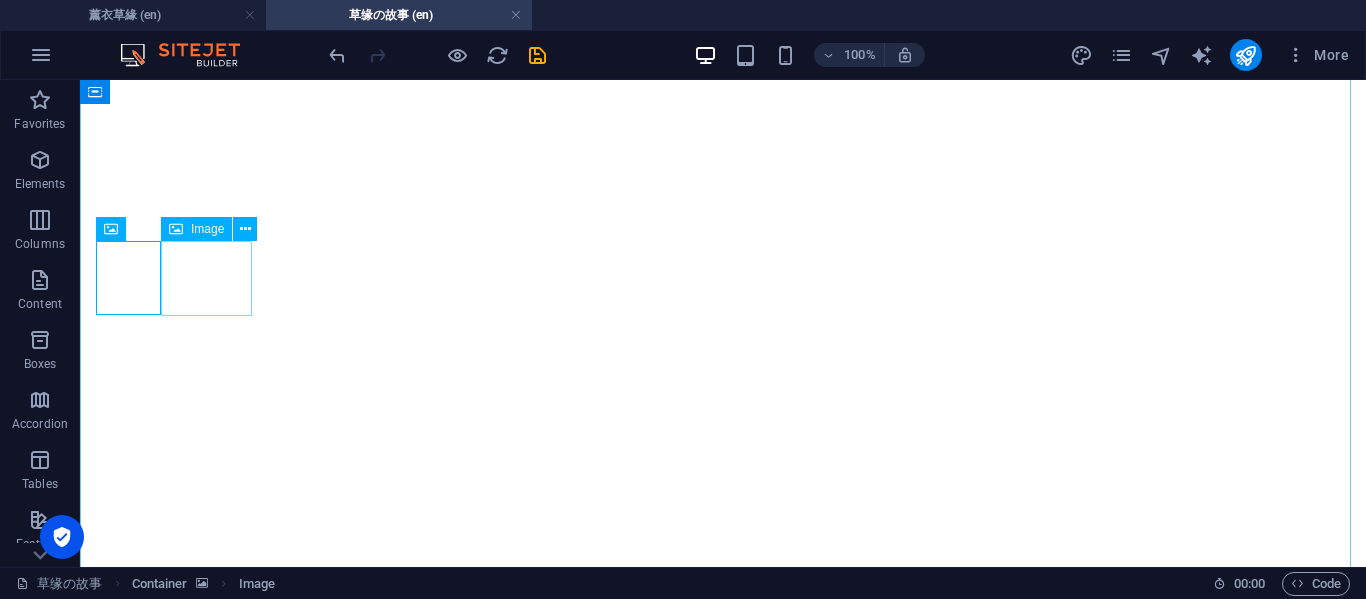 click at bounding box center [723, 4189] 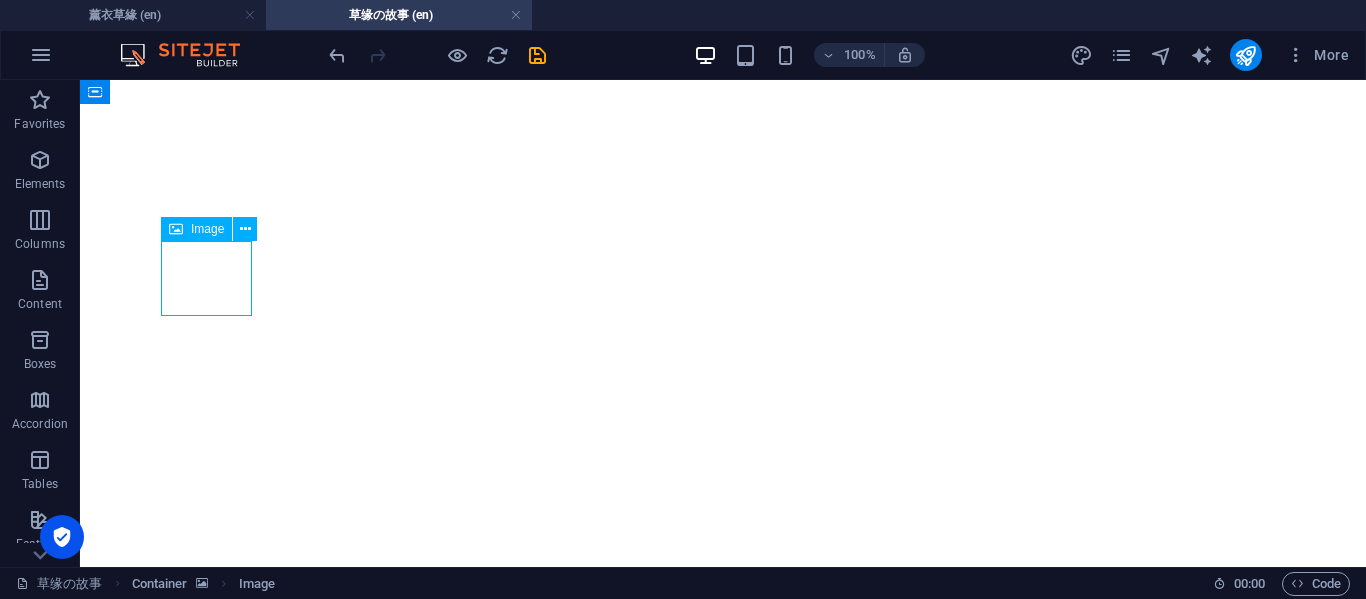 click at bounding box center [723, 4189] 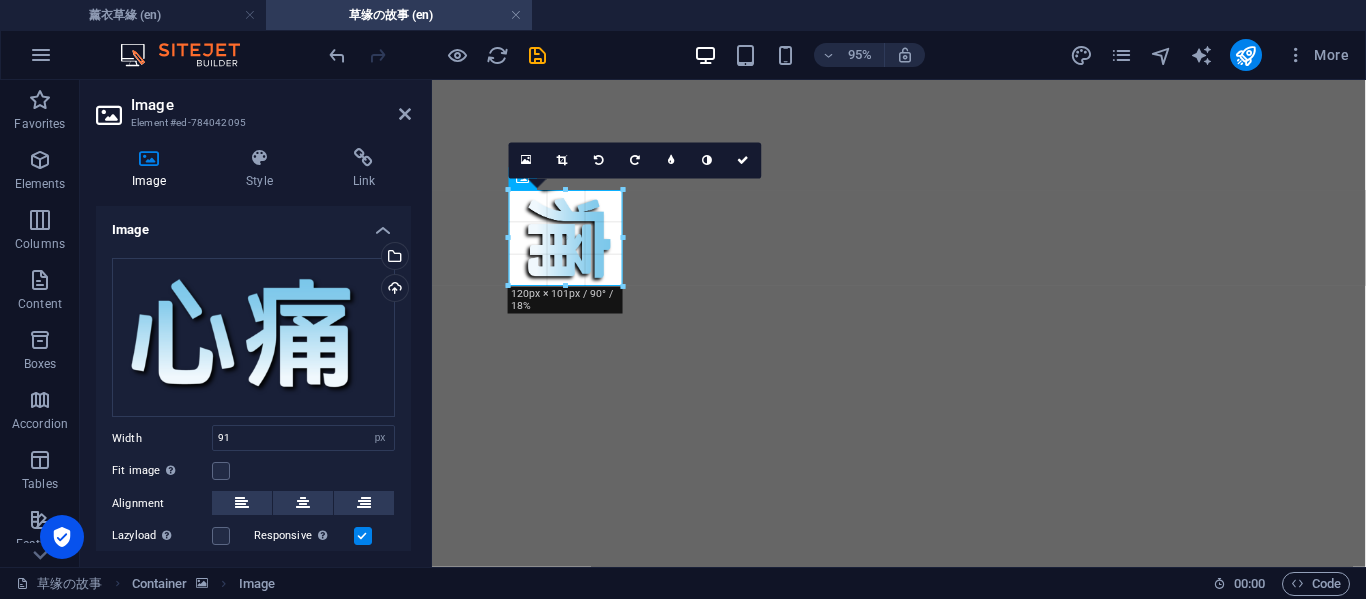 drag, startPoint x: 552, startPoint y: 262, endPoint x: 569, endPoint y: 294, distance: 36.23534 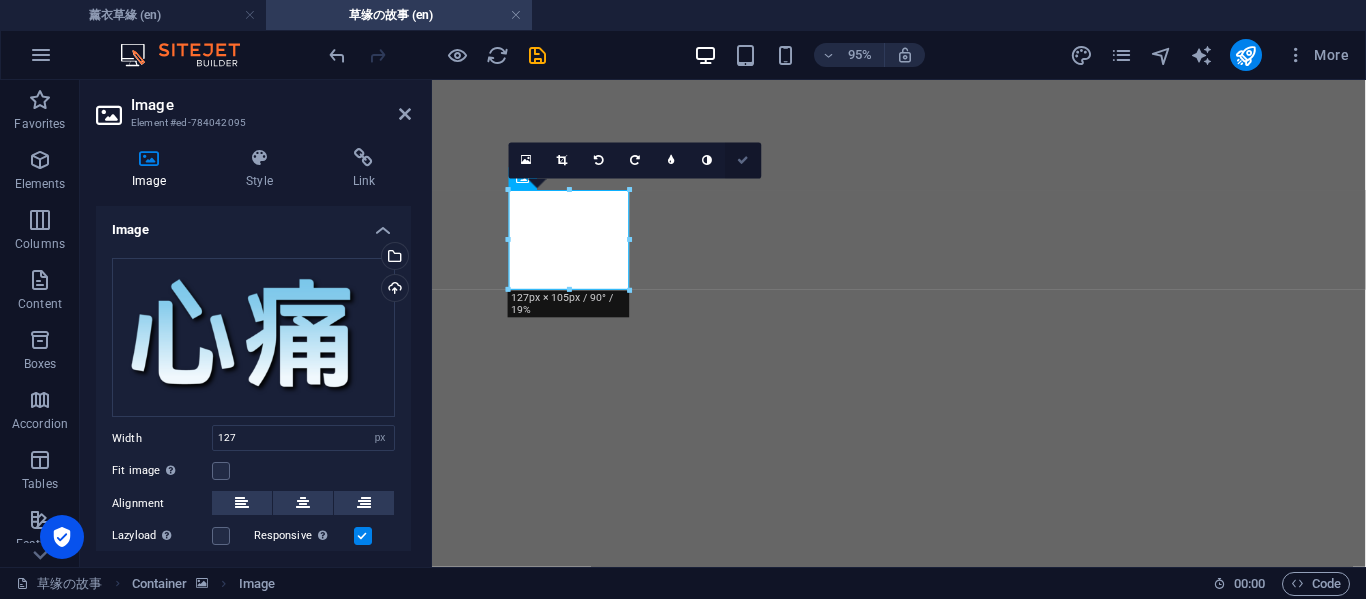 click at bounding box center (744, 160) 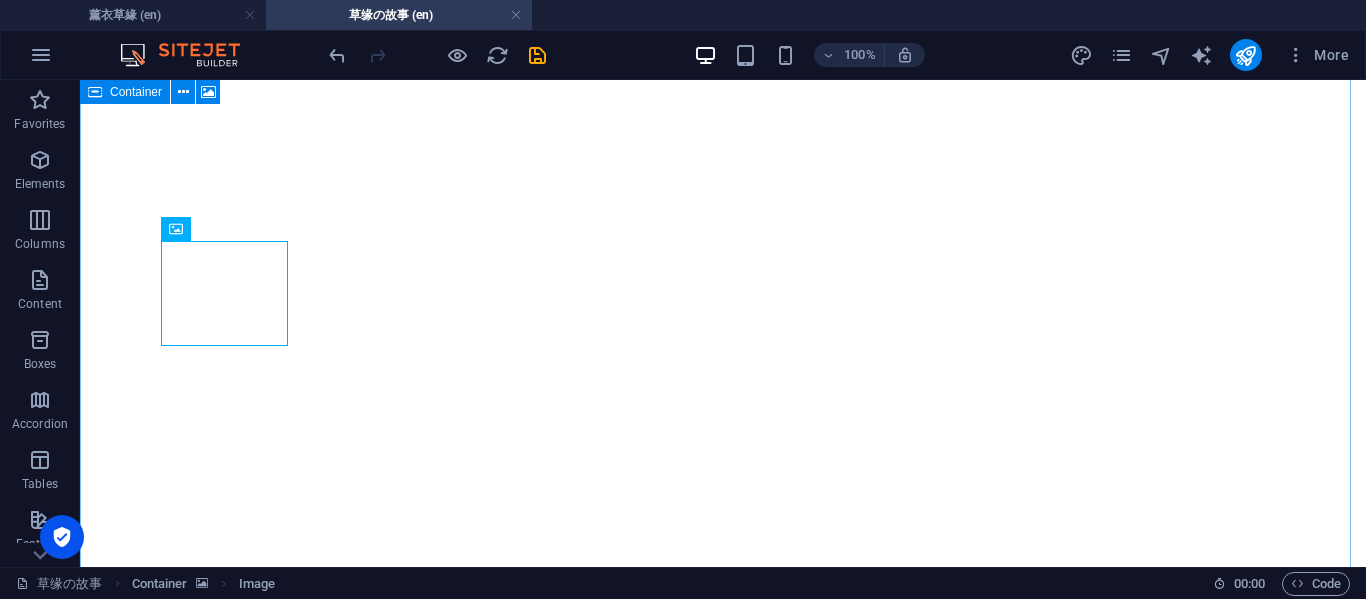 click at bounding box center [723, -2065] 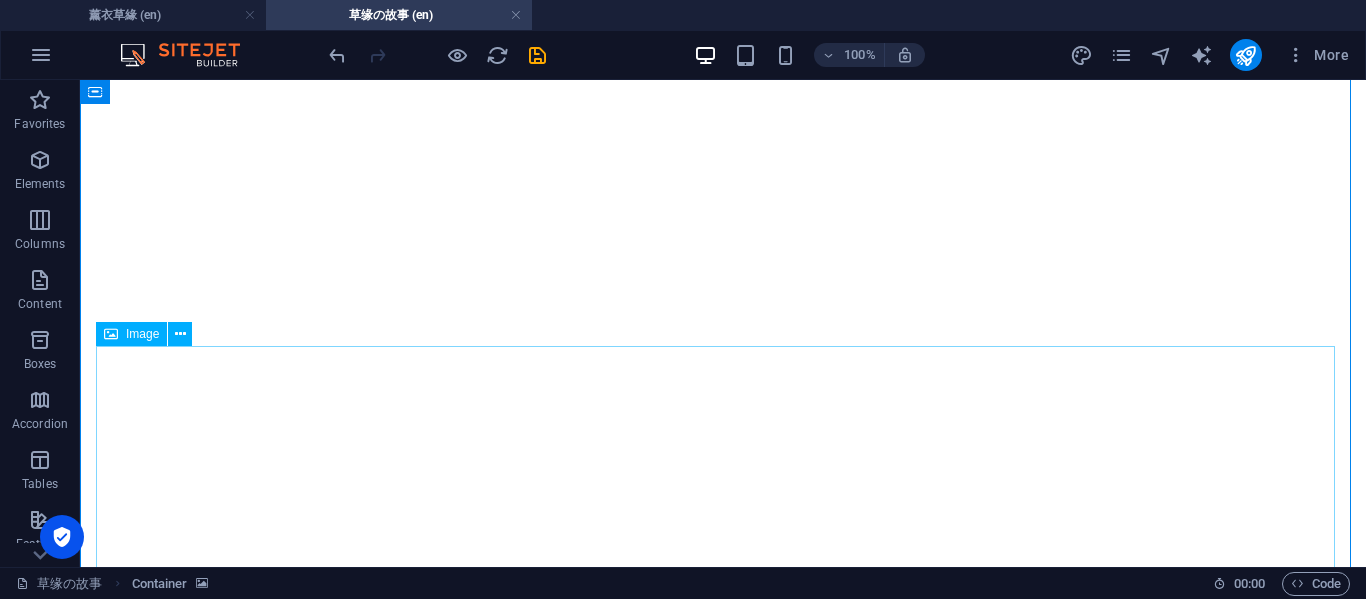 scroll, scrollTop: 2504, scrollLeft: 0, axis: vertical 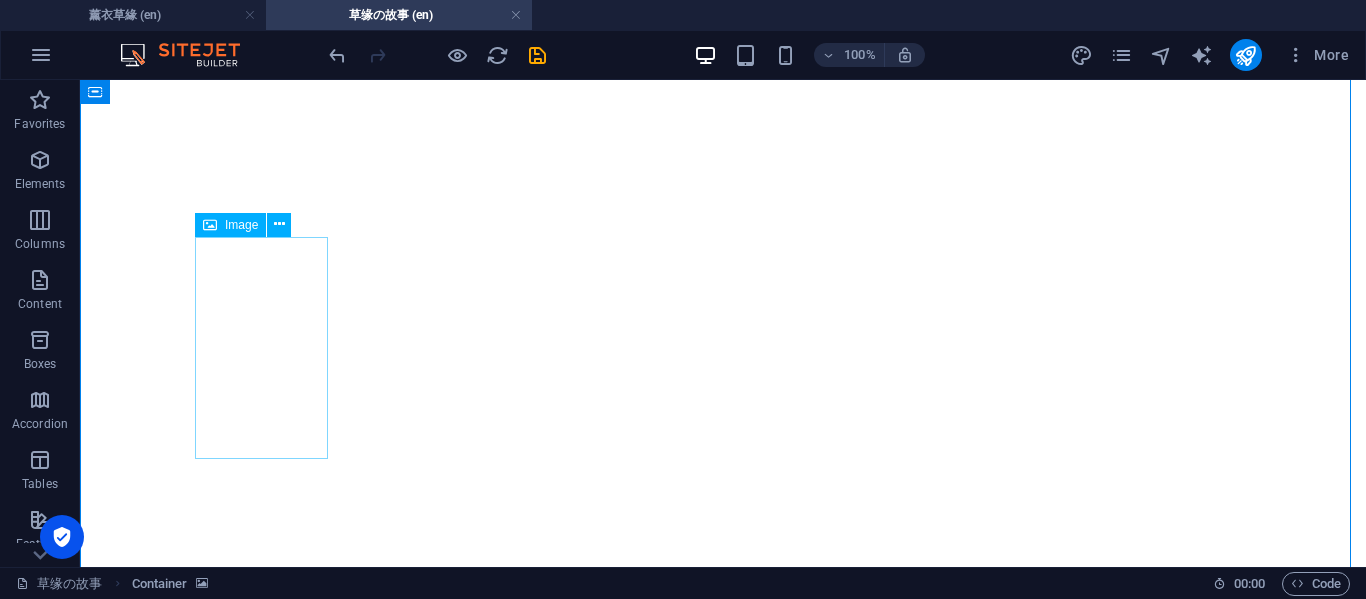 click at bounding box center (723, 4464) 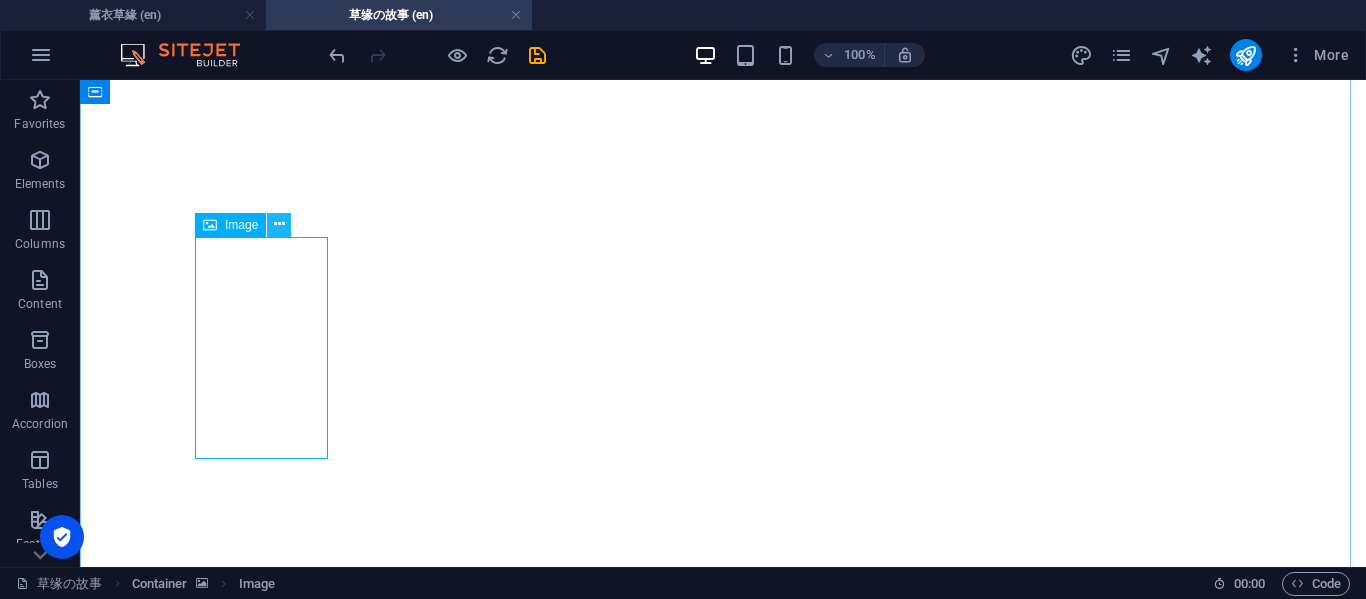click at bounding box center [279, 225] 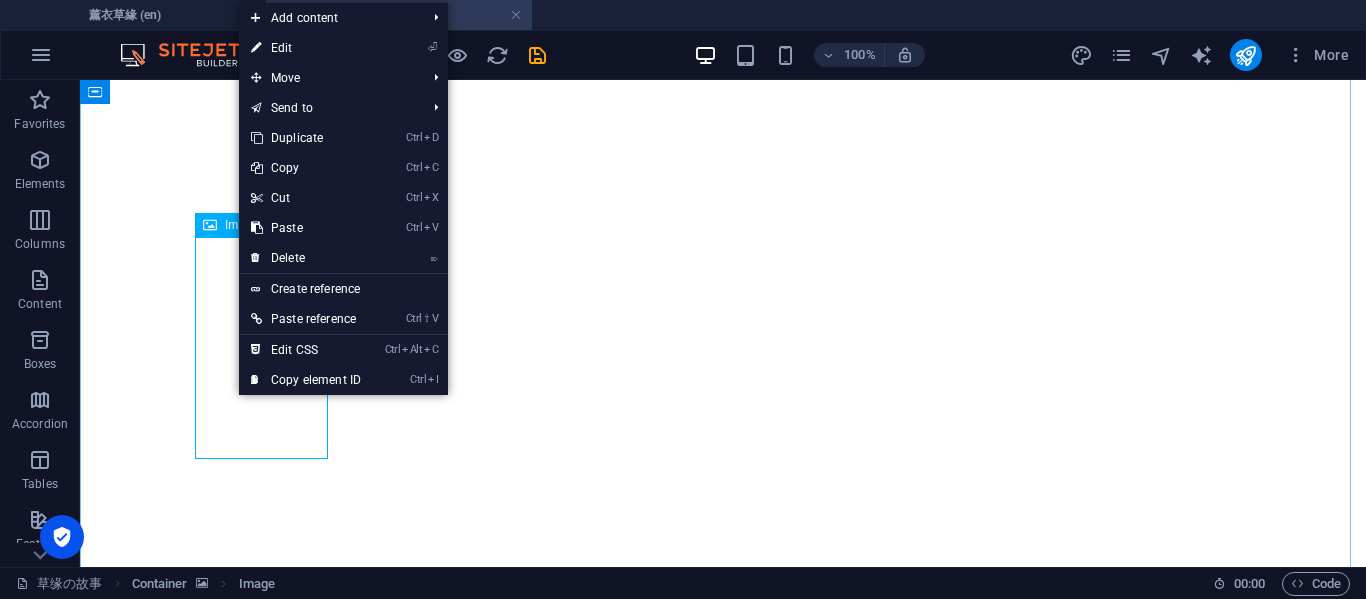 click at bounding box center (723, 4464) 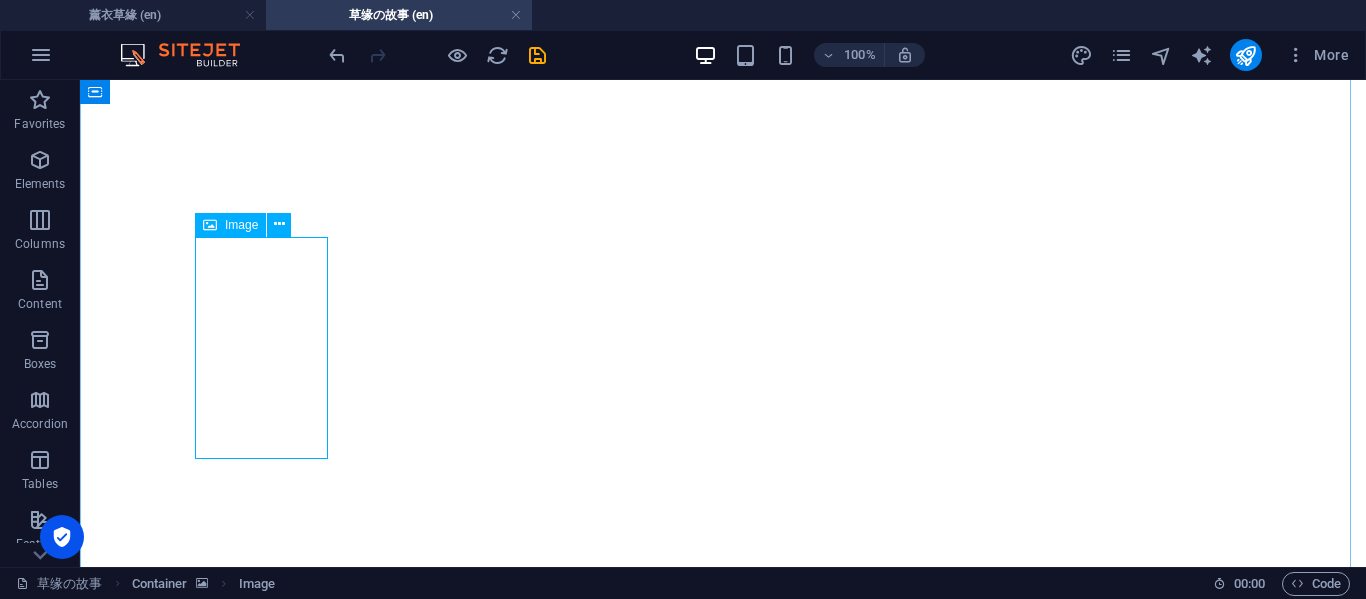 click at bounding box center [723, 4464] 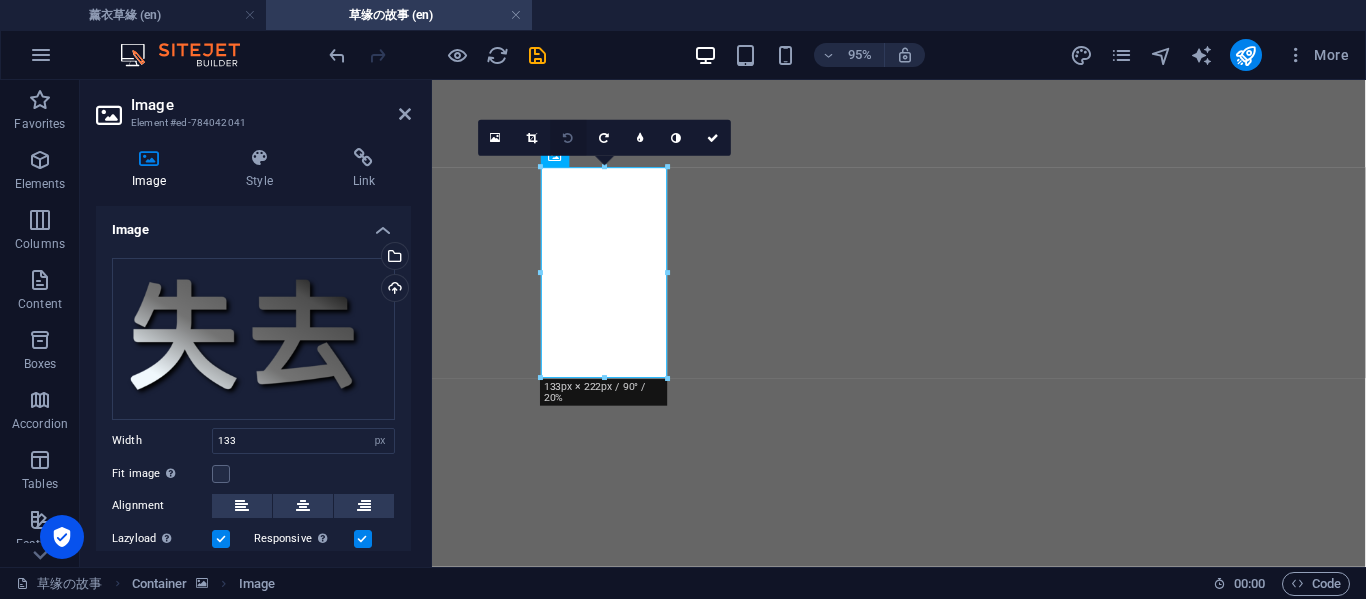 click at bounding box center [569, 137] 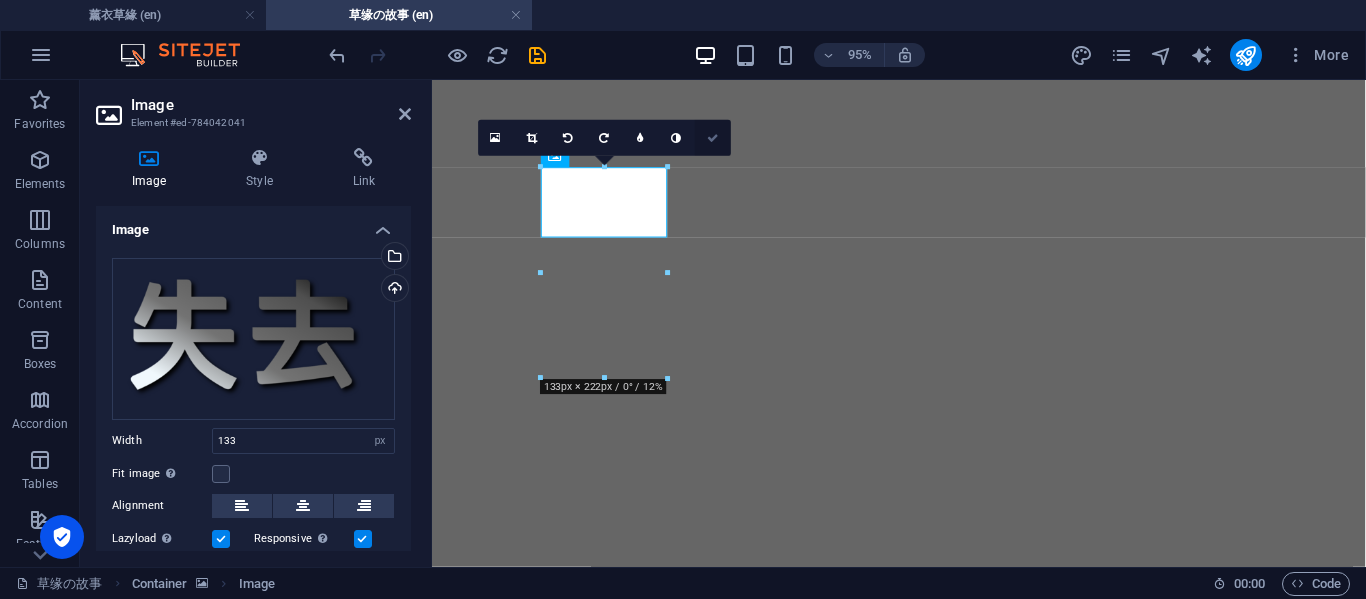click at bounding box center [713, 138] 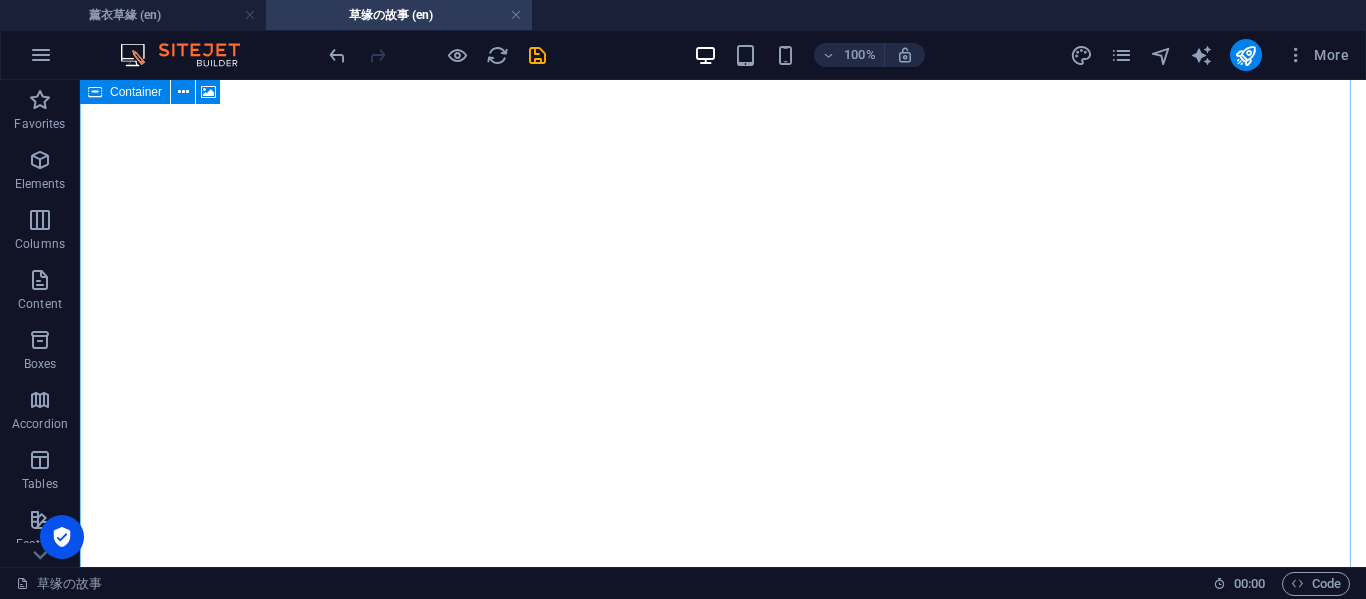 scroll, scrollTop: 2504, scrollLeft: 0, axis: vertical 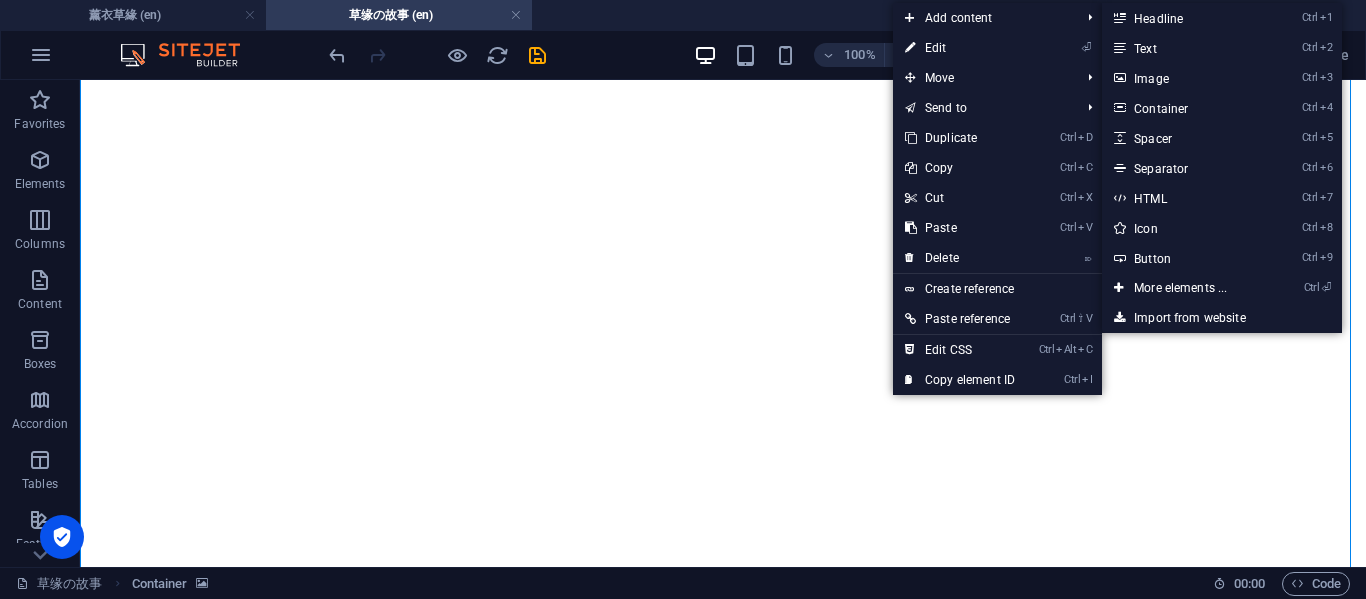 click on "Ctrl 3  Image" at bounding box center [1184, 78] 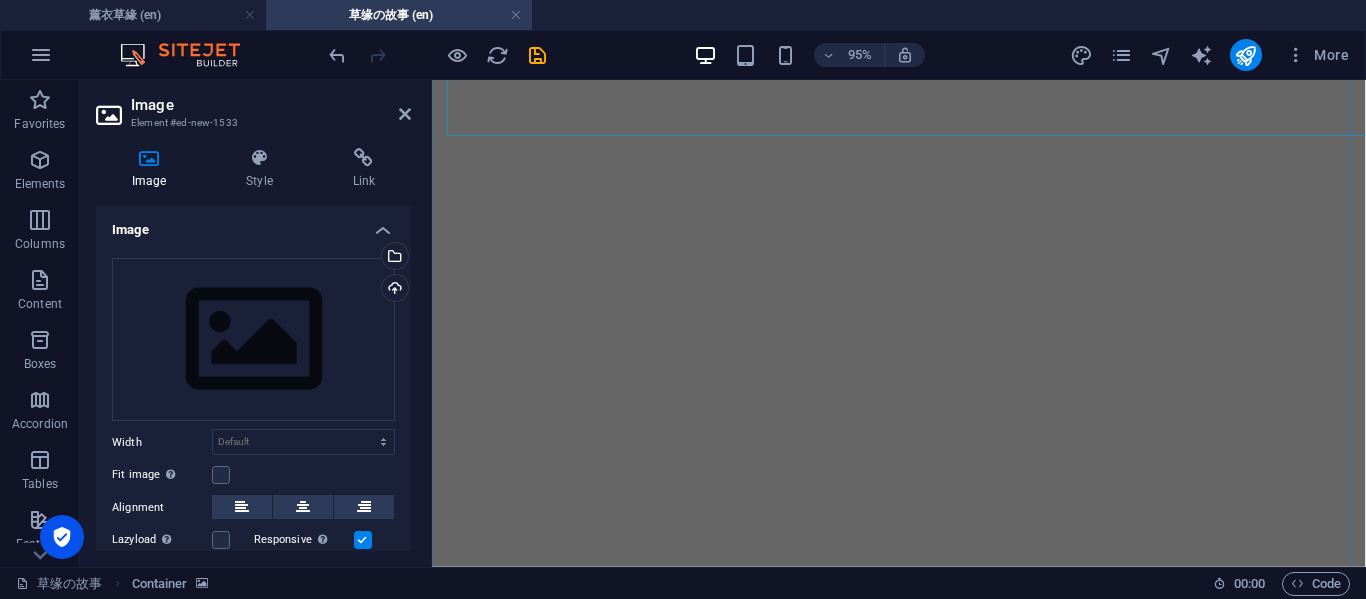scroll, scrollTop: 0, scrollLeft: 0, axis: both 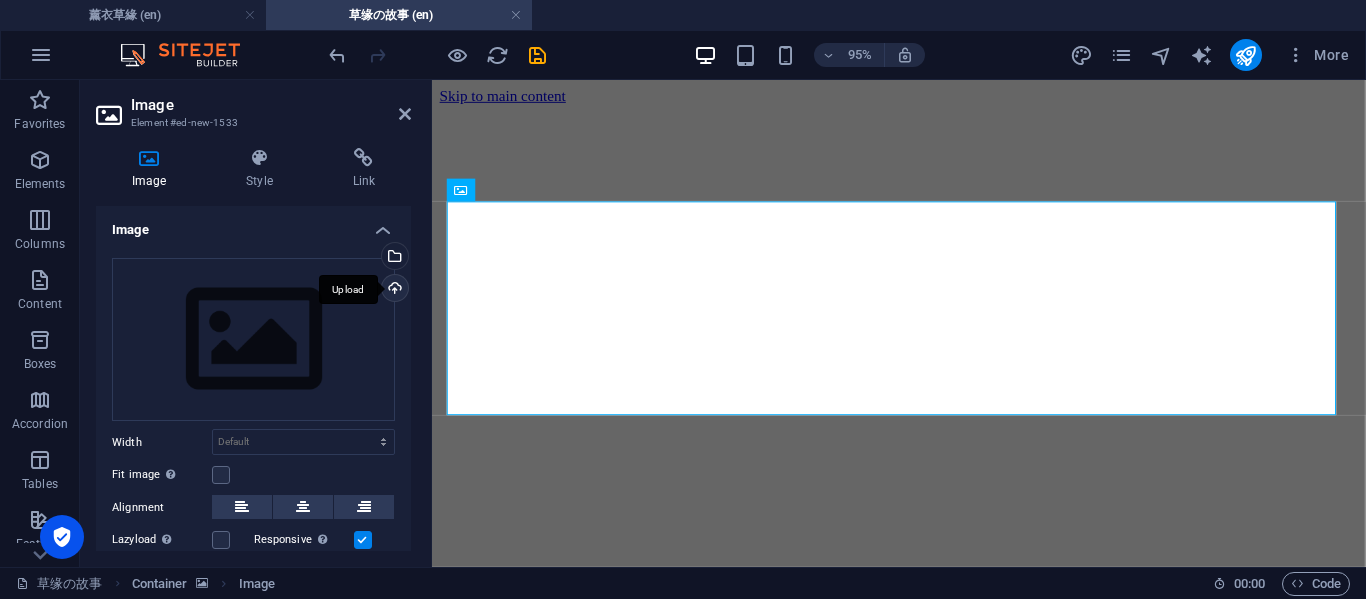 click on "Upload" at bounding box center [393, 290] 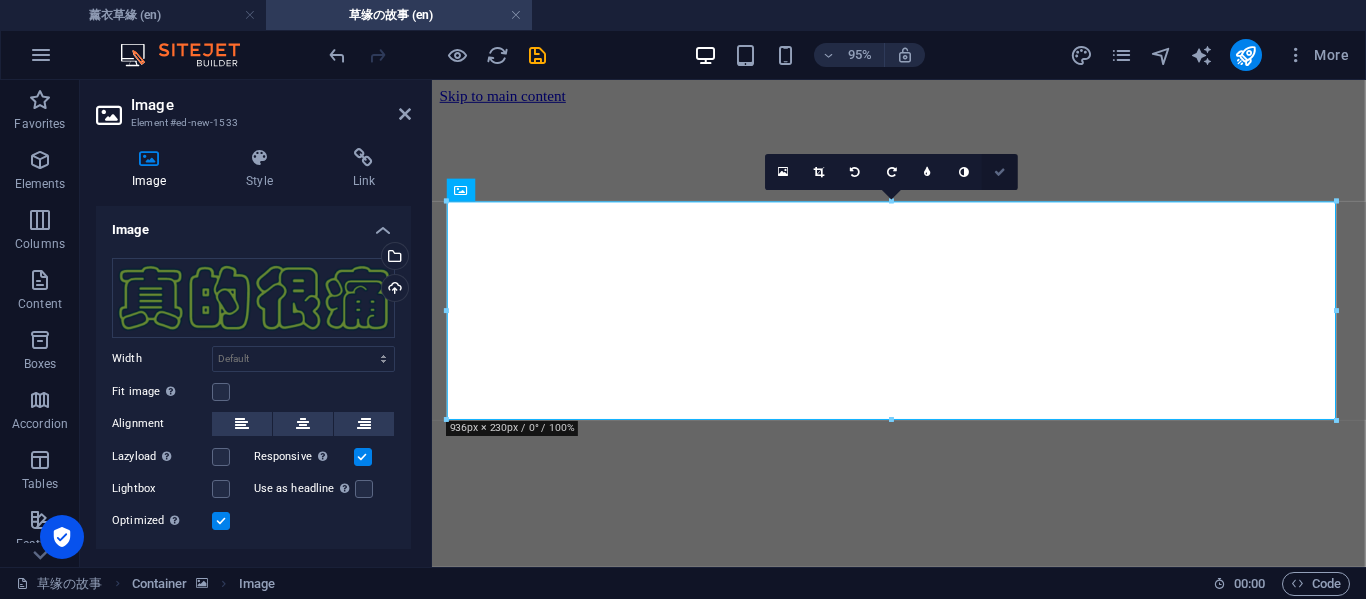 click at bounding box center (1000, 172) 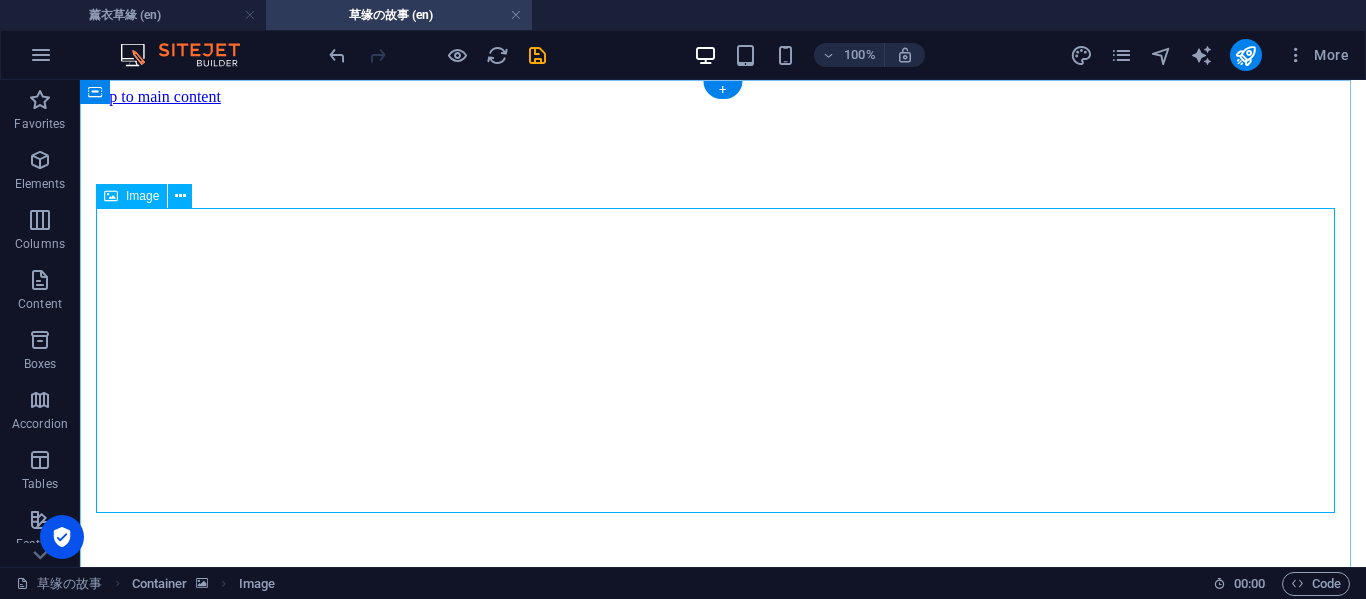 click at bounding box center (723, 3684) 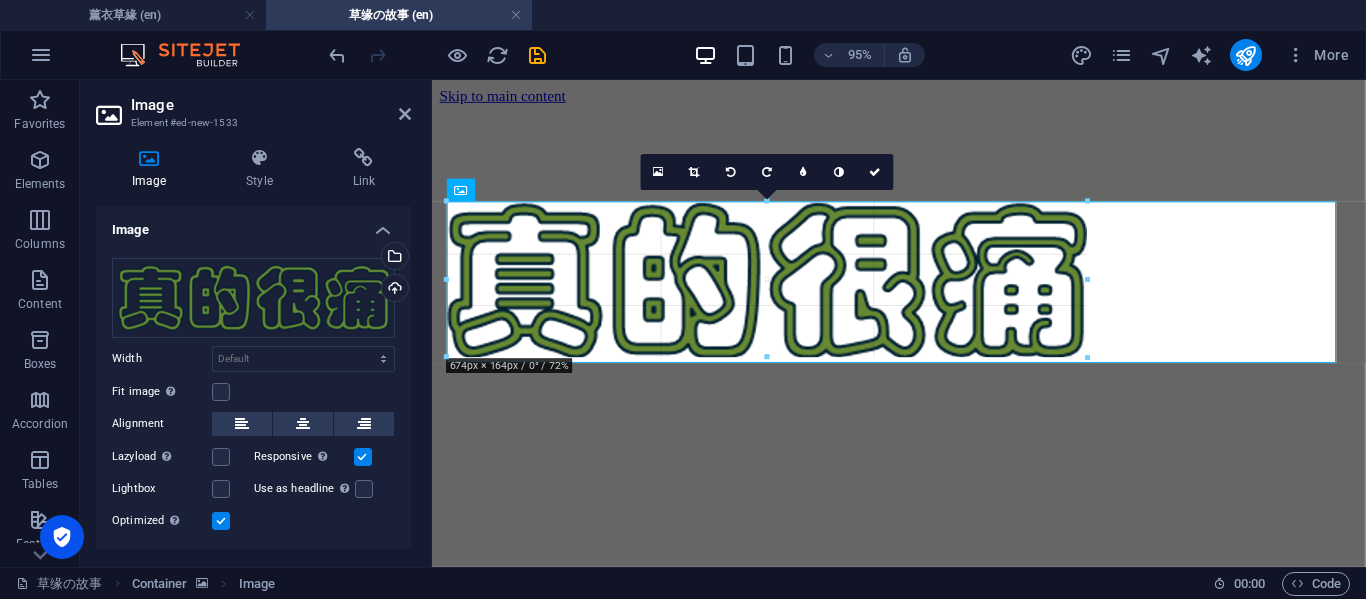 drag, startPoint x: 1335, startPoint y: 201, endPoint x: 1020, endPoint y: 343, distance: 345.52713 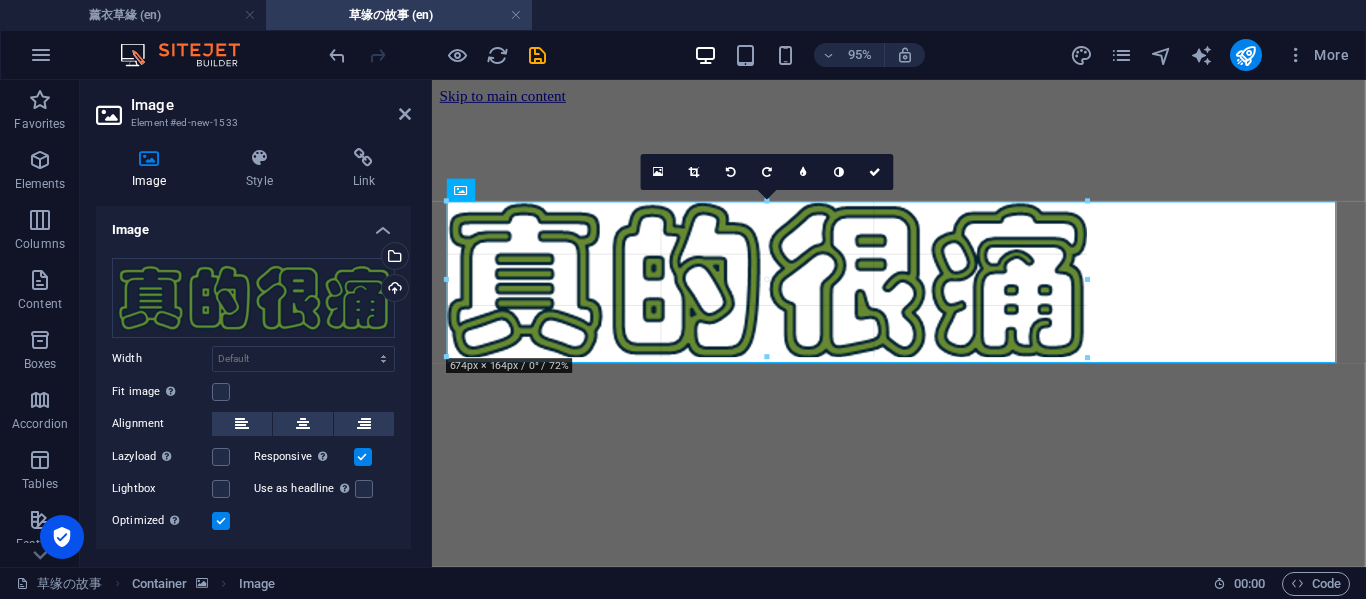 type on "623" 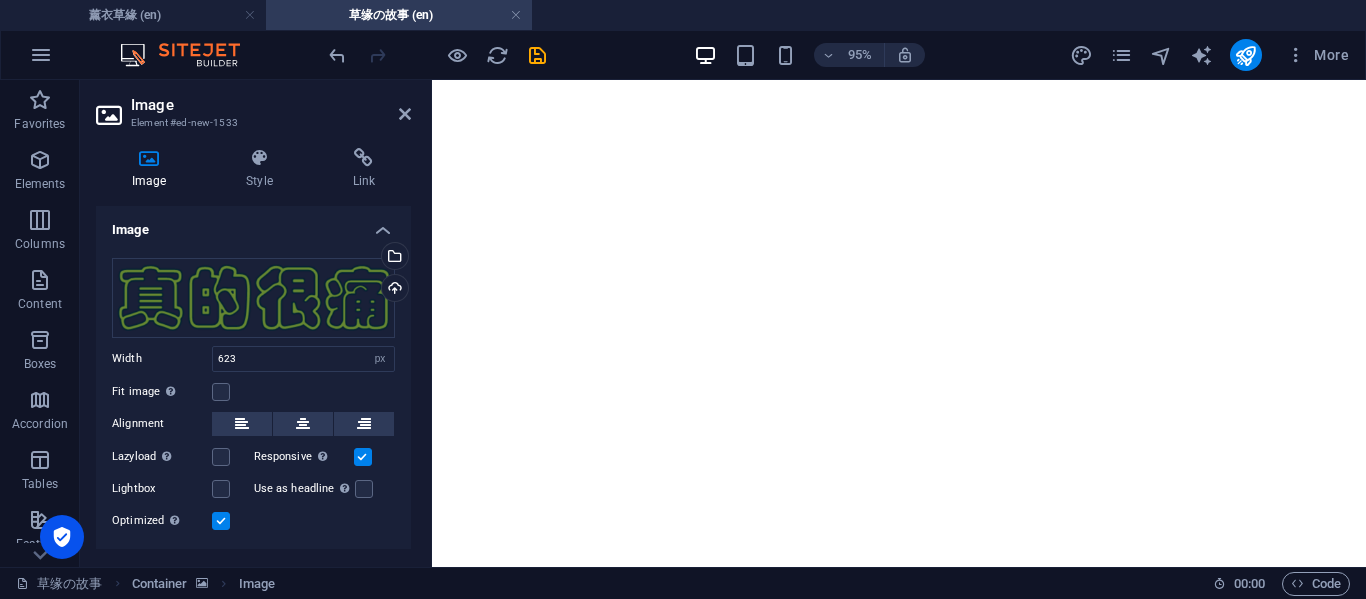 scroll, scrollTop: 2074, scrollLeft: 0, axis: vertical 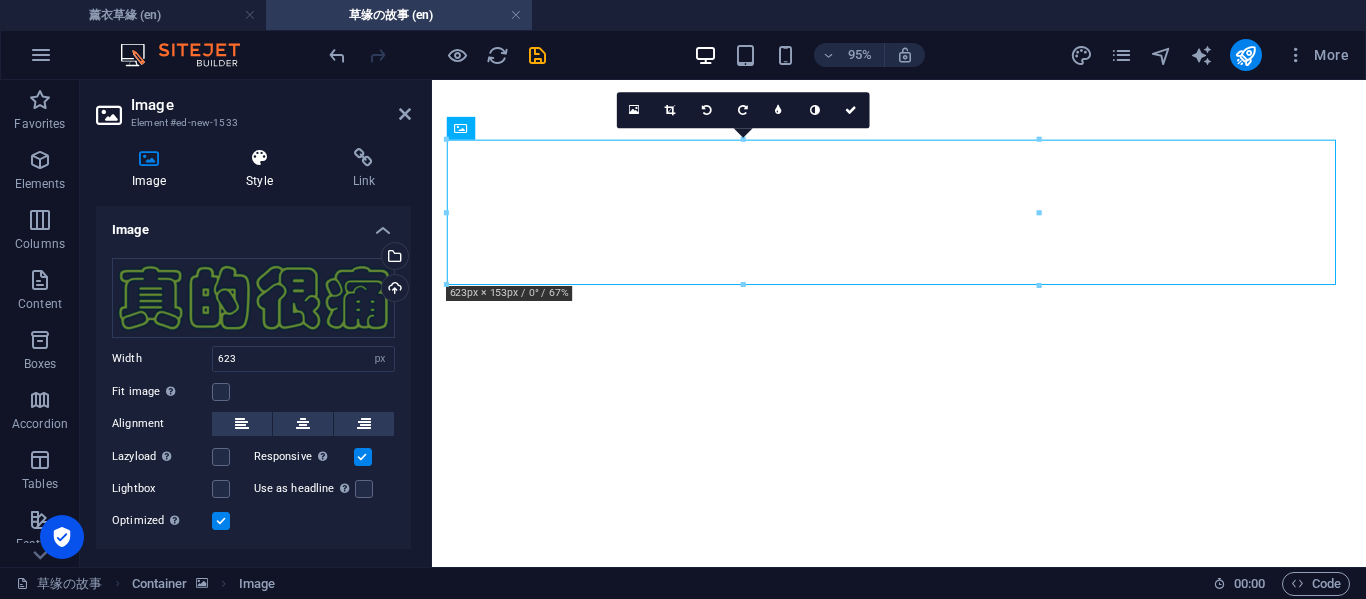 click at bounding box center [259, 158] 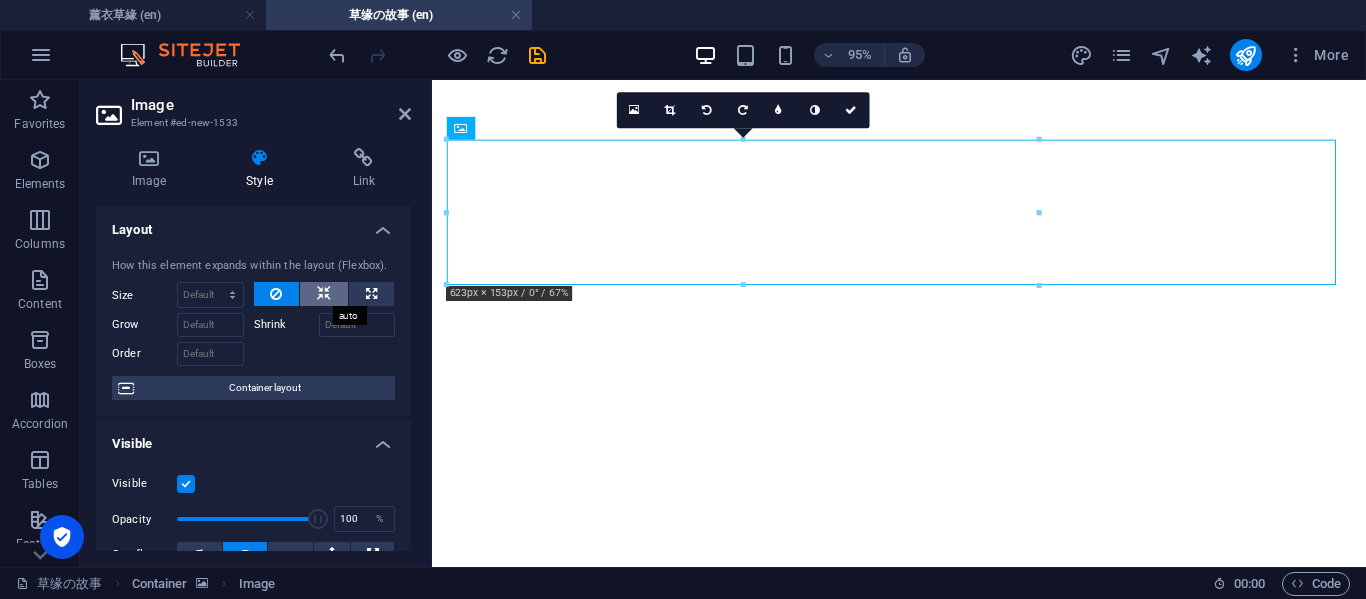 click at bounding box center (324, 294) 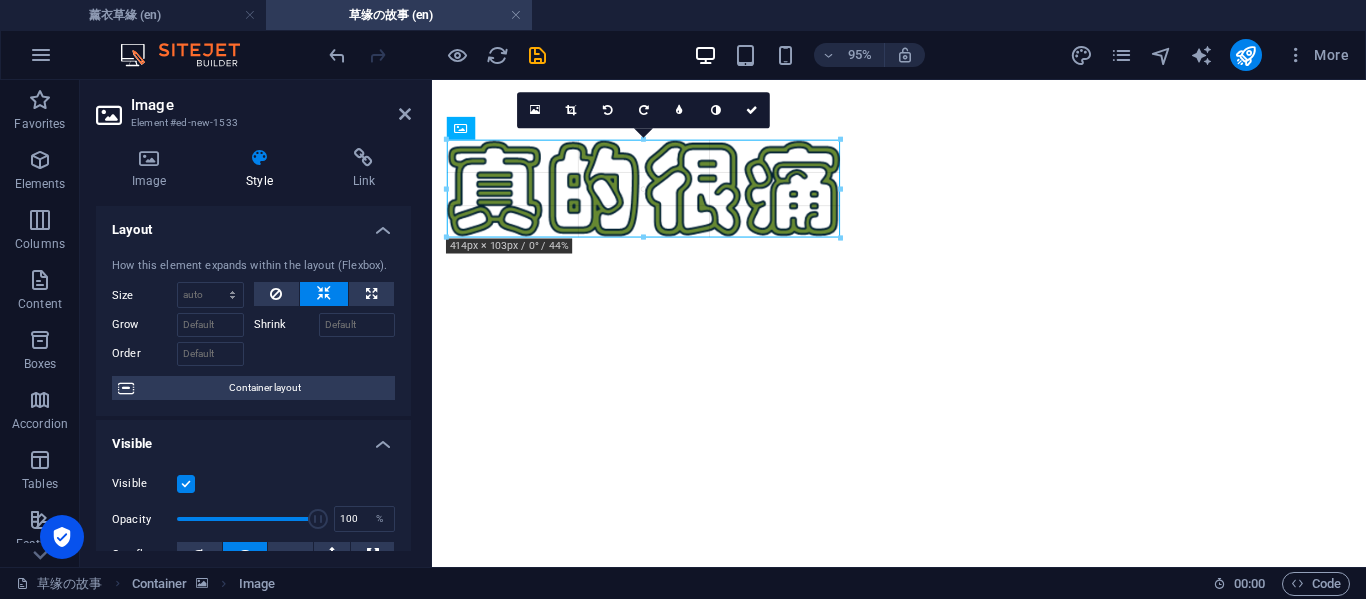drag, startPoint x: 1040, startPoint y: 138, endPoint x: 820, endPoint y: 204, distance: 229.68674 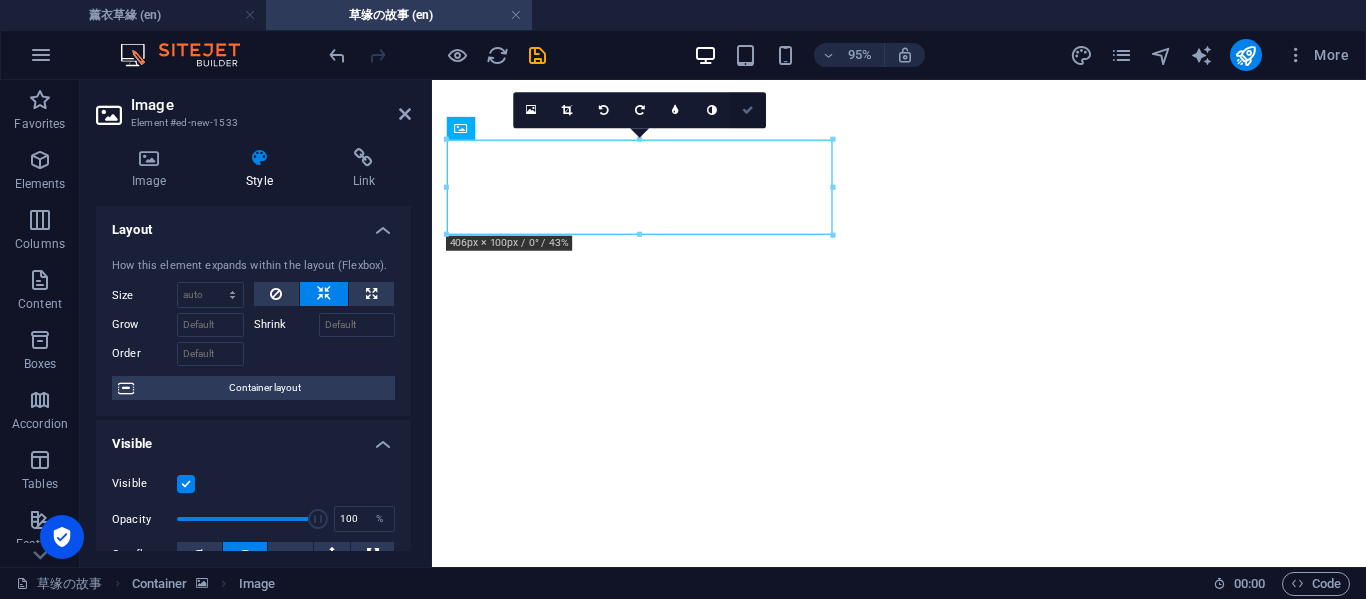 drag, startPoint x: 749, startPoint y: 119, endPoint x: 666, endPoint y: 35, distance: 118.08895 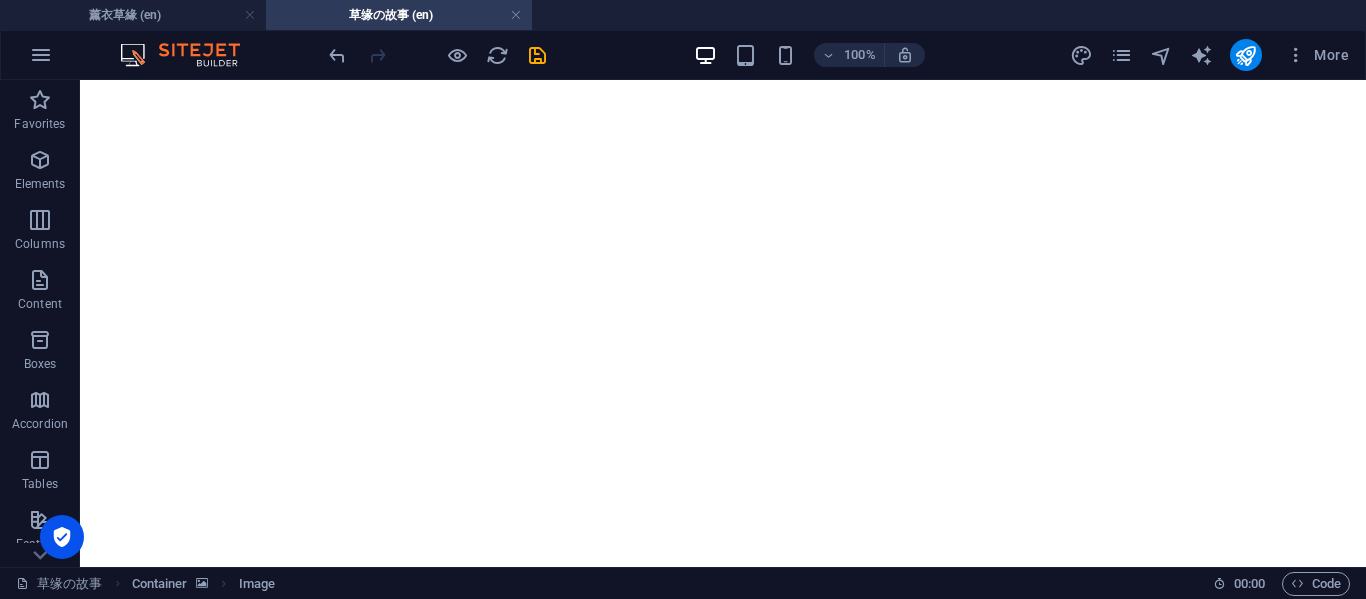 scroll, scrollTop: 2378, scrollLeft: 0, axis: vertical 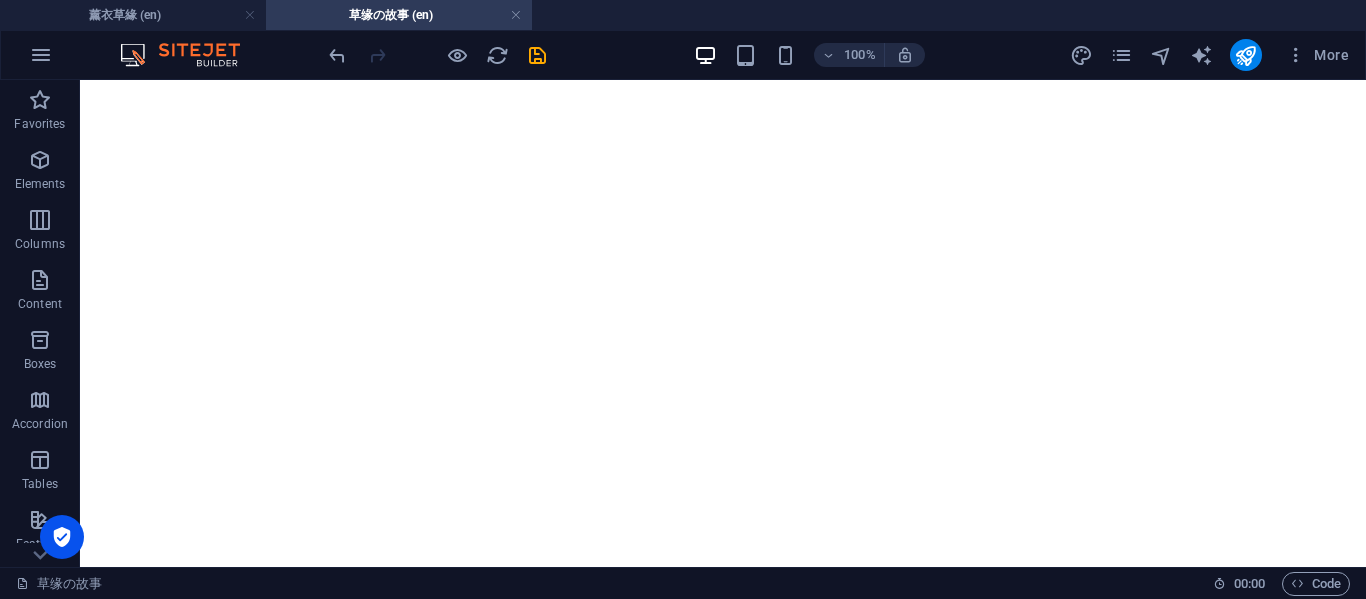 drag, startPoint x: 430, startPoint y: 268, endPoint x: 802, endPoint y: 456, distance: 416.80692 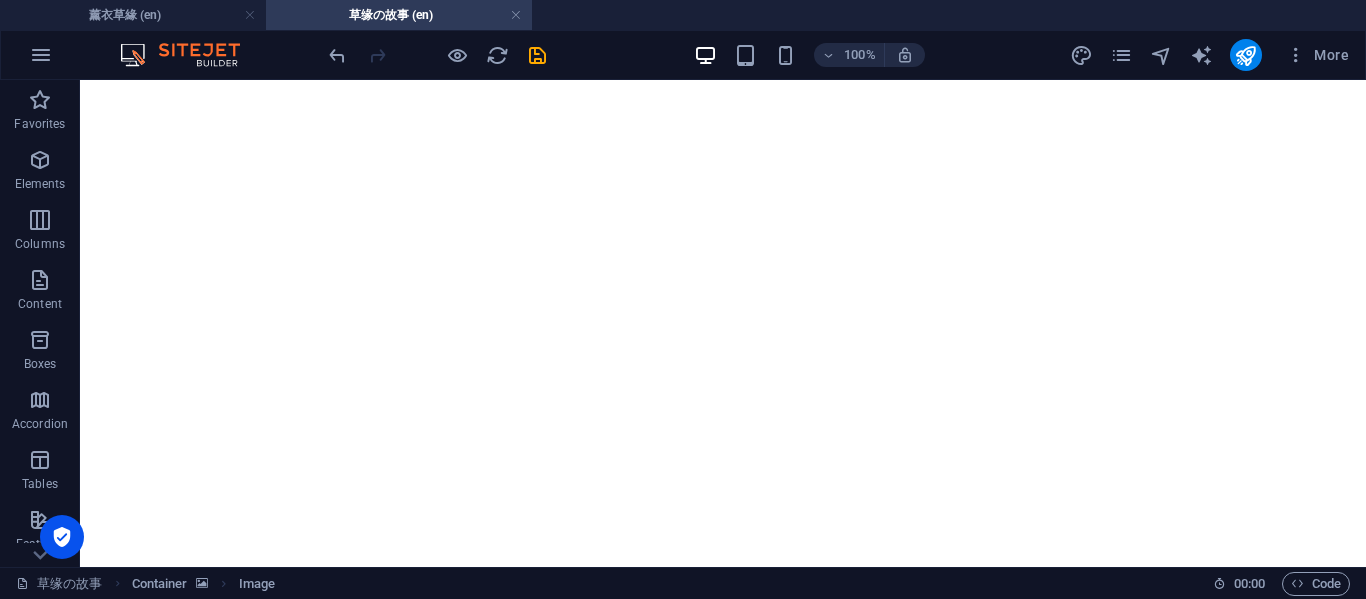 drag, startPoint x: 1080, startPoint y: 439, endPoint x: 907, endPoint y: 459, distance: 174.15224 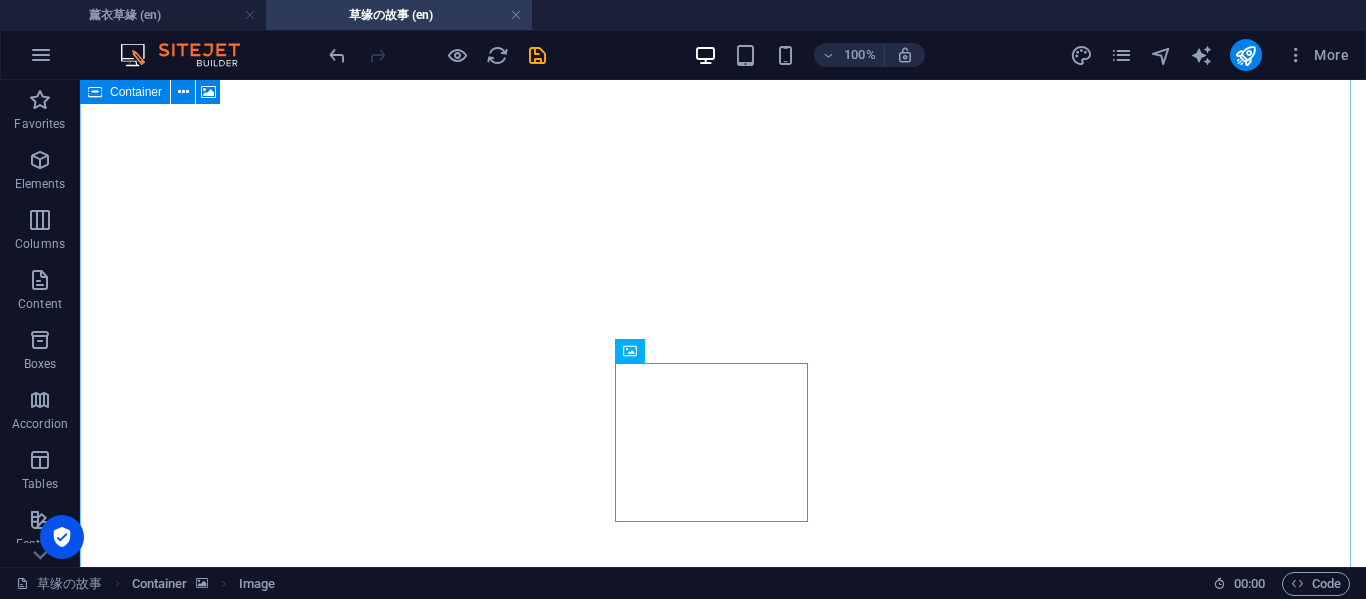 click at bounding box center (723, -2272) 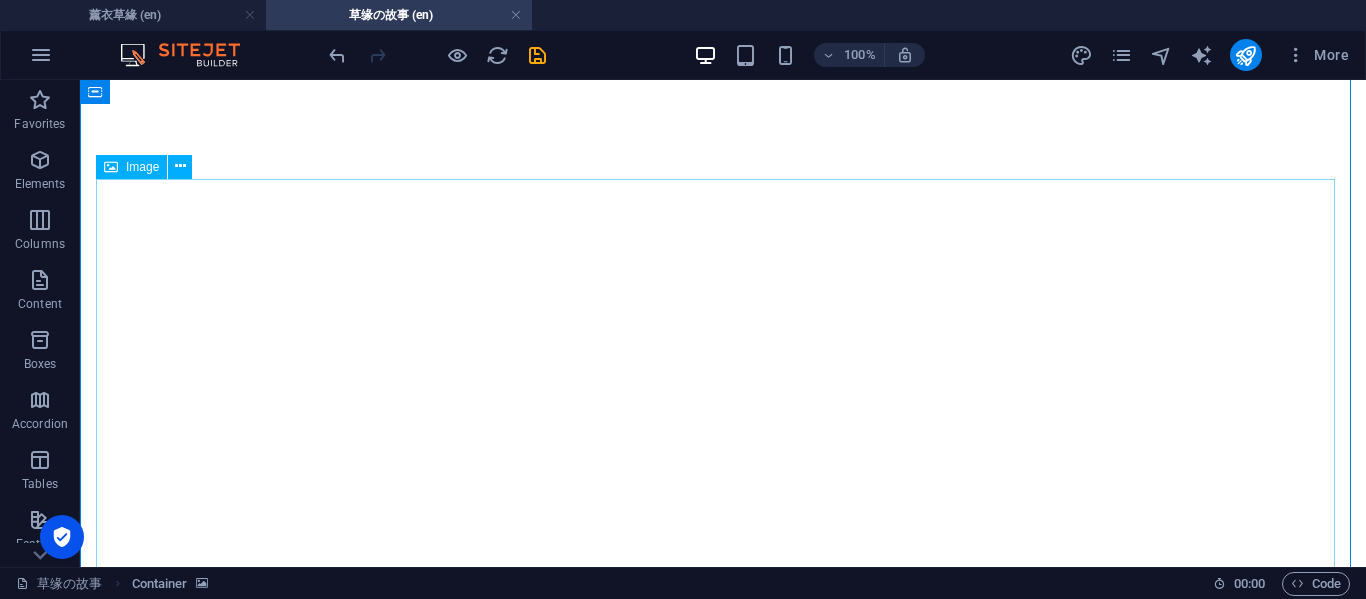 scroll, scrollTop: 2045, scrollLeft: 0, axis: vertical 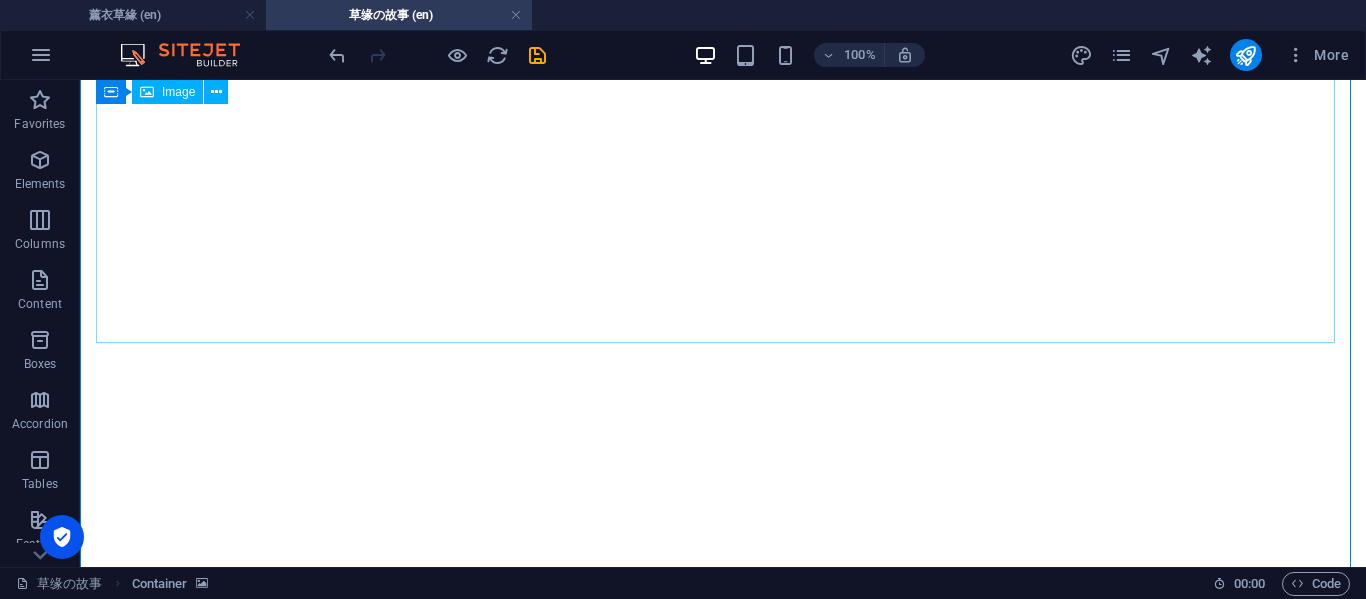 click at bounding box center [723, 3953] 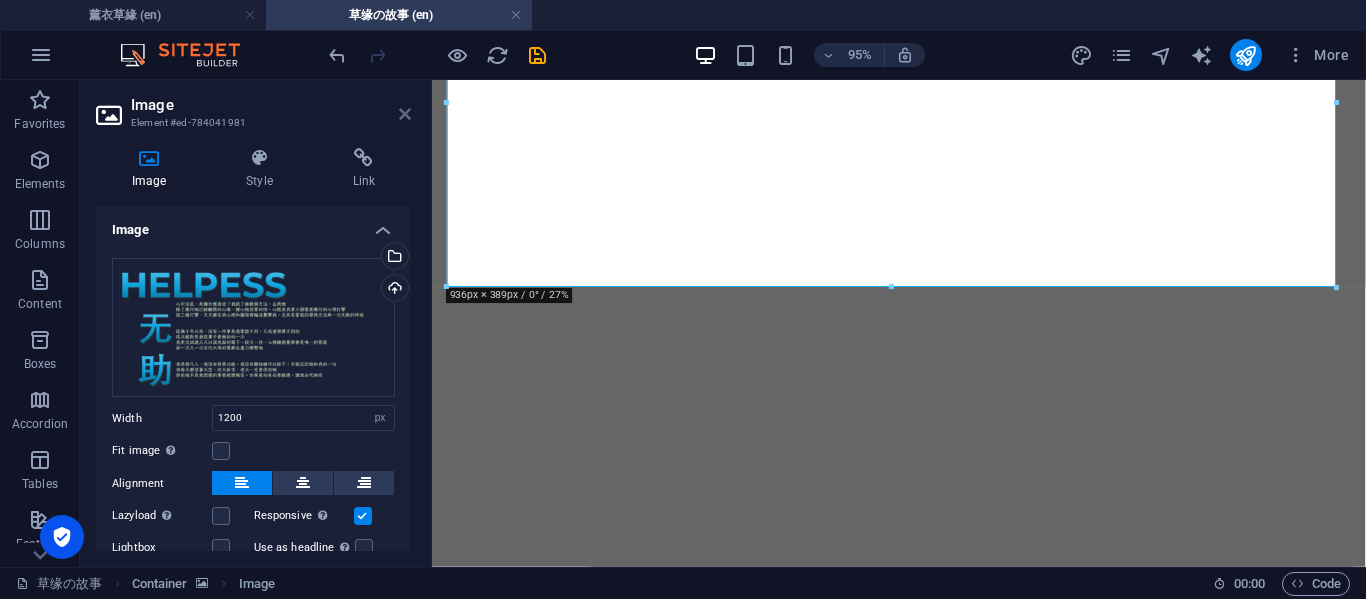 click at bounding box center [405, 114] 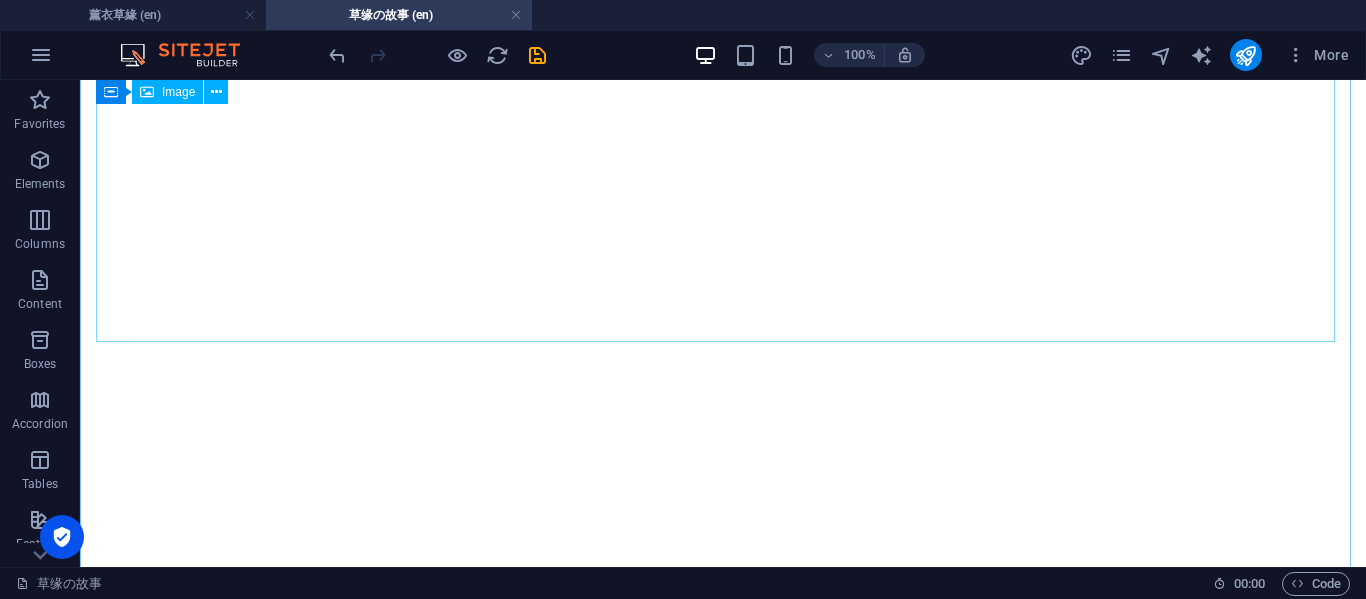 scroll, scrollTop: 2378, scrollLeft: 0, axis: vertical 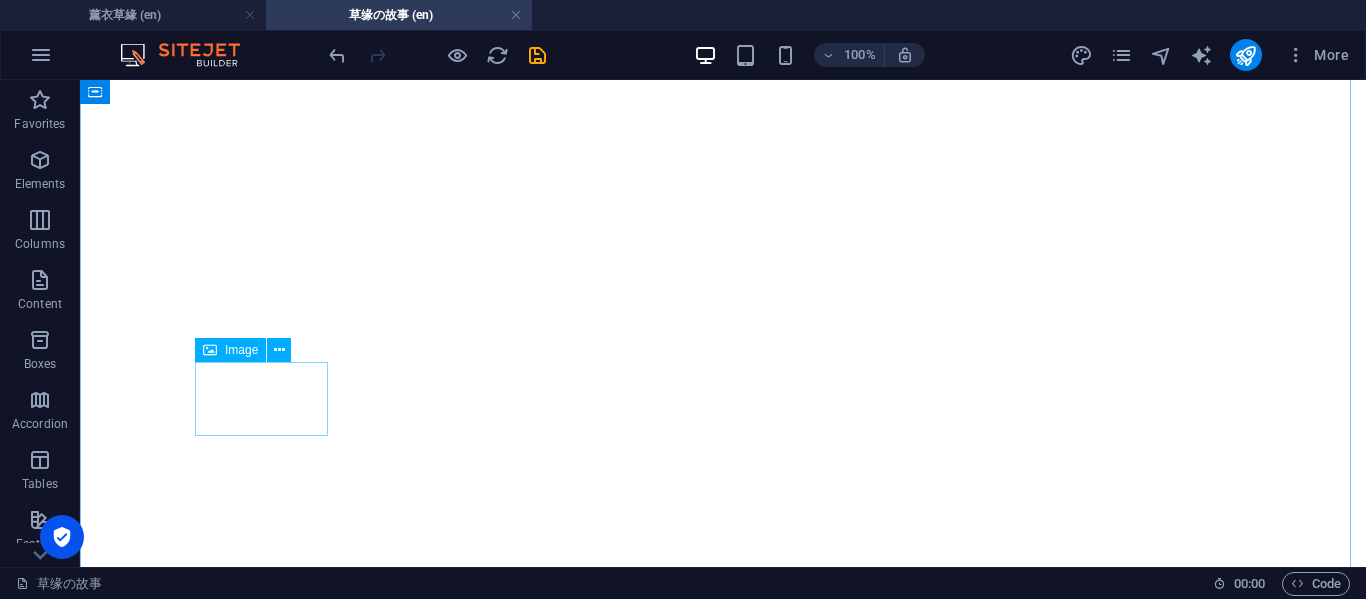 drag, startPoint x: 1284, startPoint y: 389, endPoint x: 200, endPoint y: 397, distance: 1084.0295 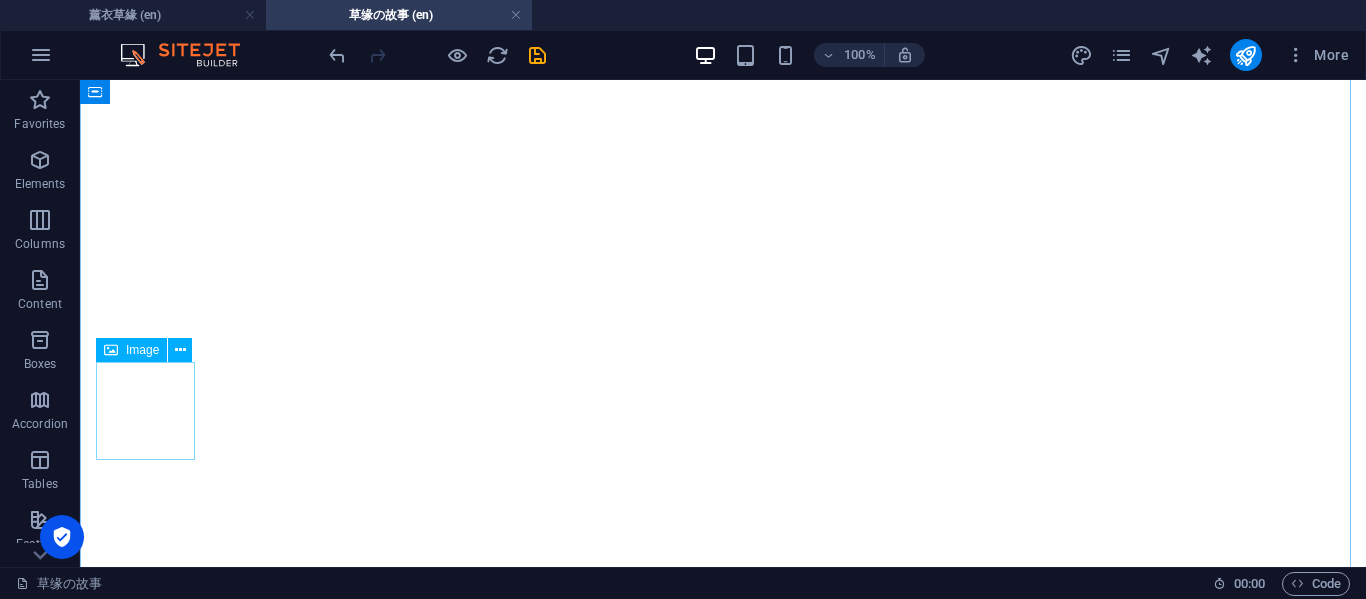 click at bounding box center (723, 4362) 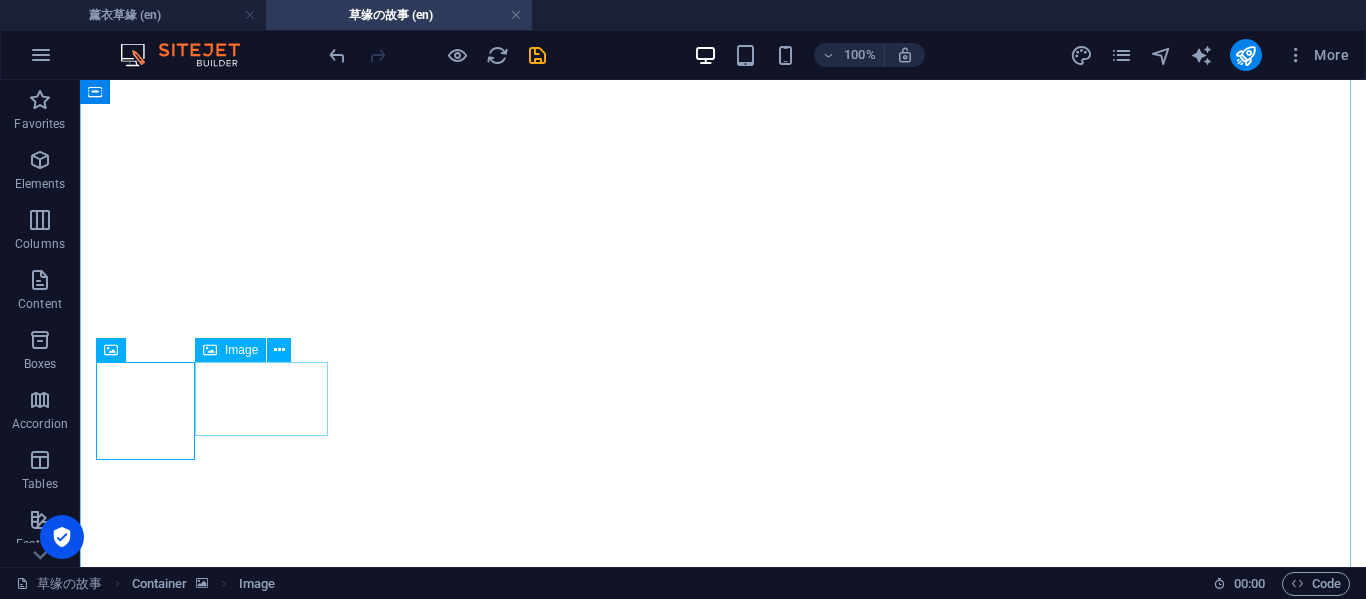 click at bounding box center [723, 4452] 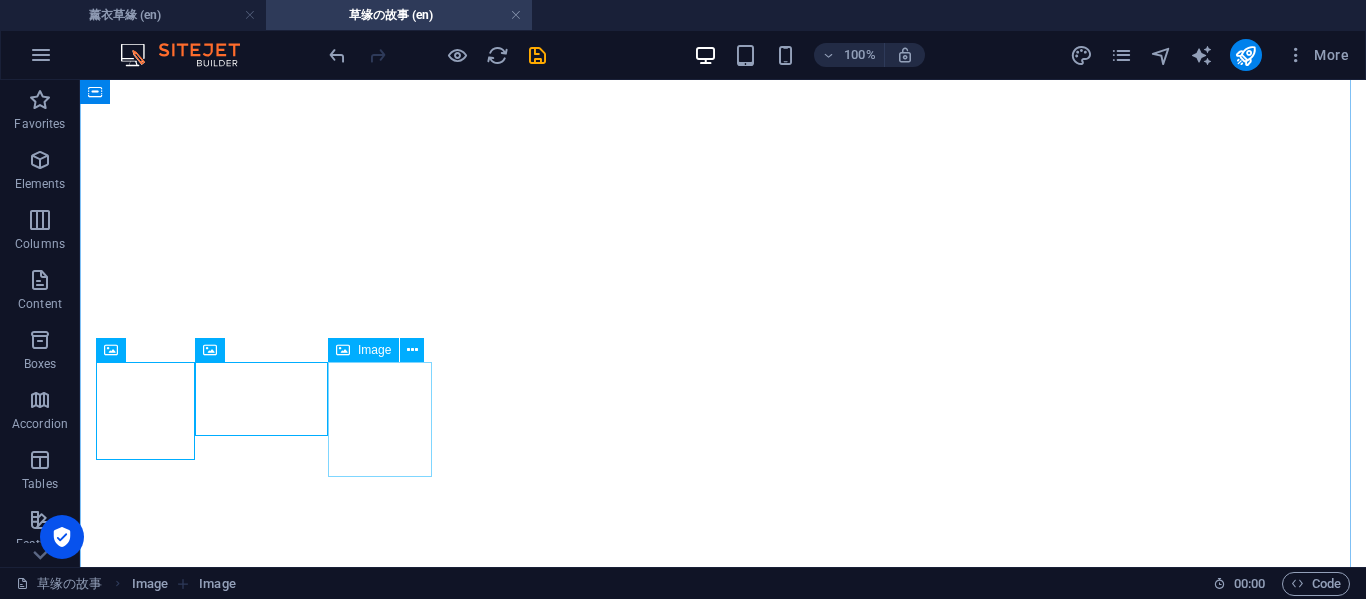 click at bounding box center (723, 4550) 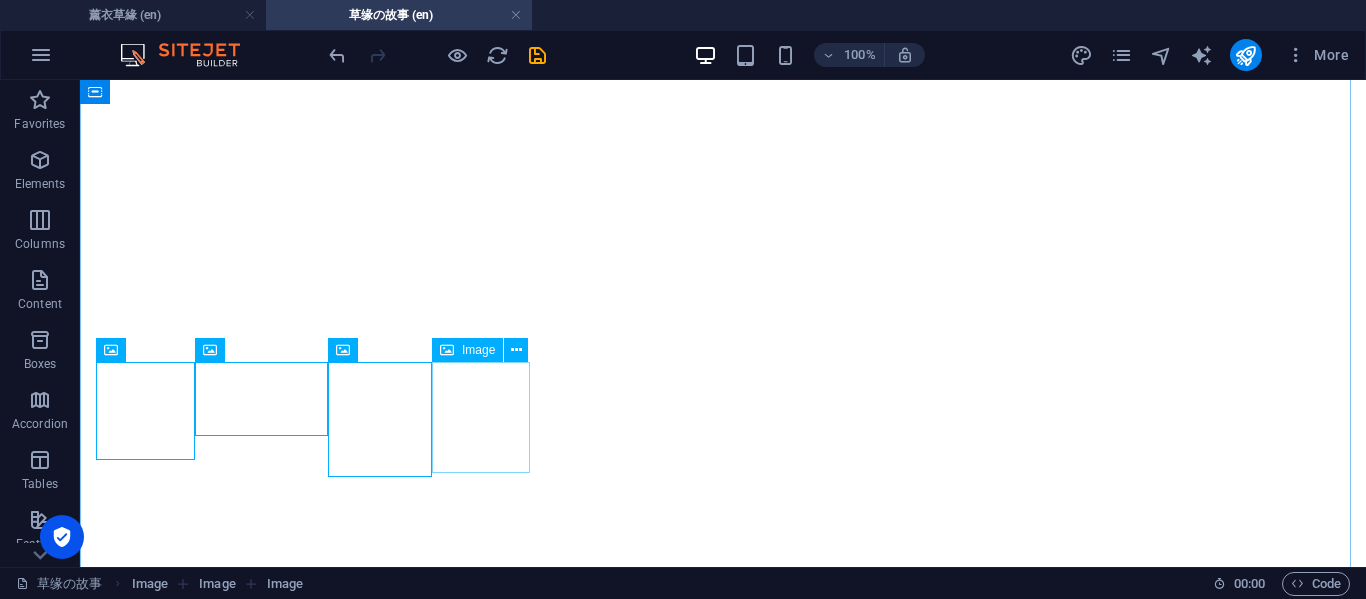click at bounding box center (723, 4667) 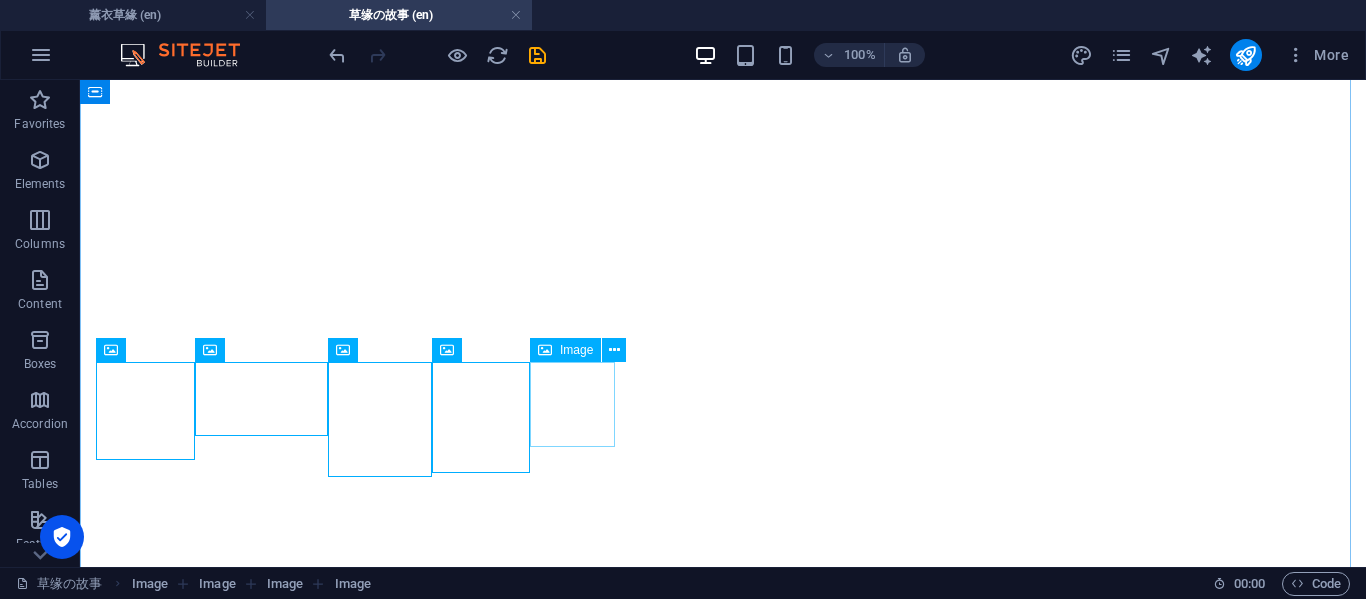 click at bounding box center [723, 4769] 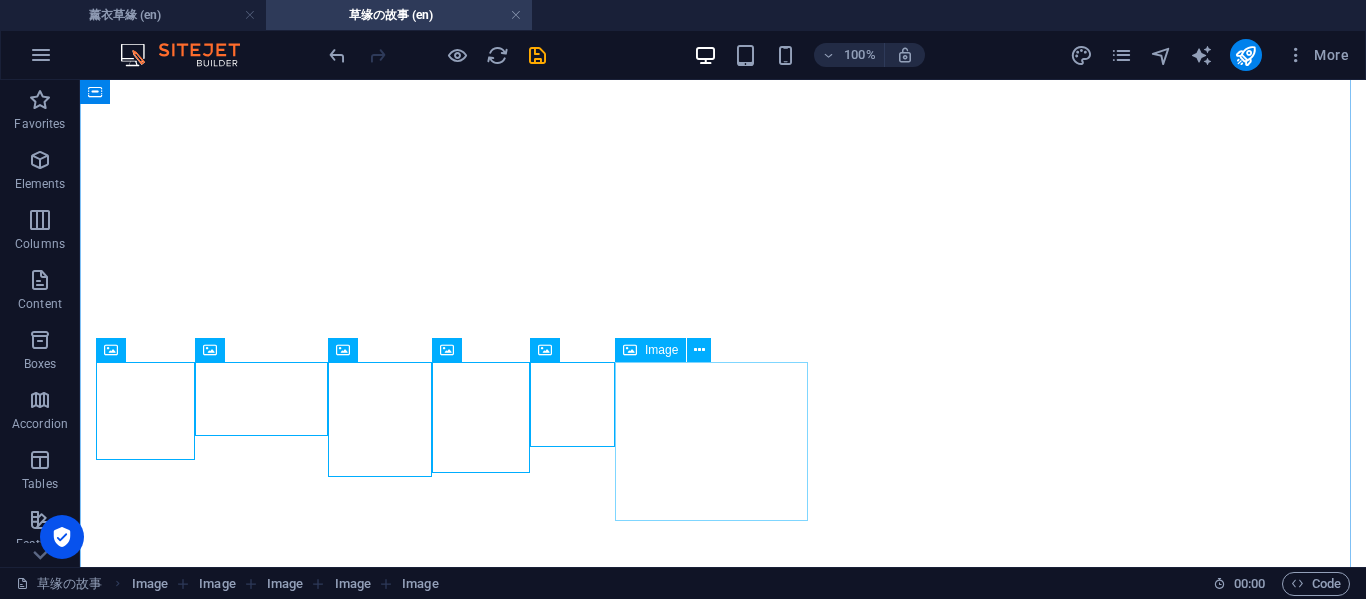 click at bounding box center (723, 4895) 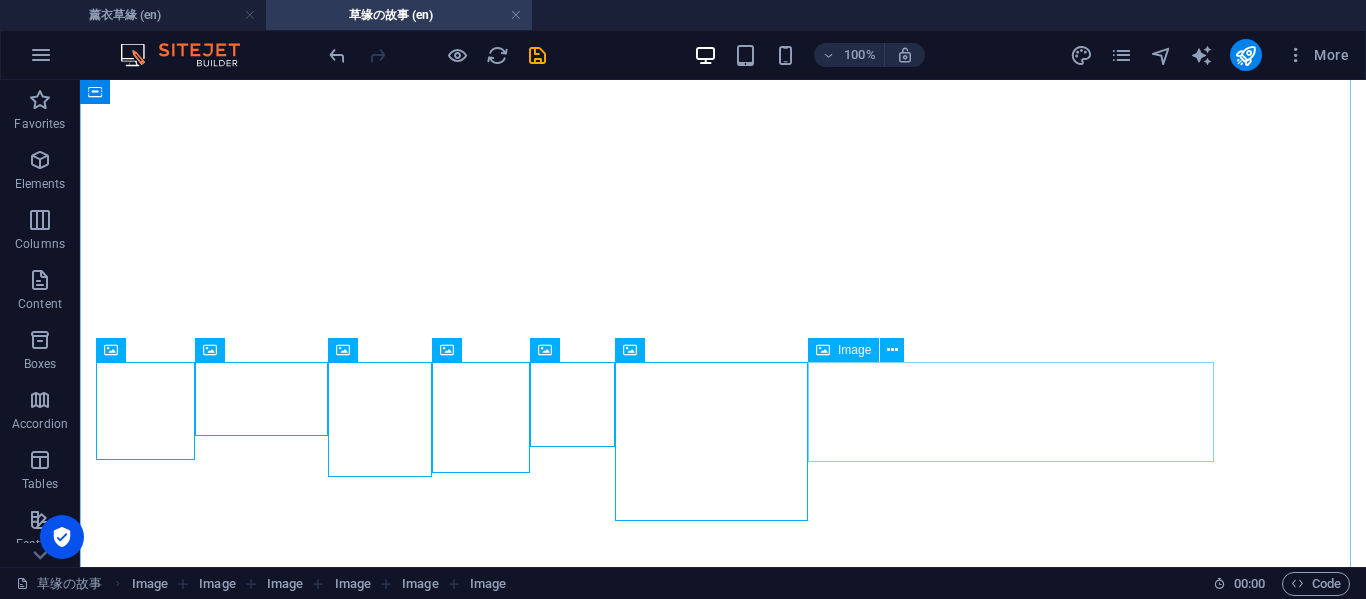 click at bounding box center [723, 5029] 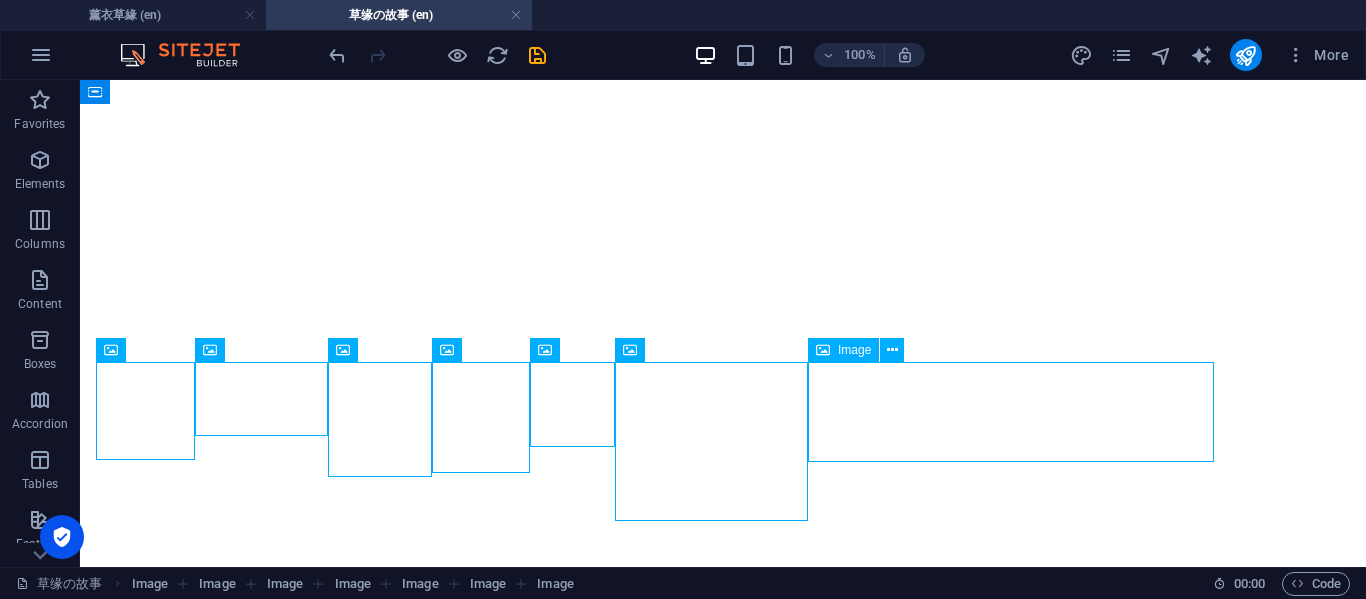 click at bounding box center [723, 5029] 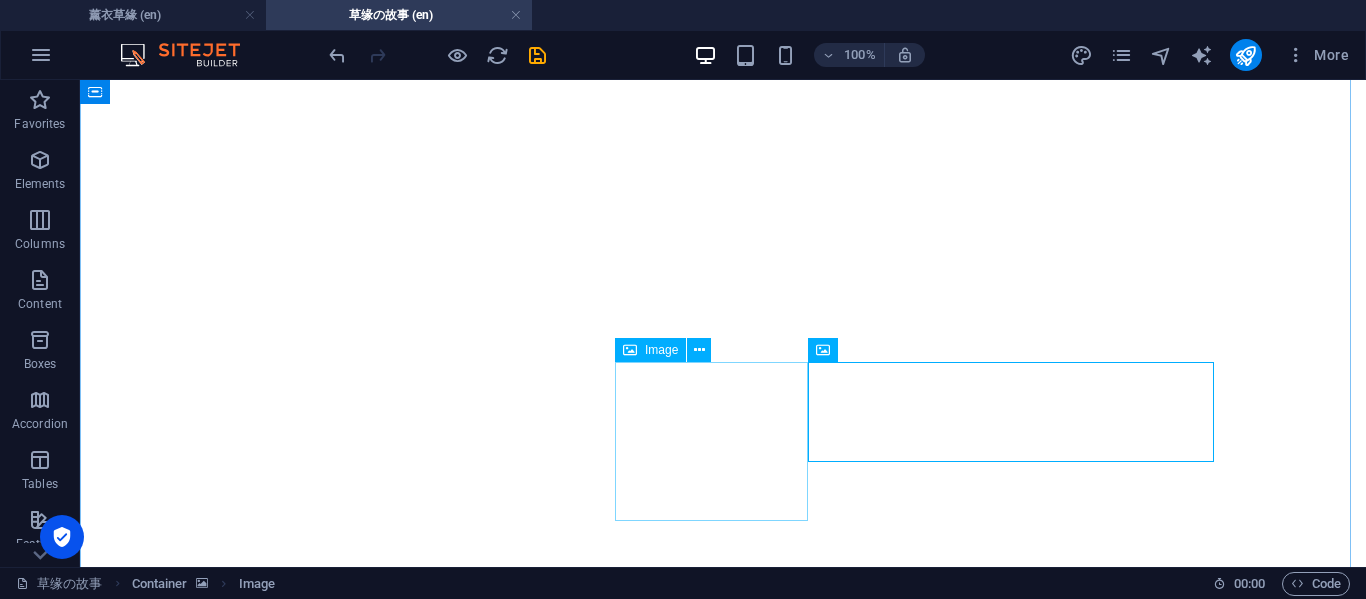 click at bounding box center (723, 4895) 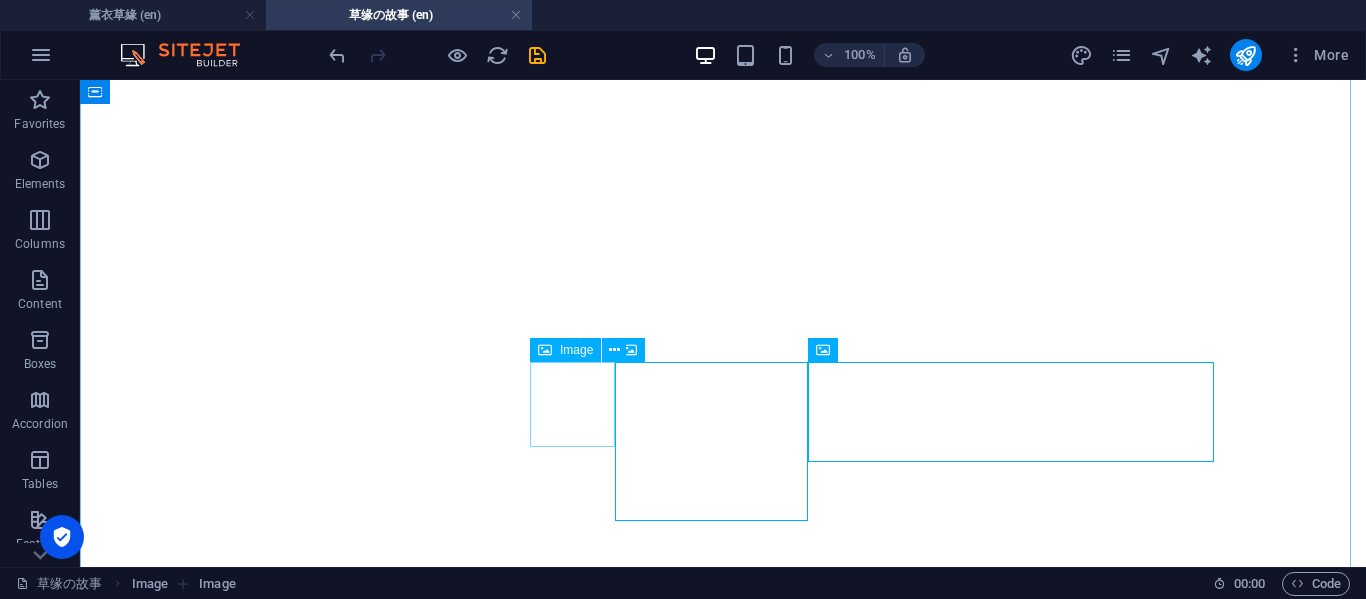 click at bounding box center (723, 4769) 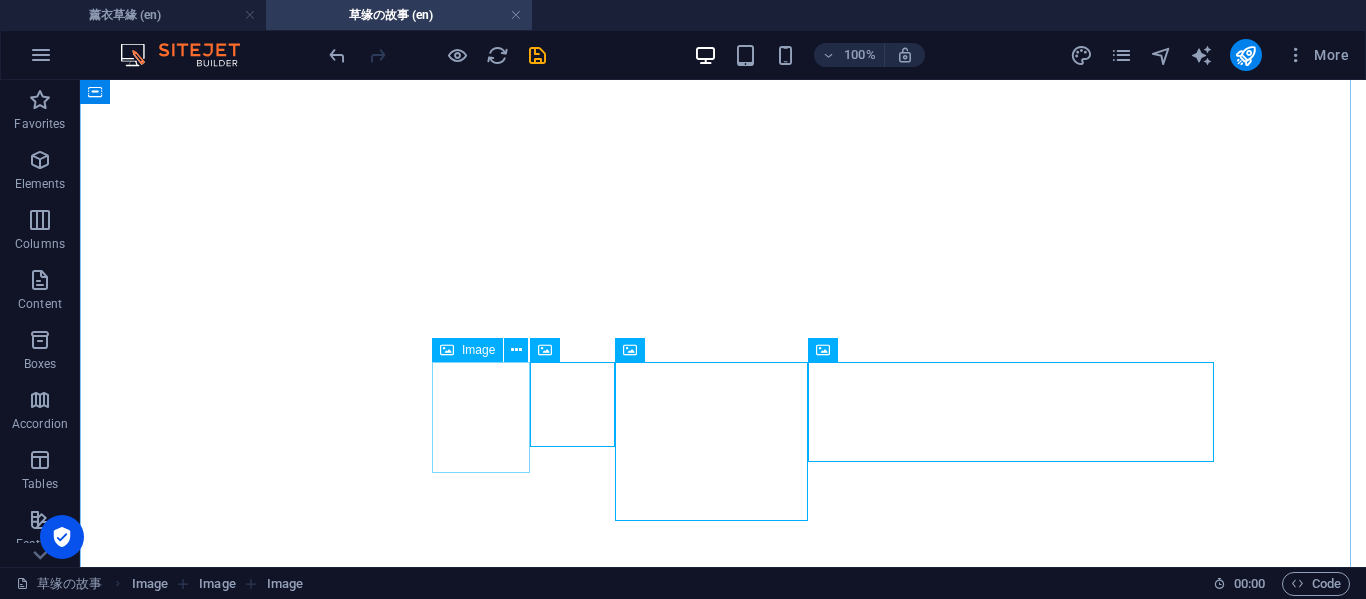 drag, startPoint x: 512, startPoint y: 421, endPoint x: 496, endPoint y: 422, distance: 16.03122 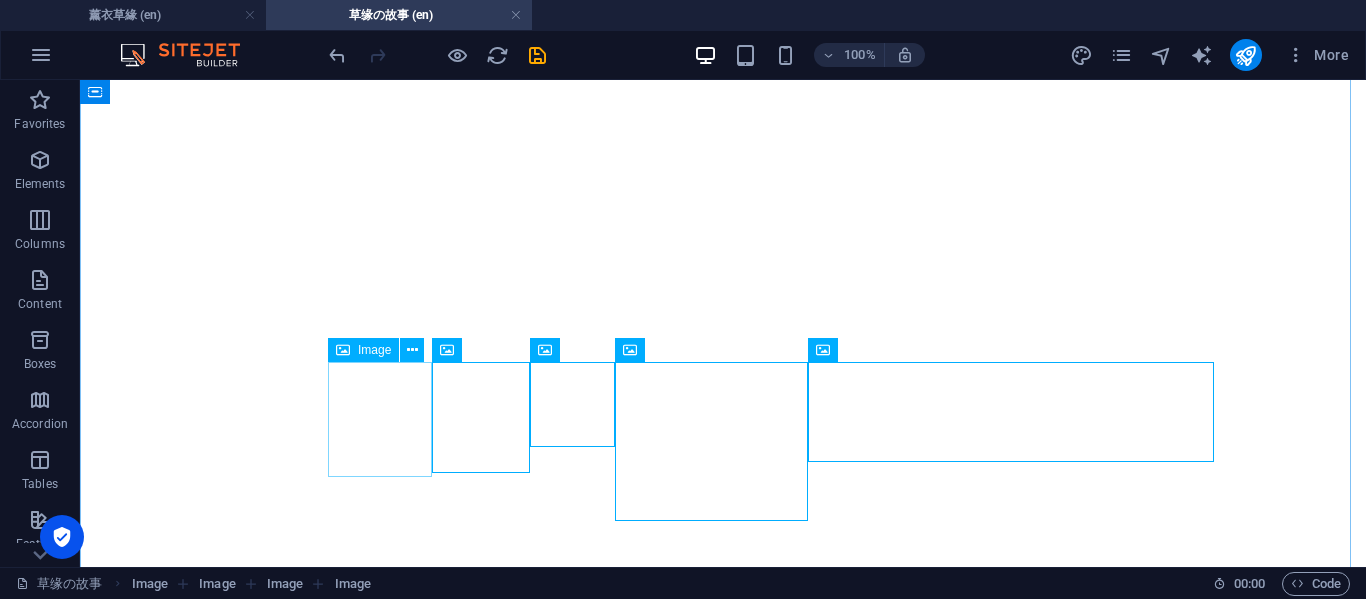 click at bounding box center (723, 4550) 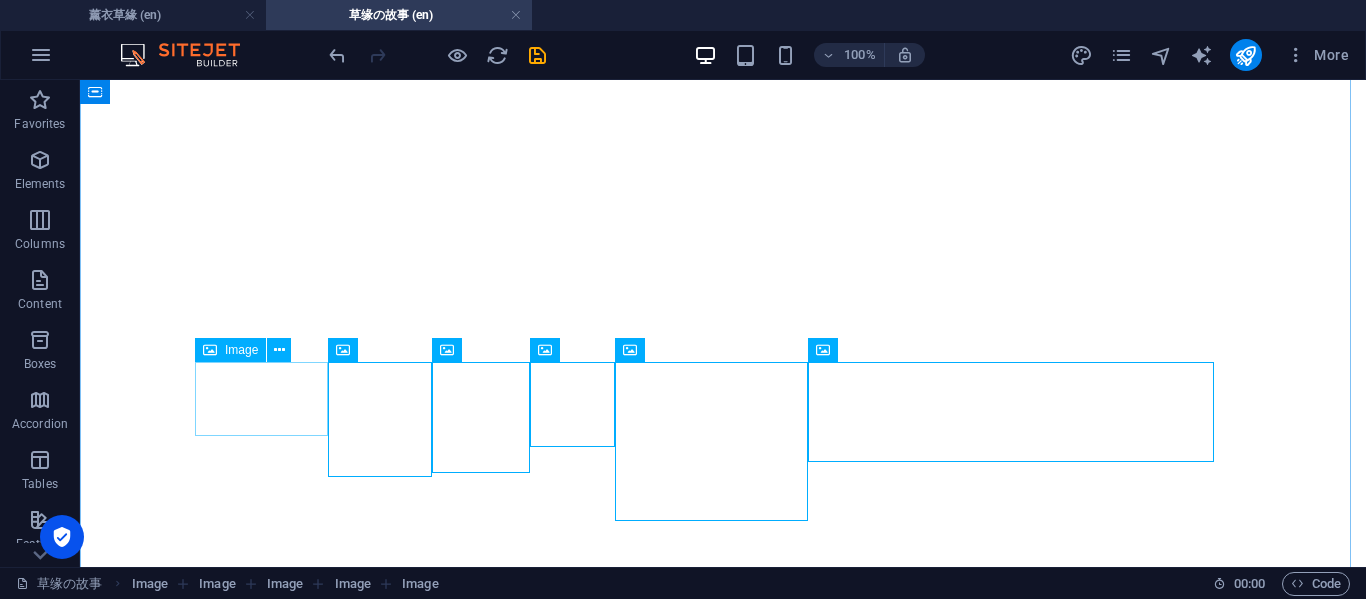 click at bounding box center (723, 4452) 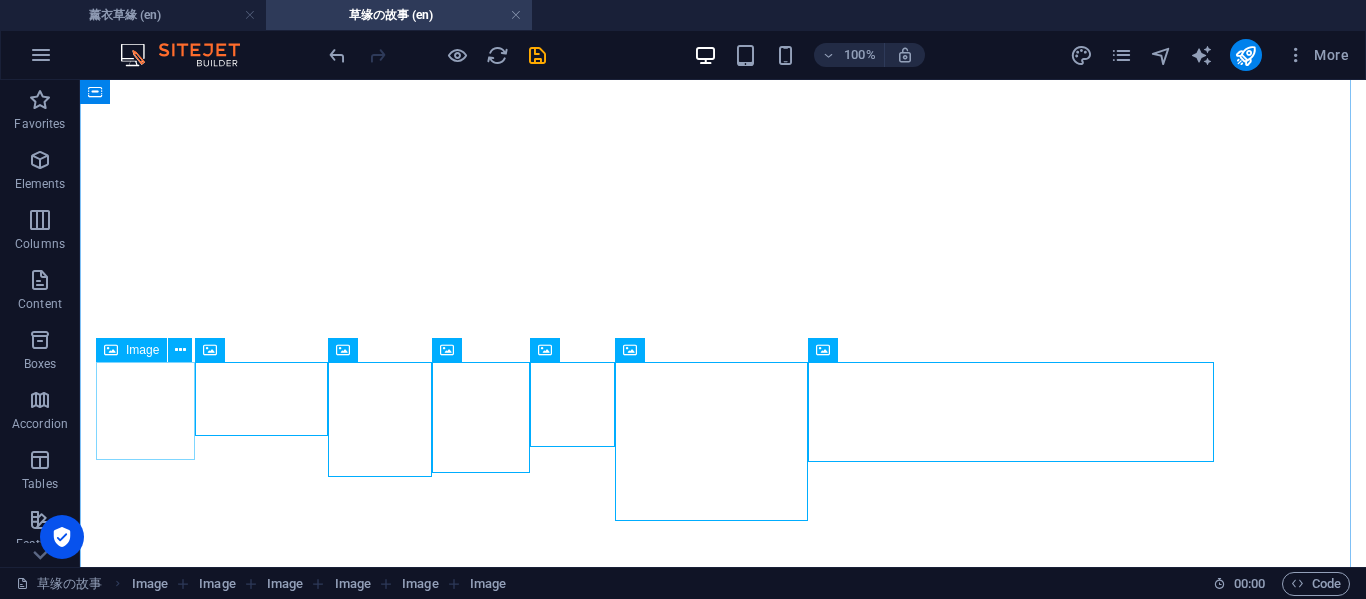 click at bounding box center [723, 4362] 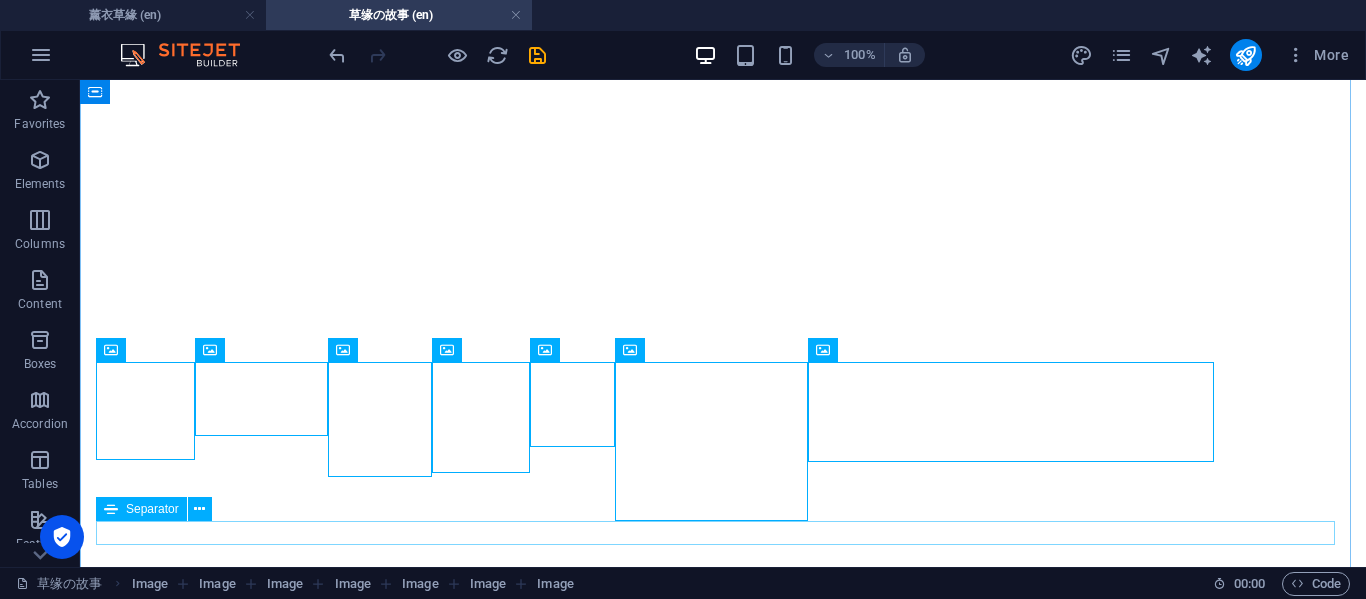 click at bounding box center [723, 5094] 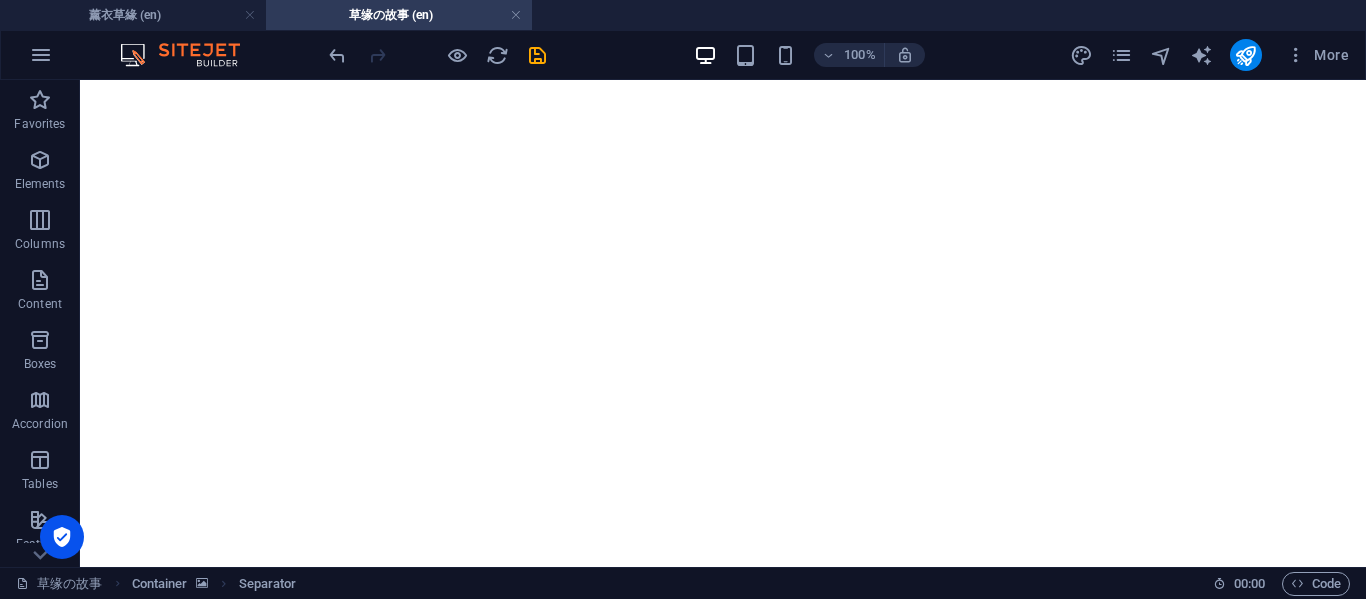 scroll, scrollTop: 2460, scrollLeft: 0, axis: vertical 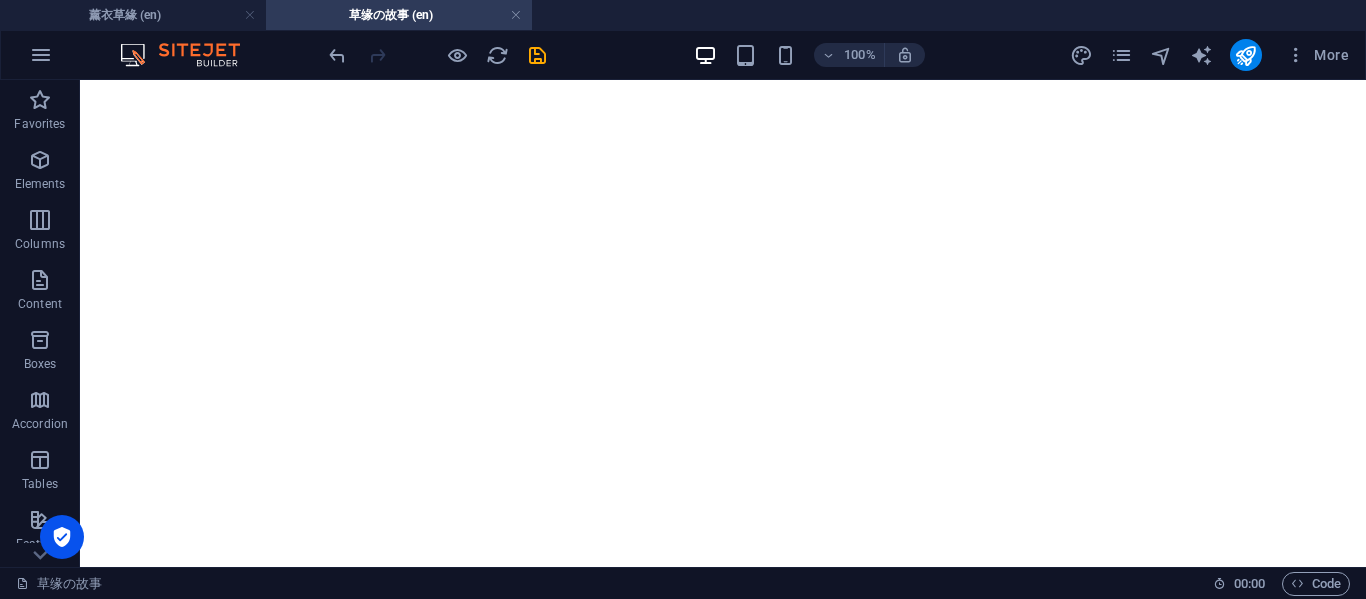 drag, startPoint x: 873, startPoint y: 533, endPoint x: 878, endPoint y: 259, distance: 274.04562 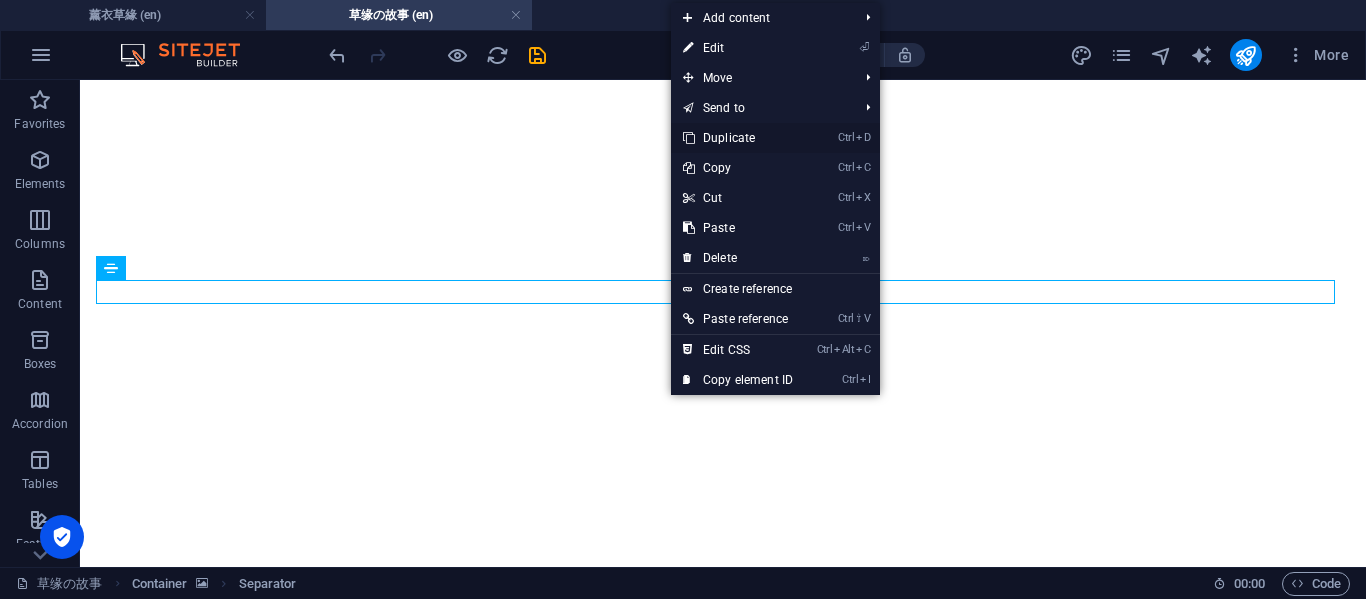 click on "Ctrl D  Duplicate" at bounding box center [738, 138] 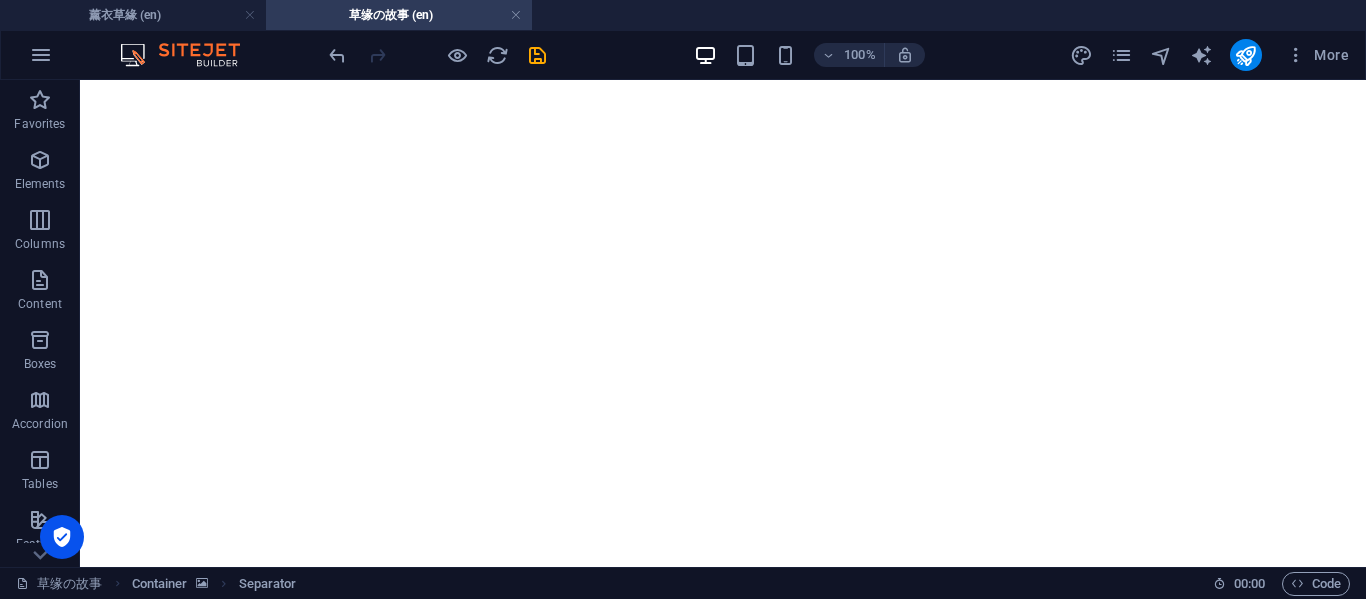 drag, startPoint x: 790, startPoint y: 315, endPoint x: 807, endPoint y: 419, distance: 105.380264 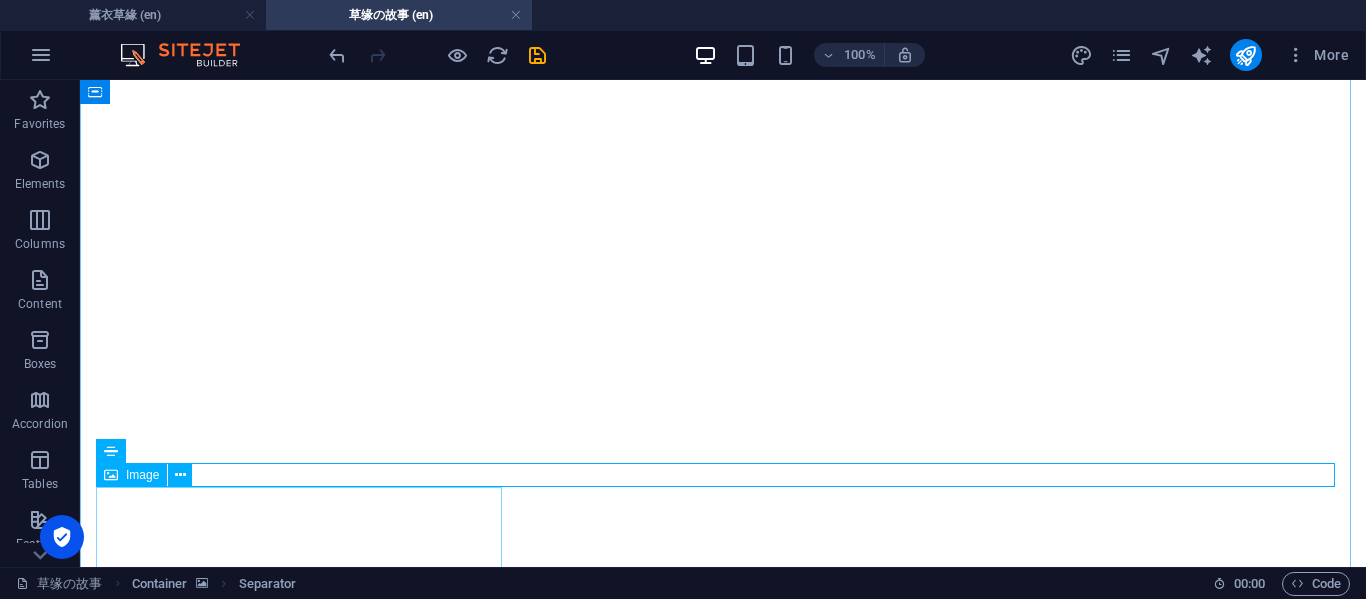click at bounding box center [723, 5147] 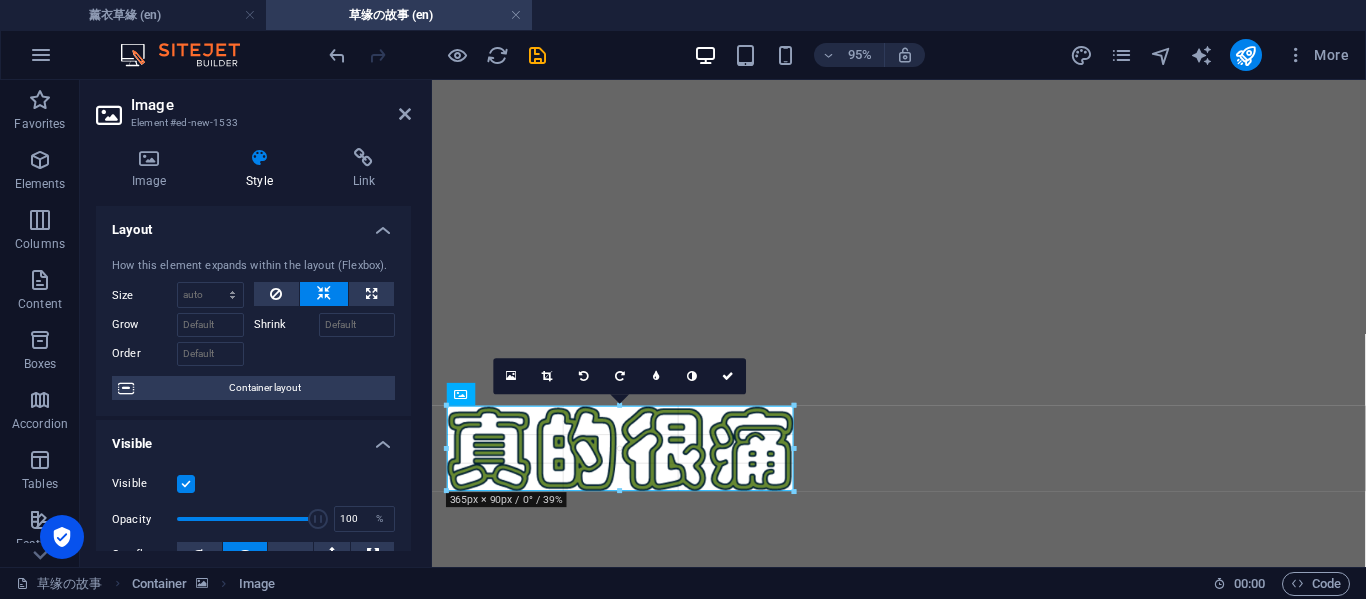 drag, startPoint x: 830, startPoint y: 403, endPoint x: 356, endPoint y: 353, distance: 476.62982 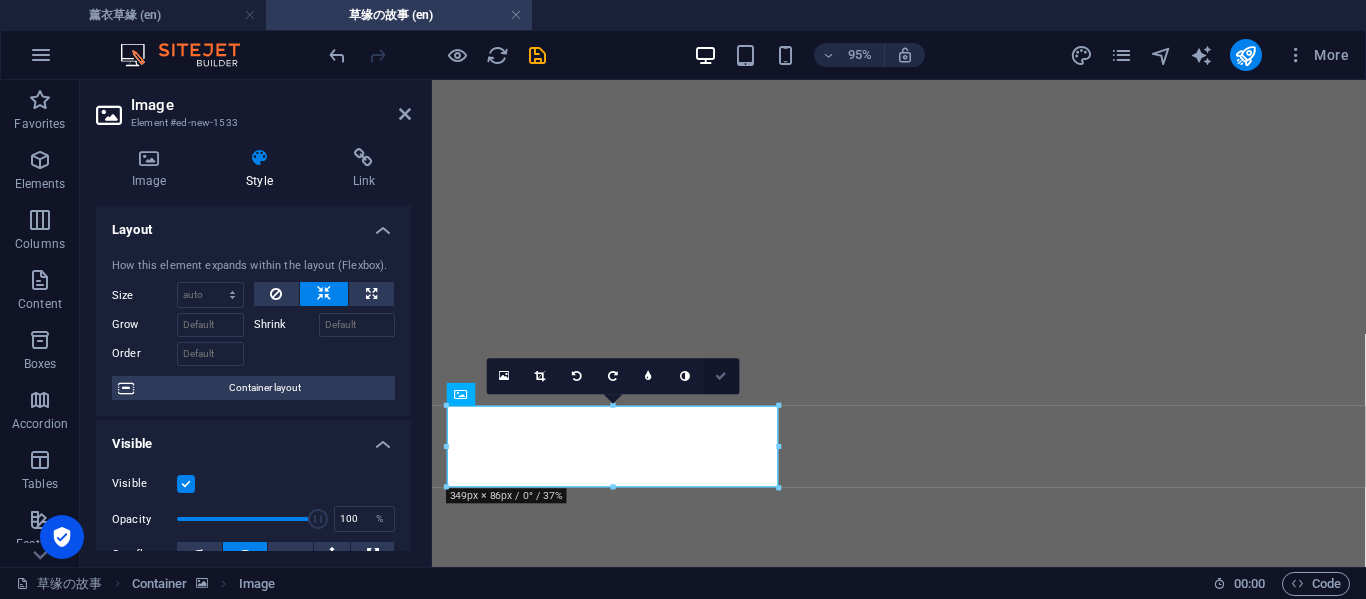 drag, startPoint x: 648, startPoint y: 294, endPoint x: 728, endPoint y: 374, distance: 113.137085 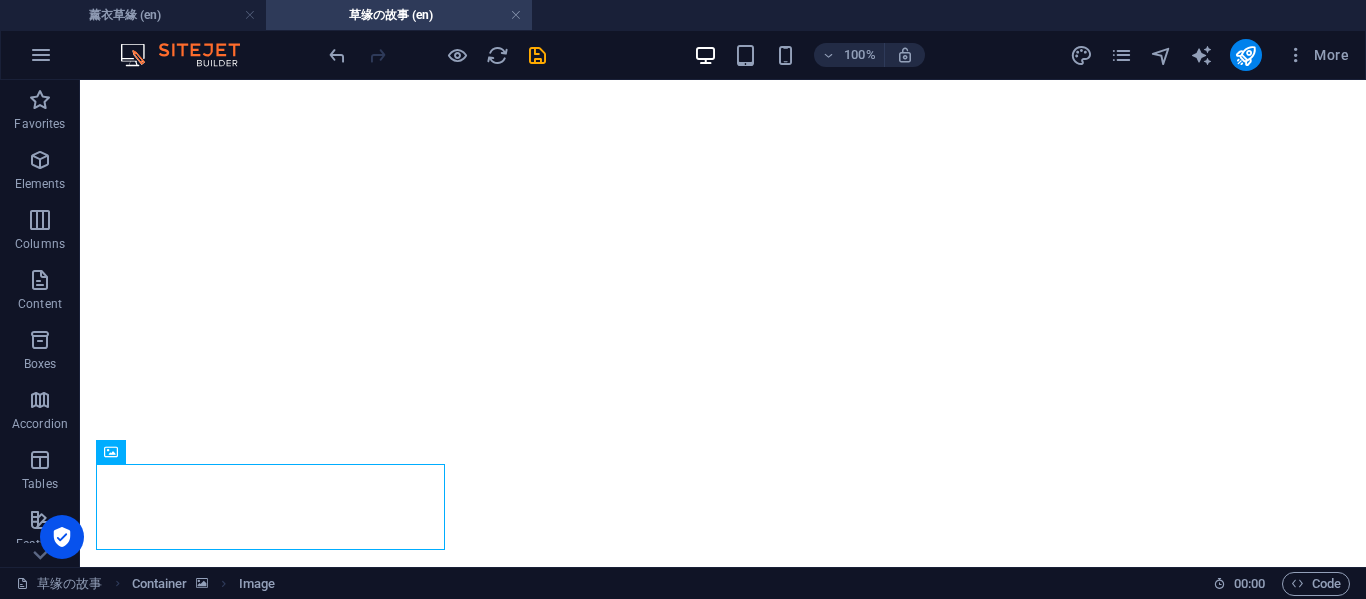 scroll, scrollTop: 2497, scrollLeft: 0, axis: vertical 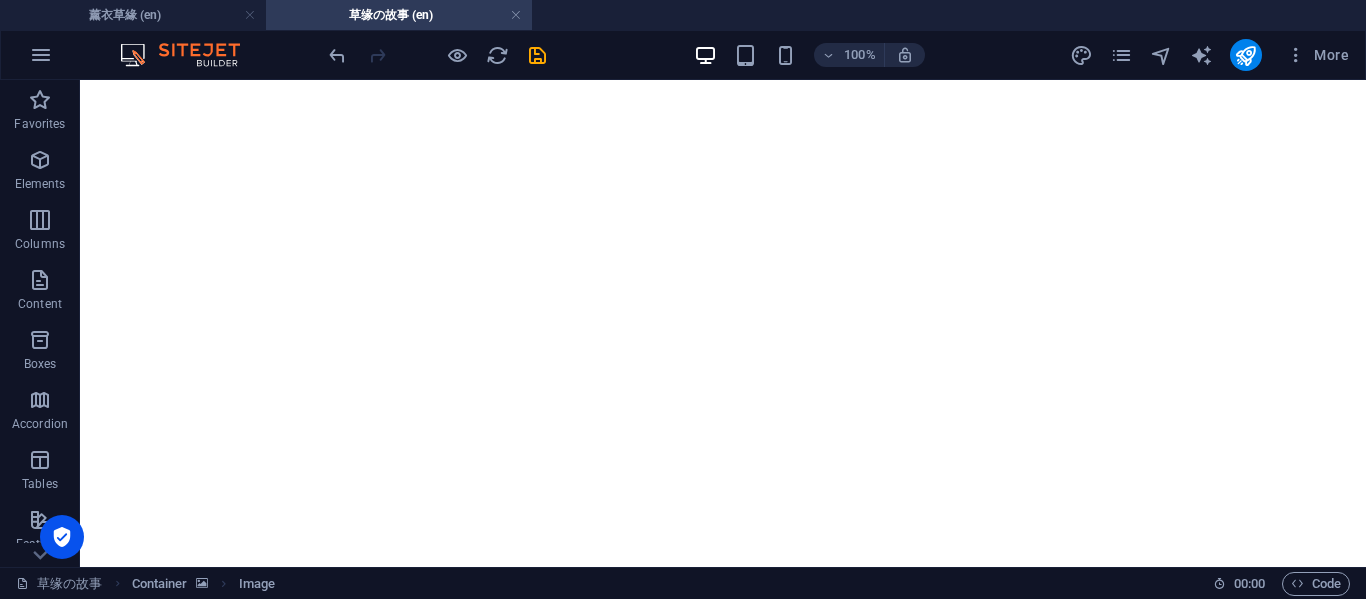 drag, startPoint x: 398, startPoint y: 521, endPoint x: 696, endPoint y: 378, distance: 330.53442 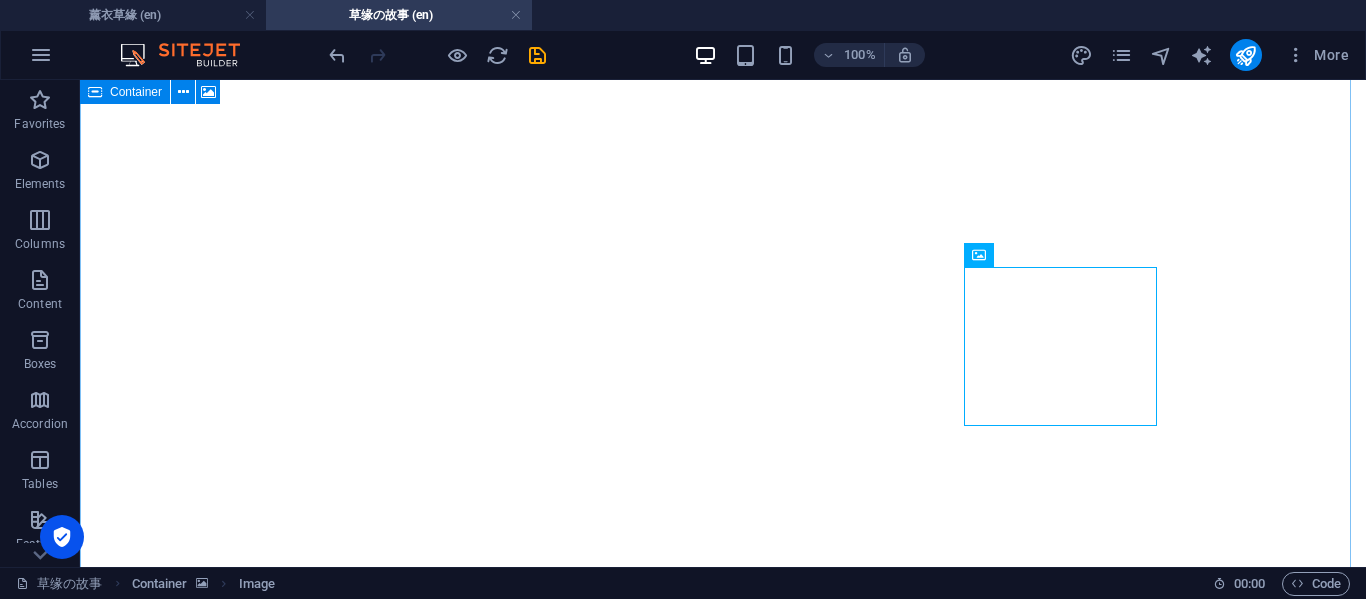 click at bounding box center [723, -2391] 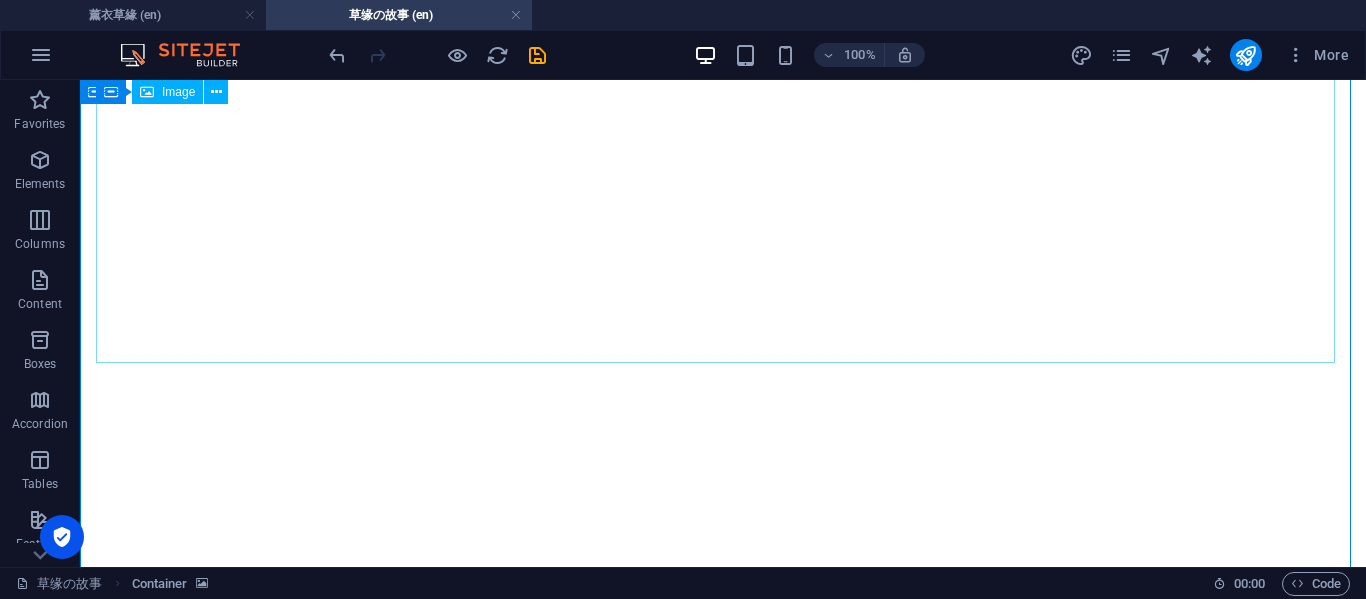 scroll, scrollTop: 830, scrollLeft: 0, axis: vertical 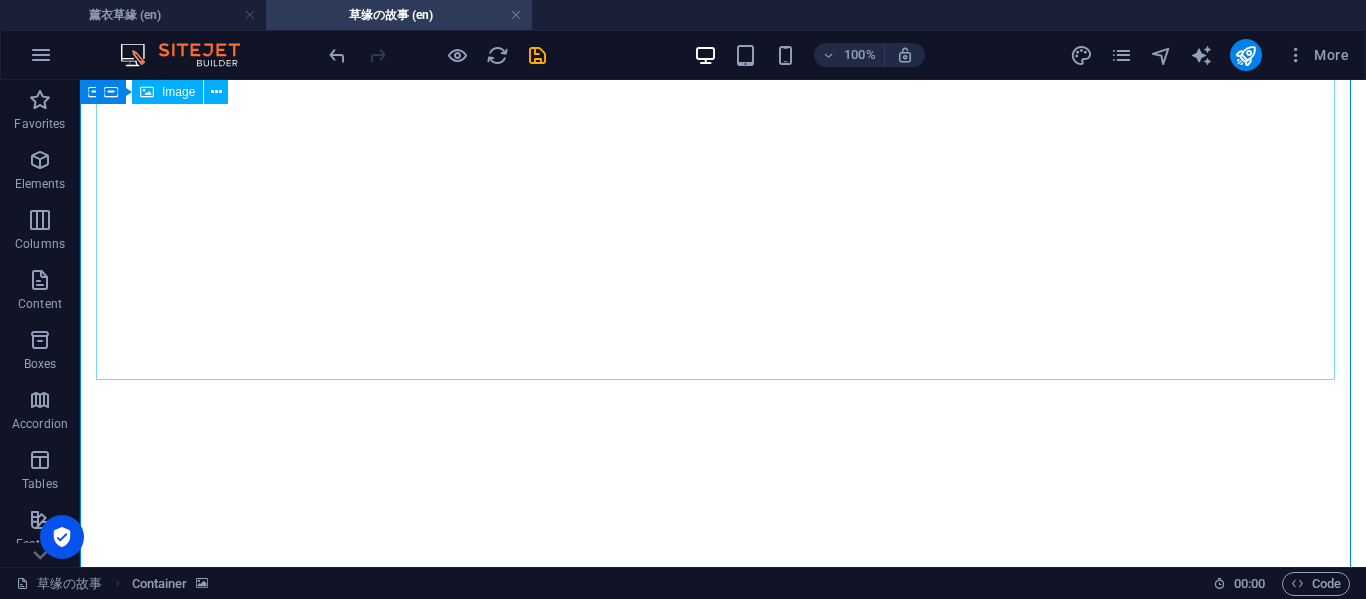 click at bounding box center [723, 3657] 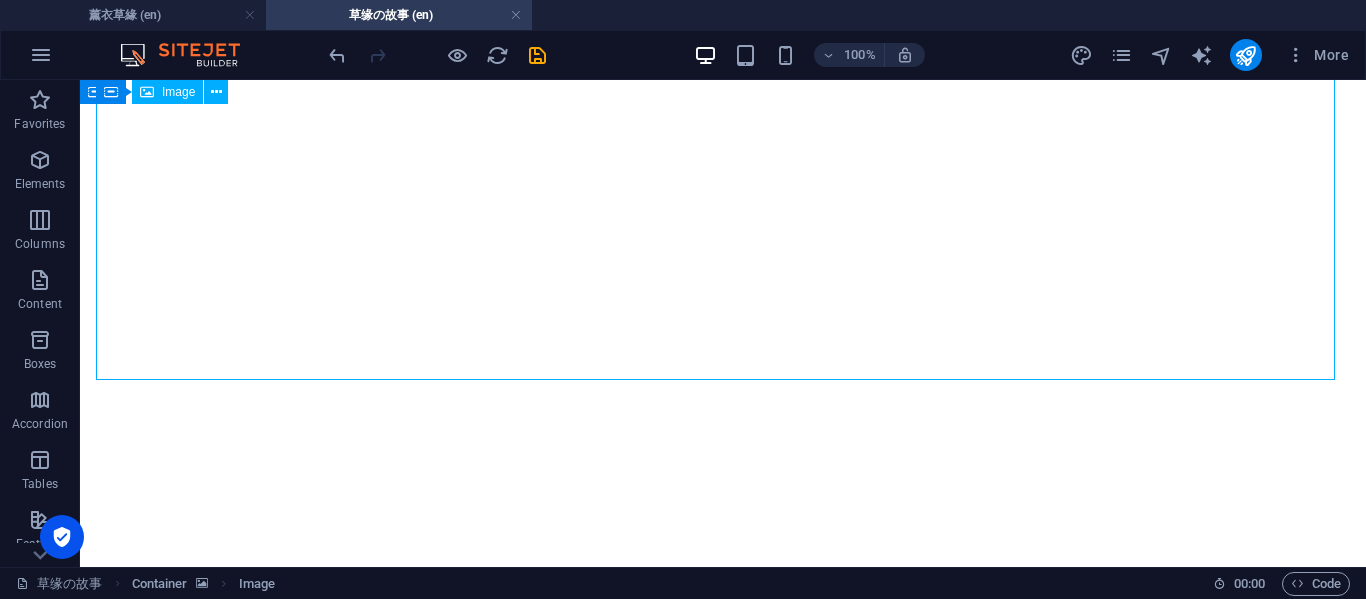 click at bounding box center [723, 3657] 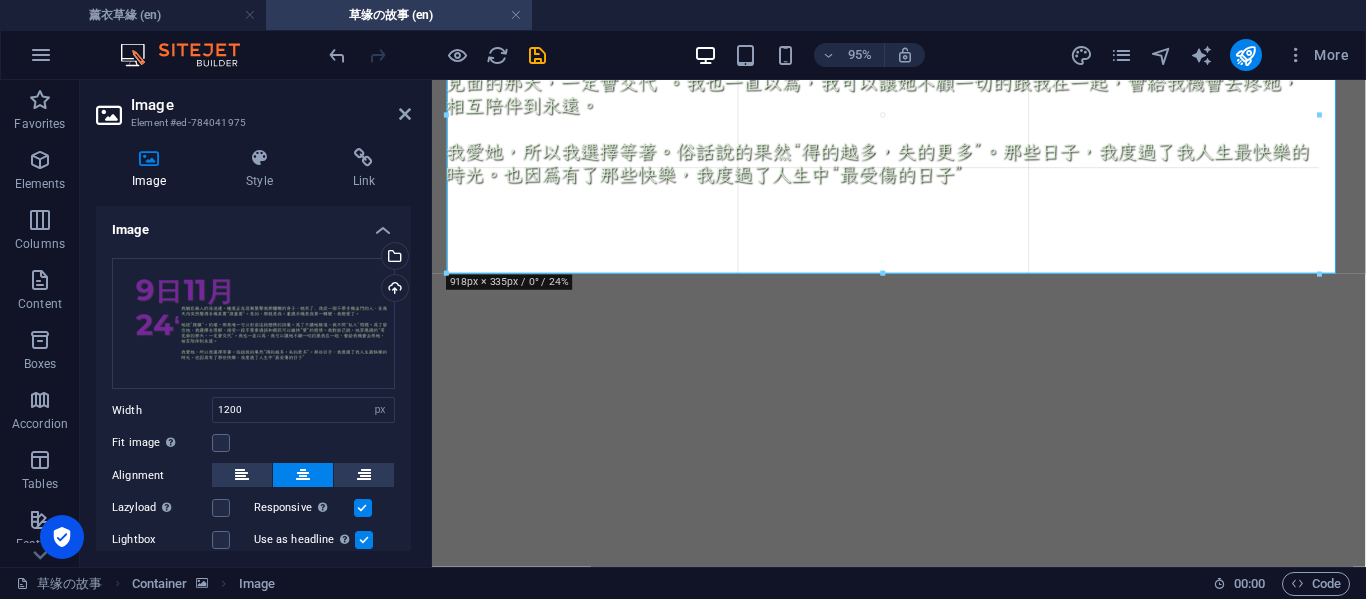 drag, startPoint x: 889, startPoint y: 272, endPoint x: 369, endPoint y: 178, distance: 528.42786 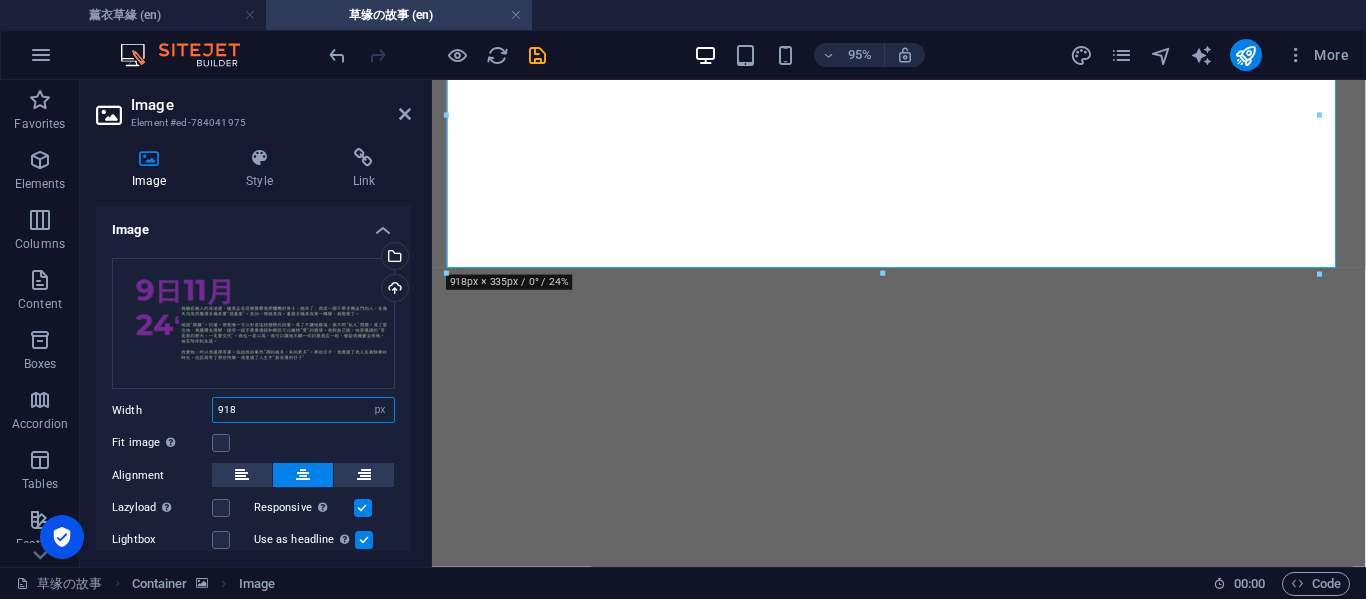 drag, startPoint x: 276, startPoint y: 410, endPoint x: 200, endPoint y: 406, distance: 76.105194 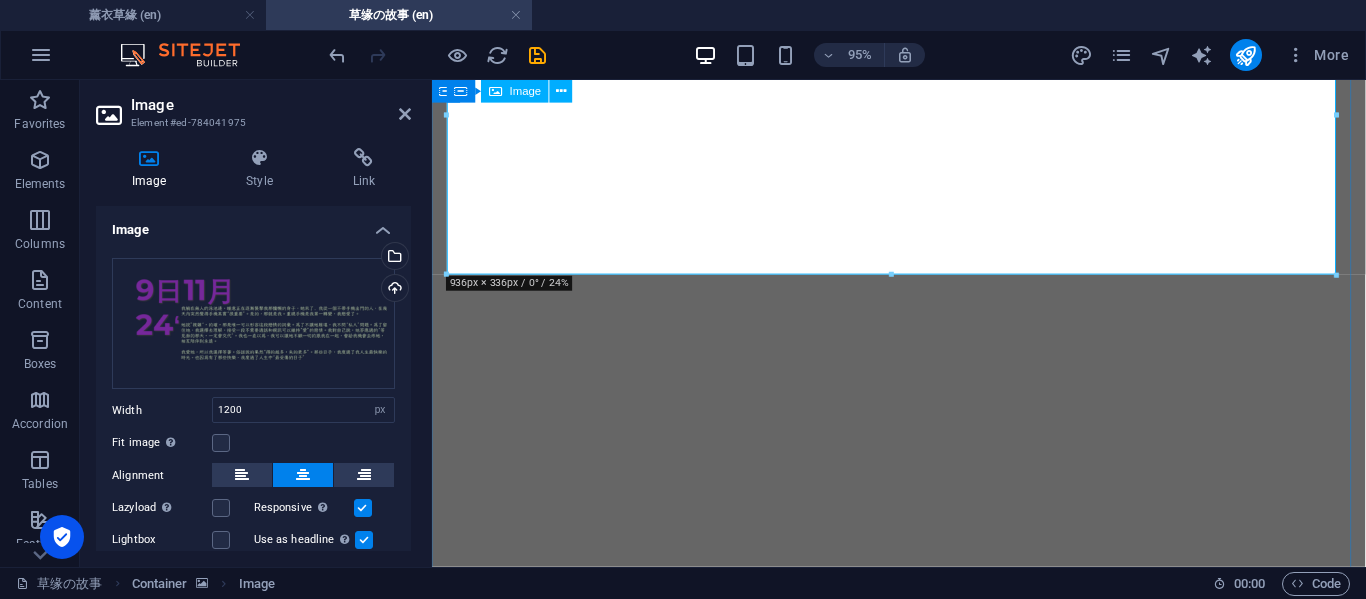 scroll, scrollTop: 497, scrollLeft: 0, axis: vertical 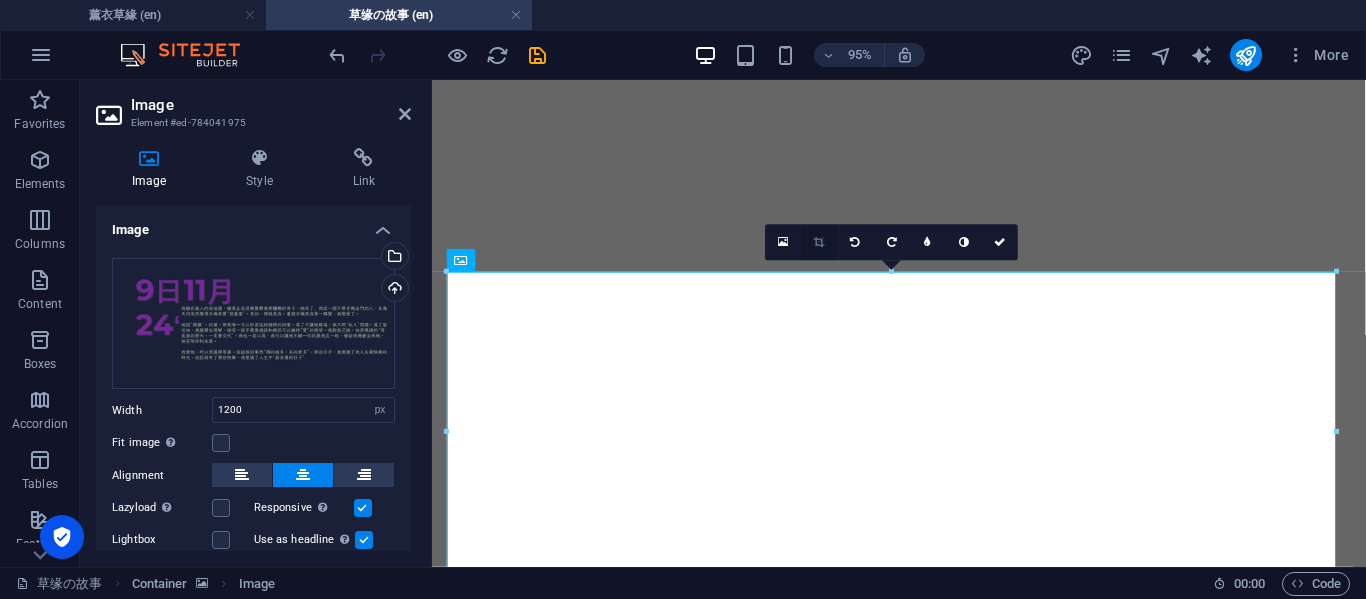 click at bounding box center (819, 242) 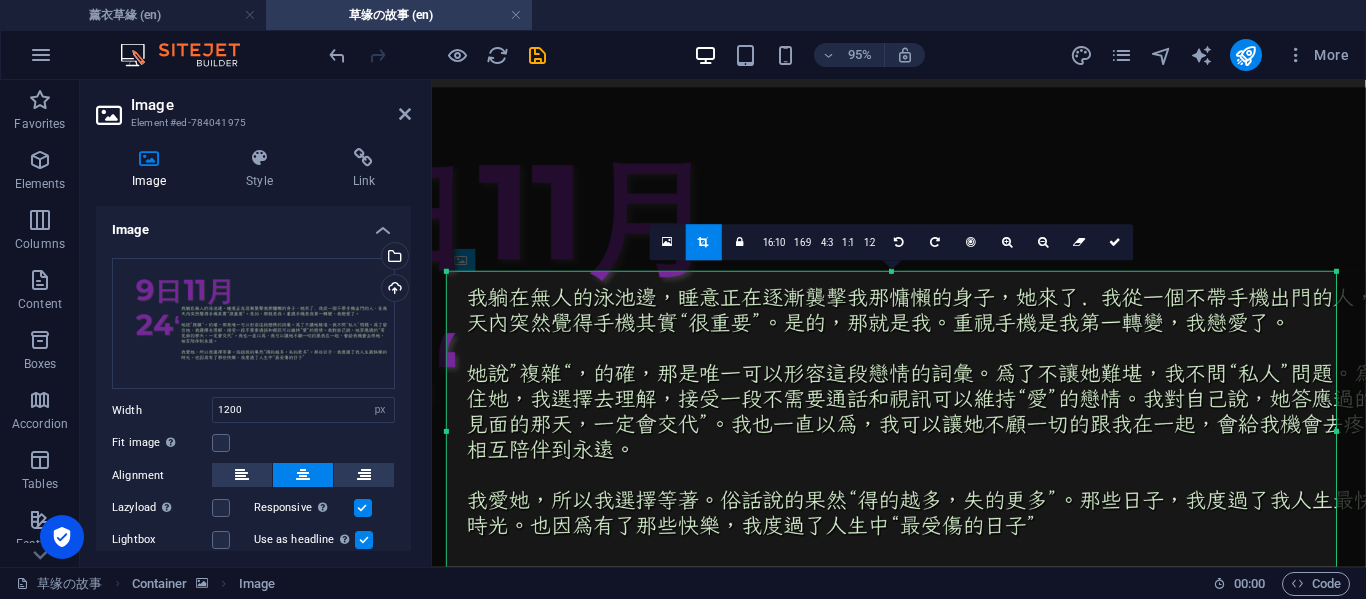 drag, startPoint x: 948, startPoint y: 368, endPoint x: 936, endPoint y: 364, distance: 12.649111 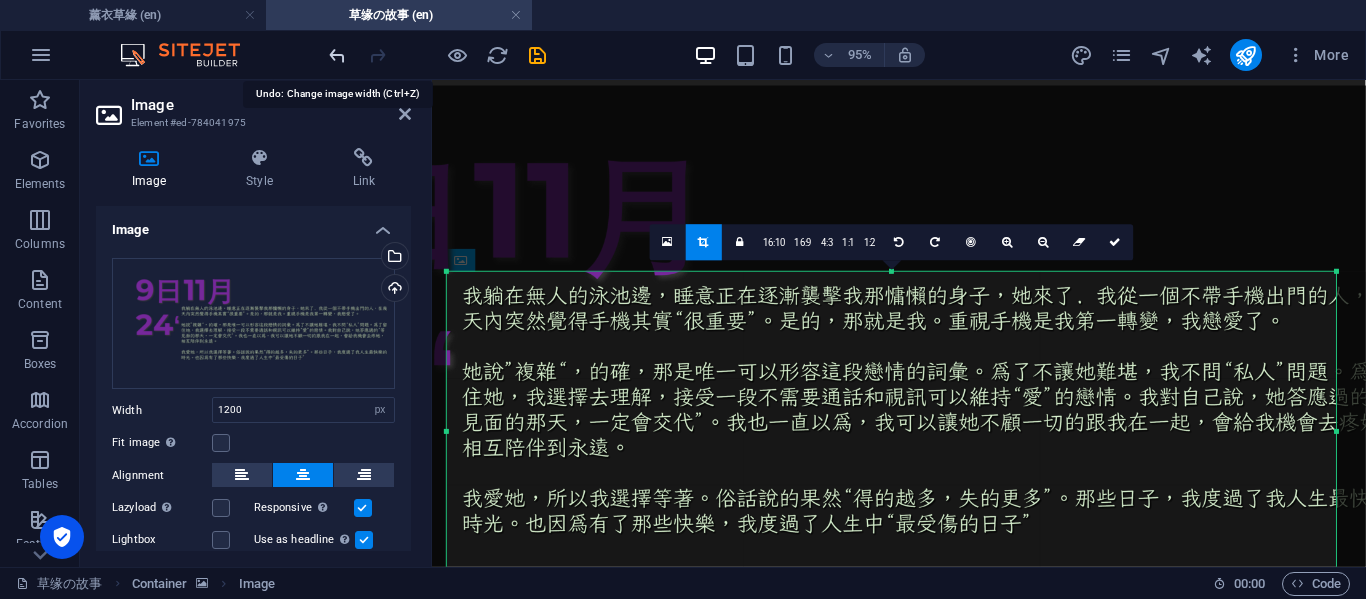 click at bounding box center (337, 55) 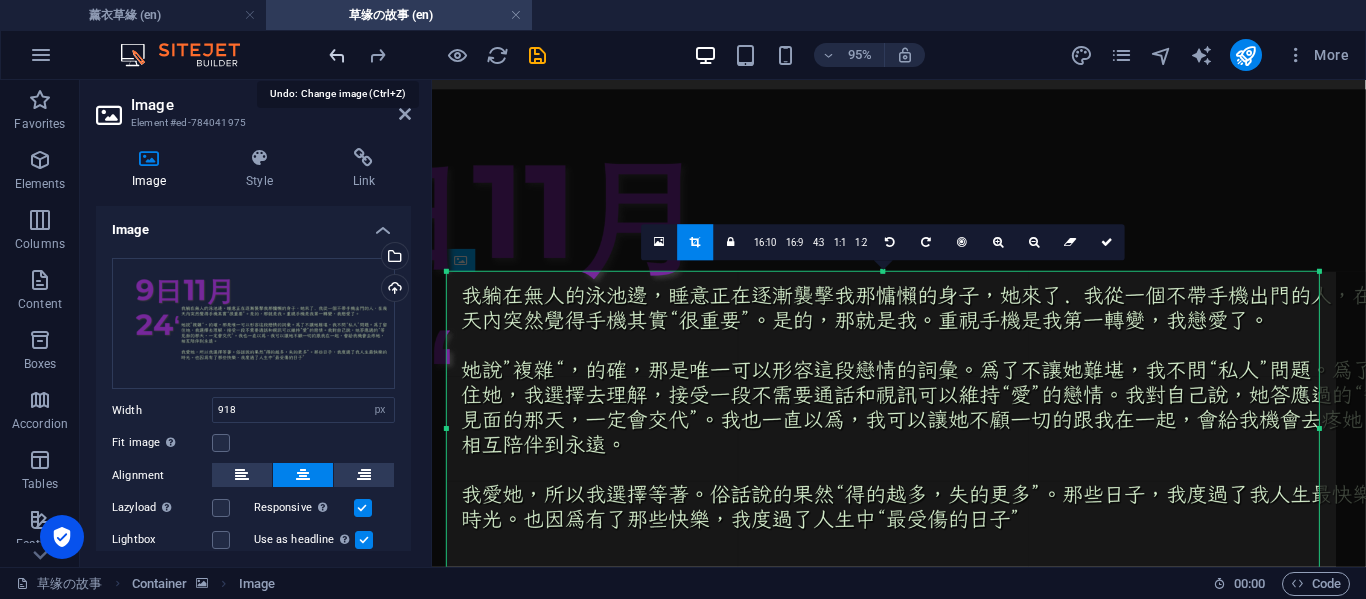 click at bounding box center (337, 55) 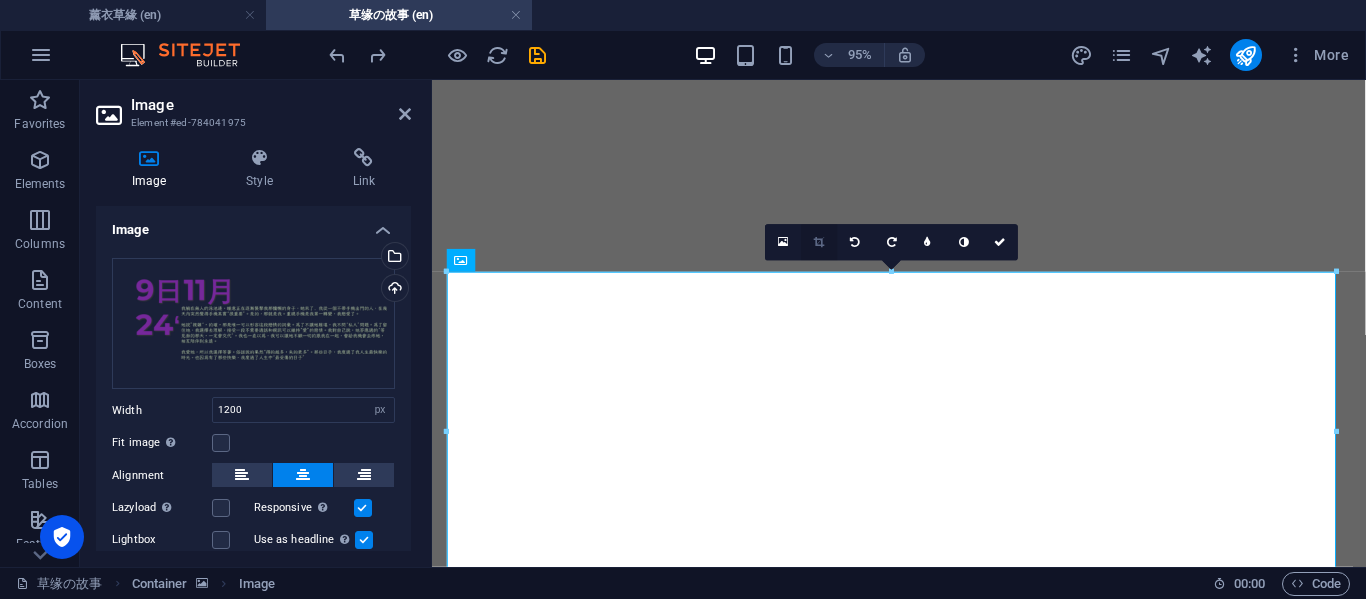 click at bounding box center (819, 242) 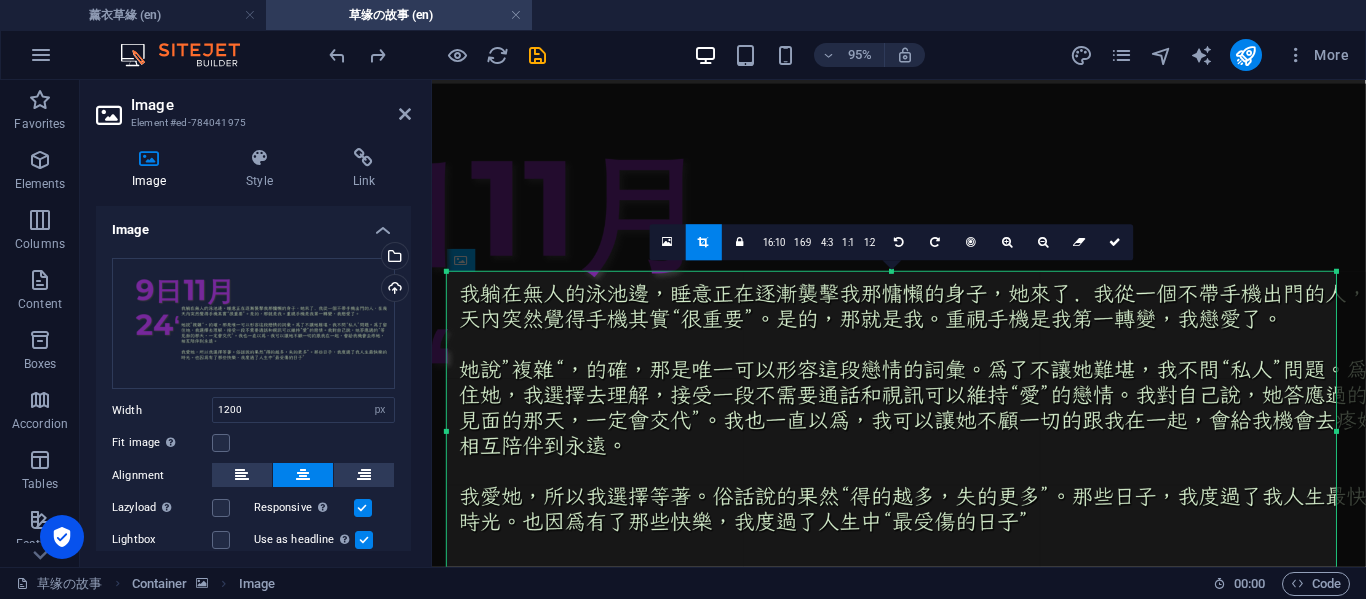 drag, startPoint x: 1021, startPoint y: 344, endPoint x: 1001, endPoint y: 329, distance: 25 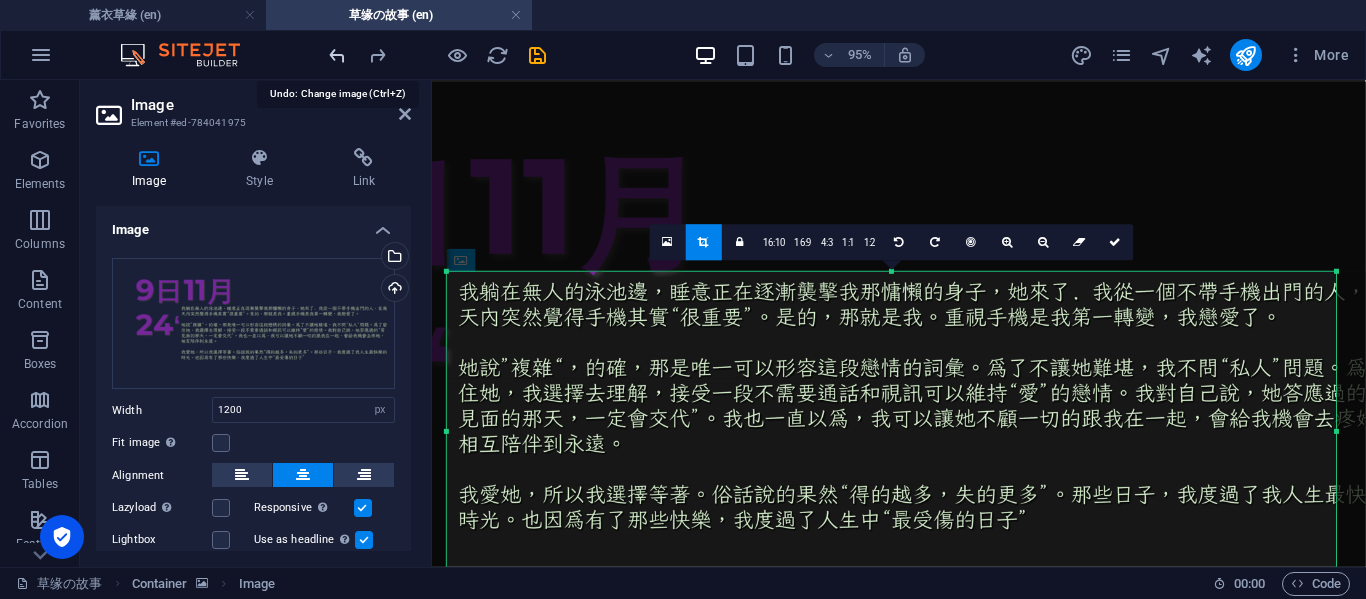 click at bounding box center [337, 55] 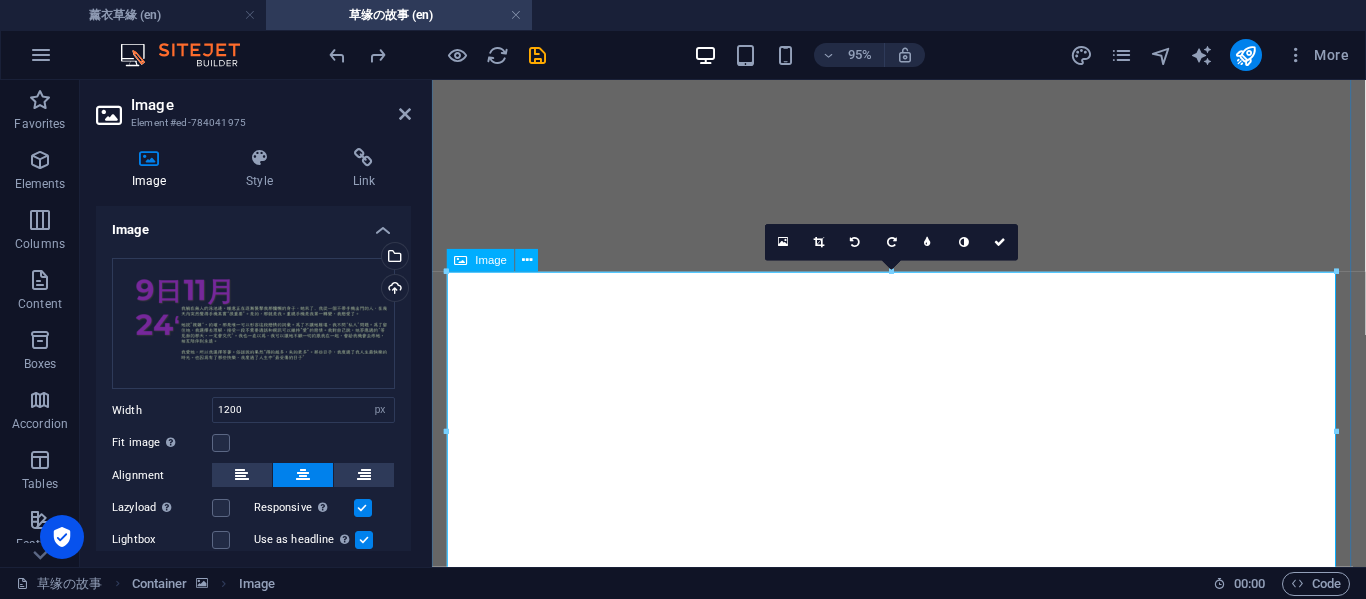 scroll, scrollTop: 830, scrollLeft: 0, axis: vertical 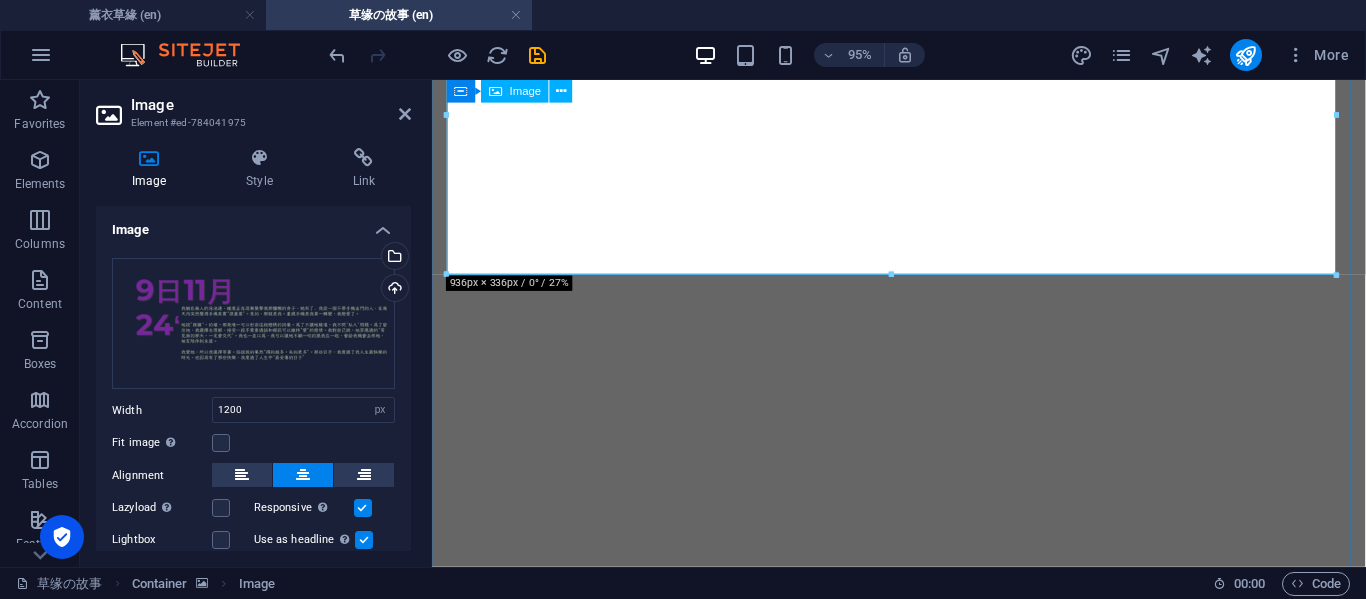 click at bounding box center [923, 3708] 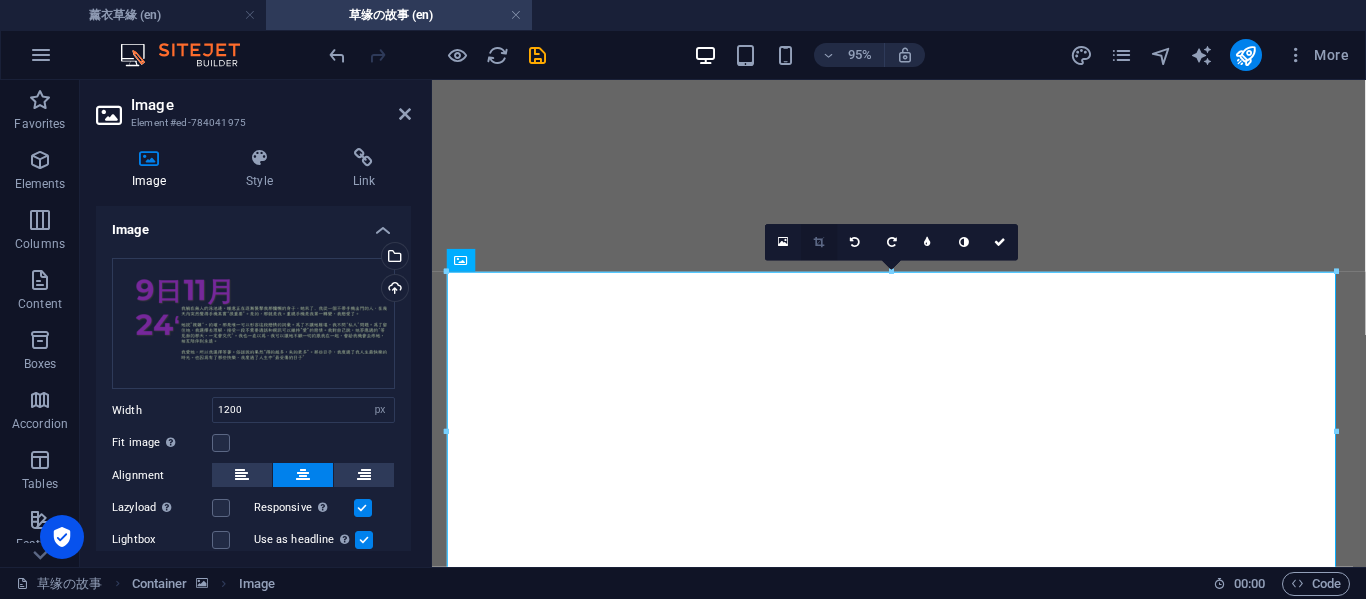 click at bounding box center [820, 242] 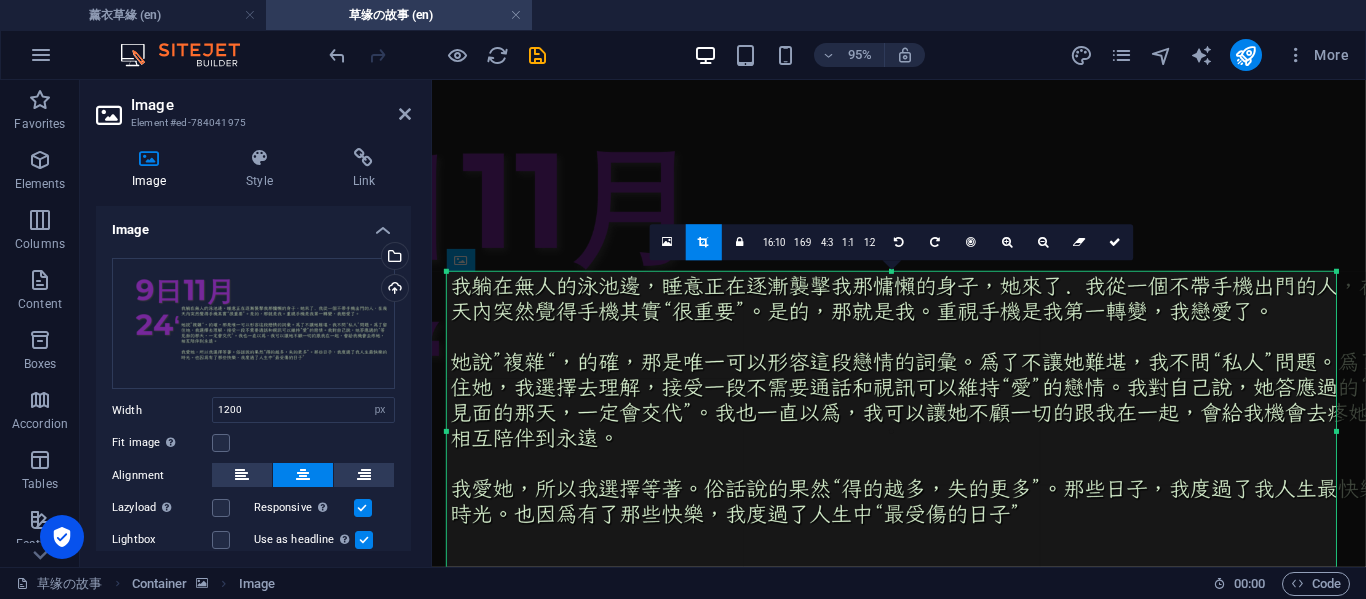 drag, startPoint x: 1200, startPoint y: 422, endPoint x: 1177, endPoint y: 406, distance: 28.01785 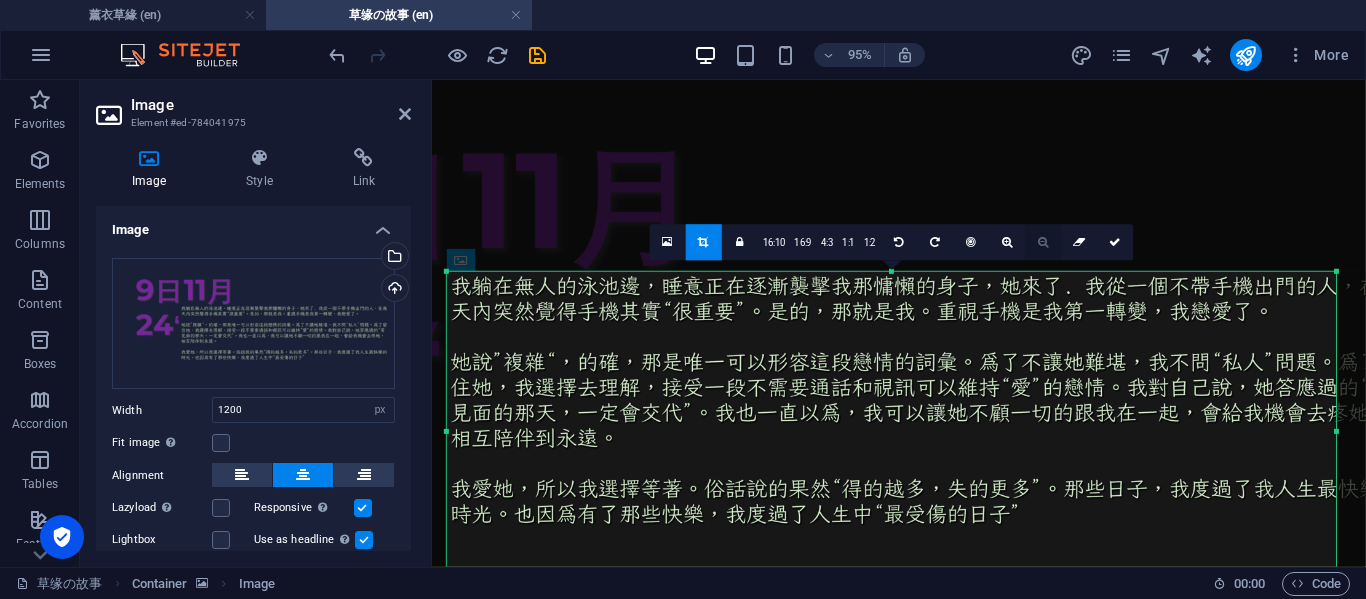 click at bounding box center [1043, 242] 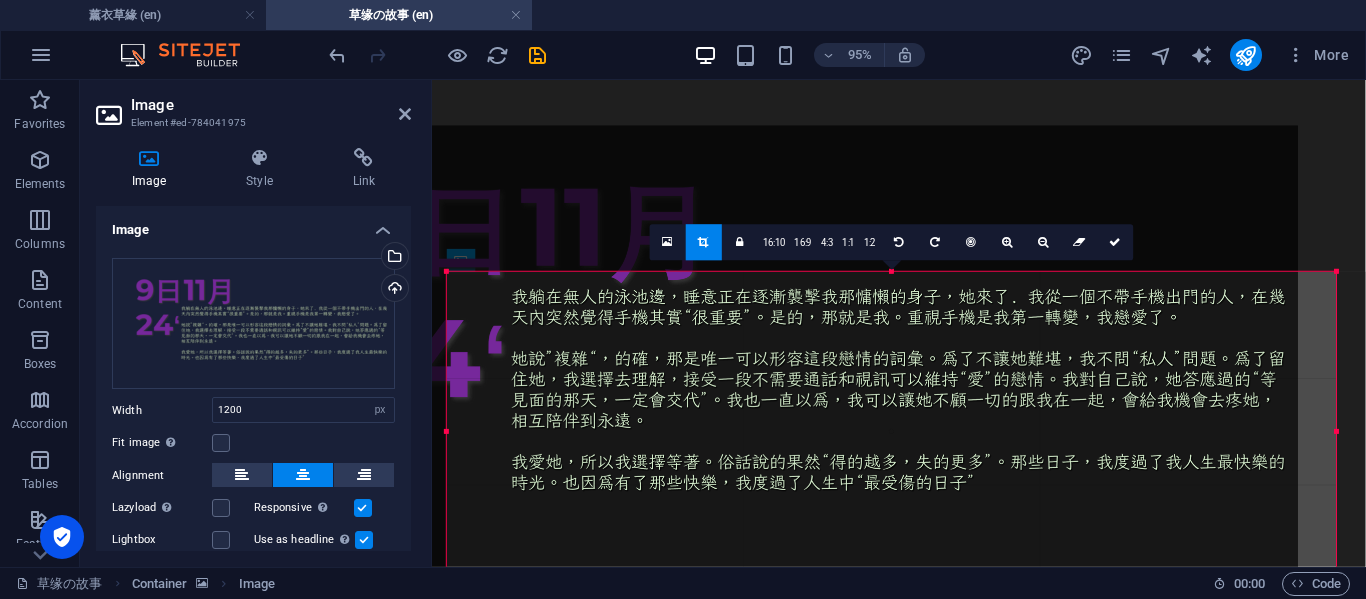 drag, startPoint x: 1047, startPoint y: 359, endPoint x: 1001, endPoint y: 343, distance: 48.703182 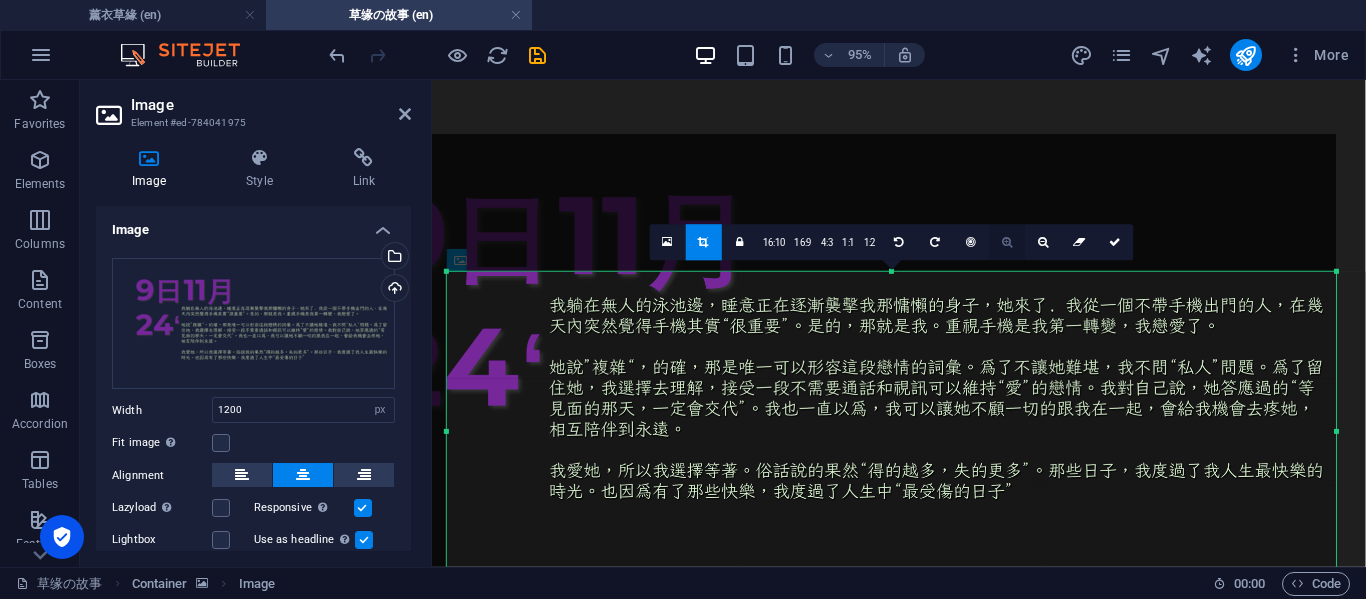 click at bounding box center (1007, 242) 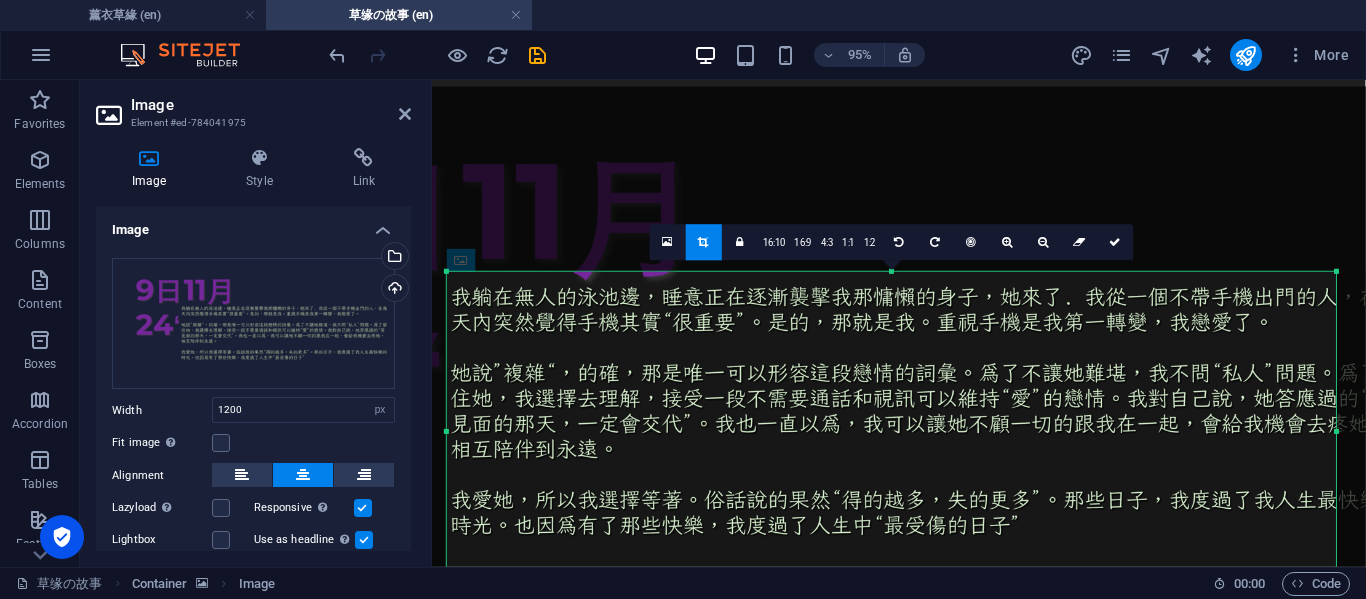 drag, startPoint x: 1048, startPoint y: 323, endPoint x: 997, endPoint y: 318, distance: 51.24451 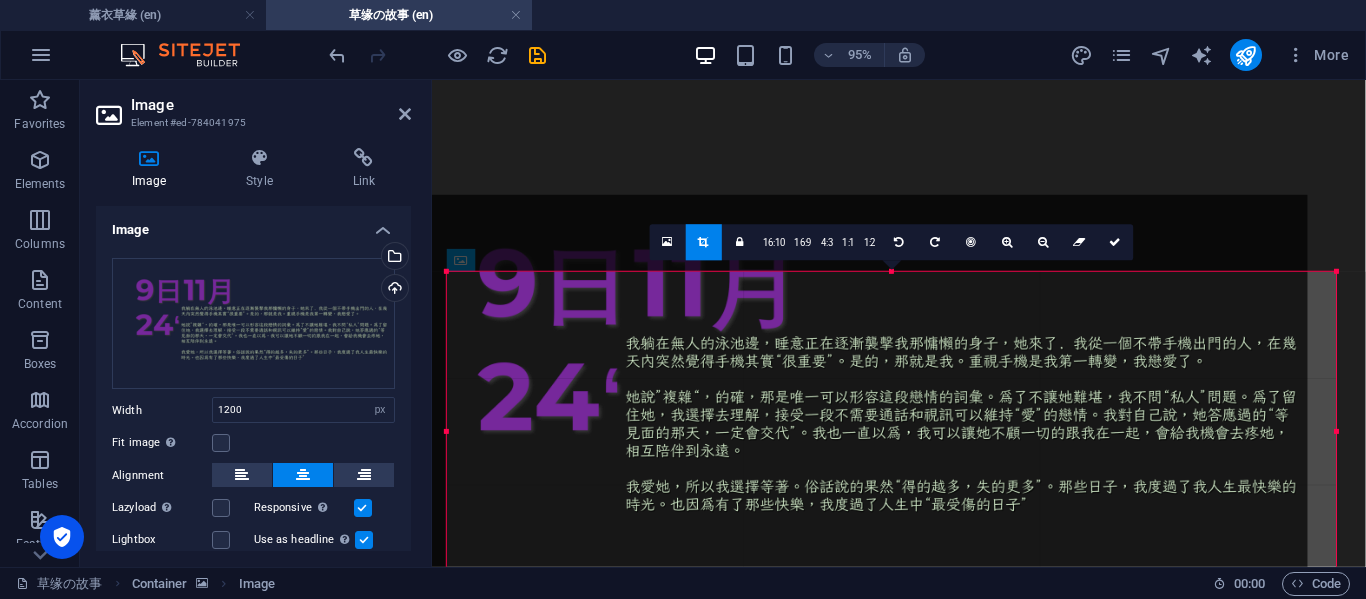drag, startPoint x: 1002, startPoint y: 405, endPoint x: 986, endPoint y: 408, distance: 16.27882 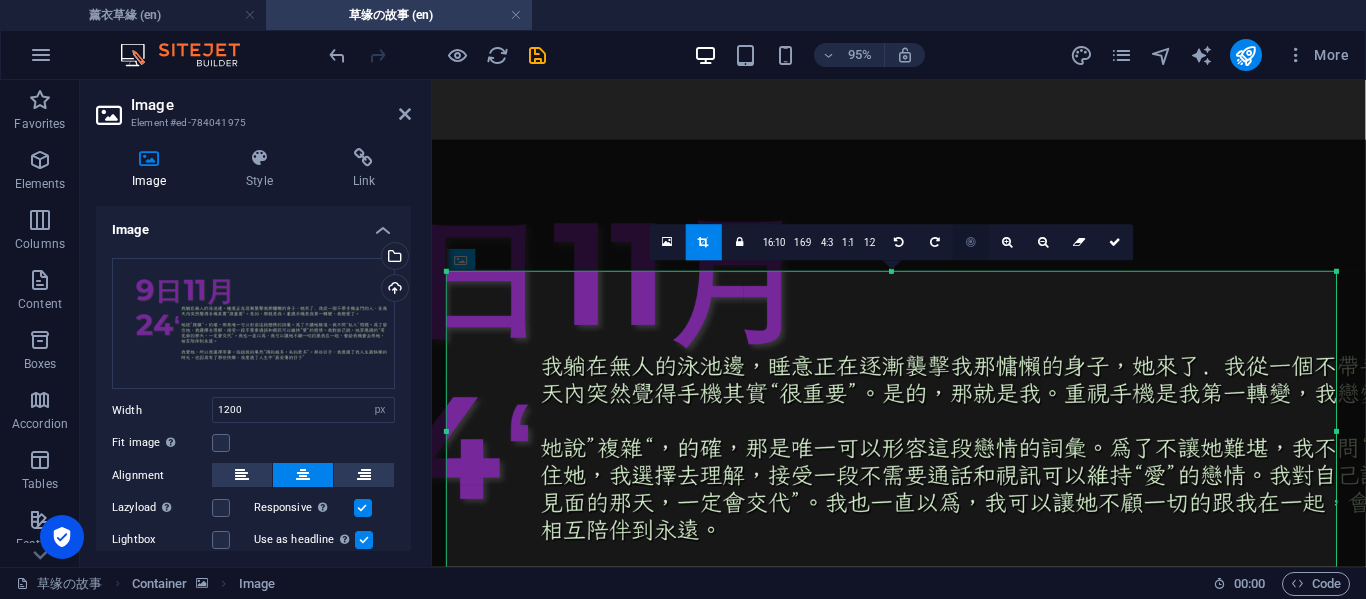 click at bounding box center (971, 242) 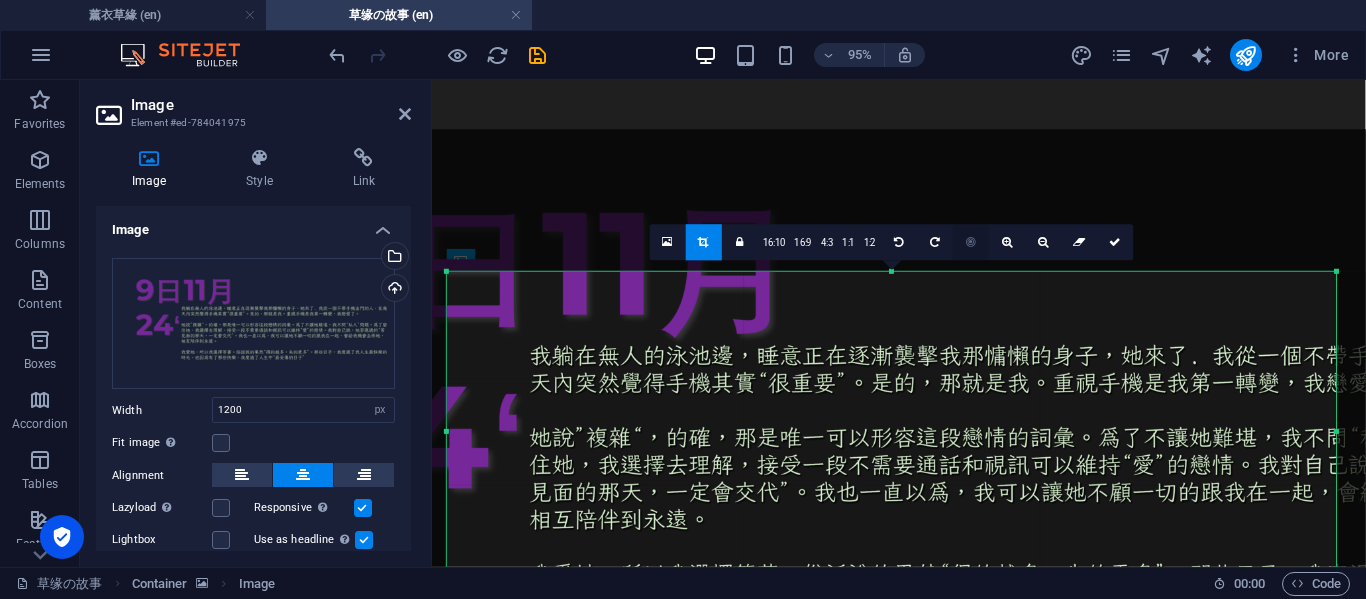 click at bounding box center [971, 242] 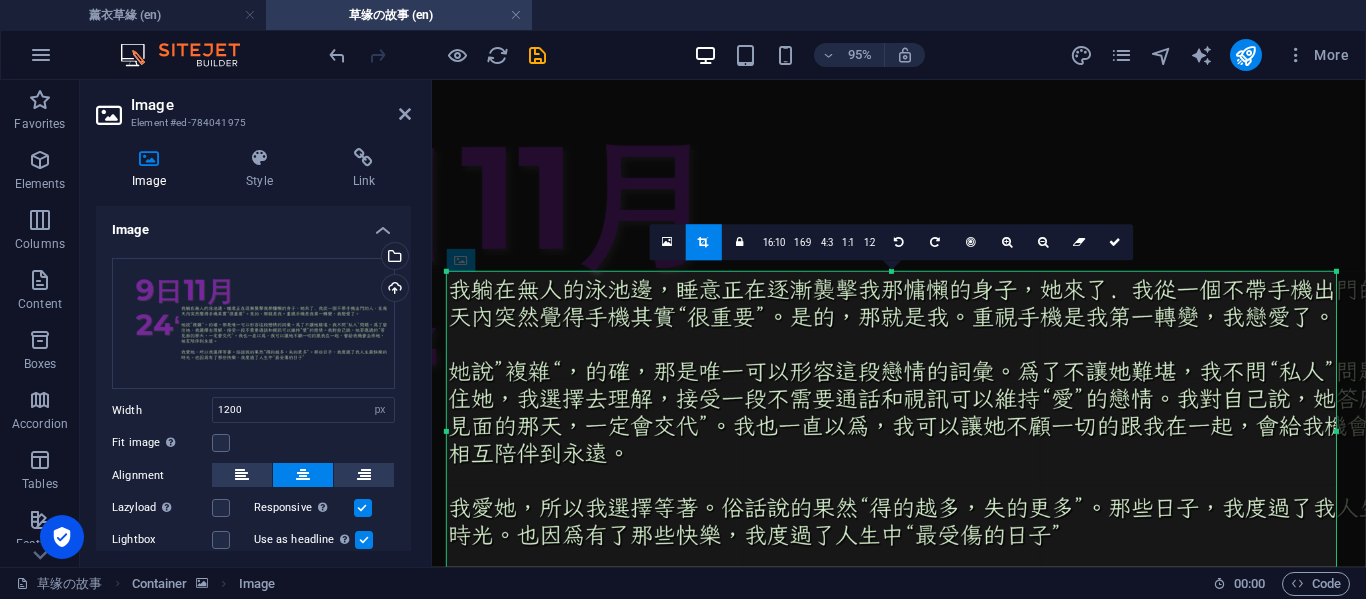 drag, startPoint x: 1029, startPoint y: 348, endPoint x: 932, endPoint y: 271, distance: 123.84668 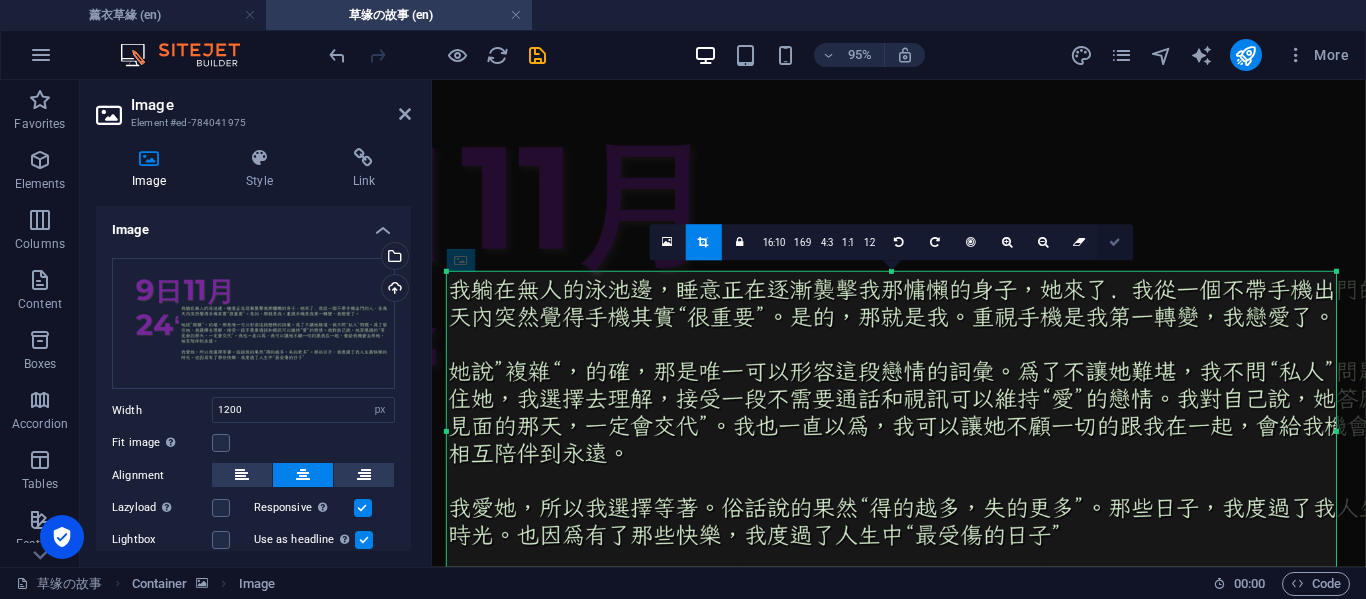 drag, startPoint x: 1125, startPoint y: 245, endPoint x: 729, endPoint y: 174, distance: 402.31454 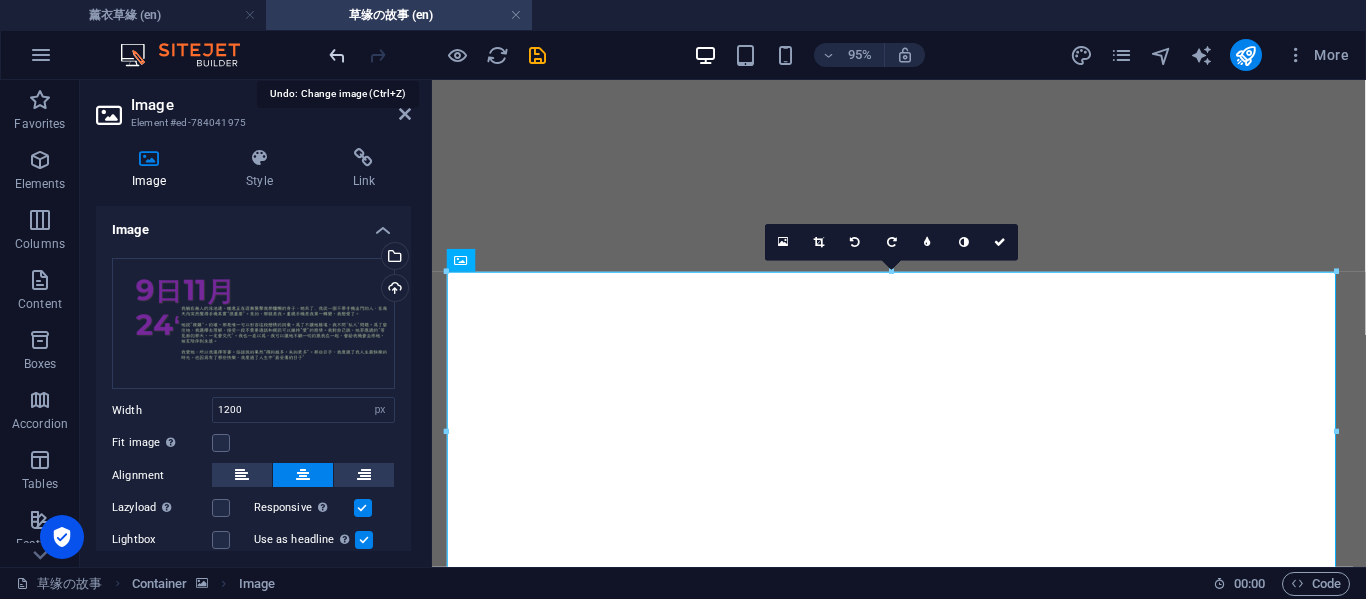 click at bounding box center (337, 55) 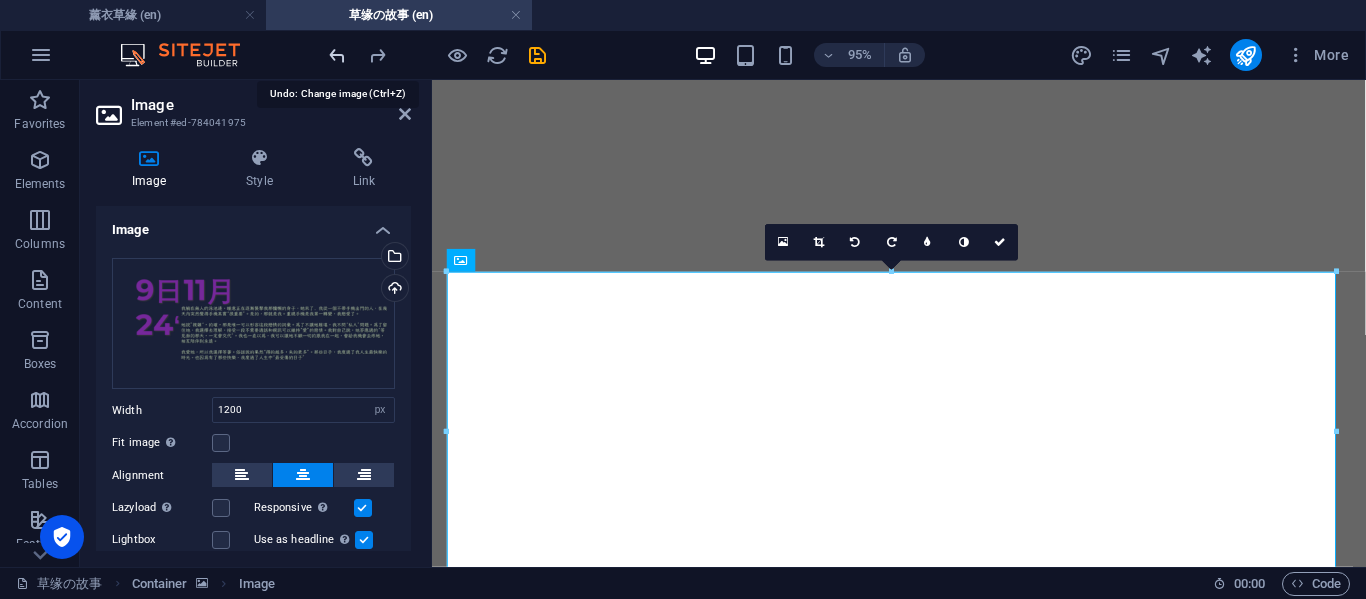 click at bounding box center (337, 55) 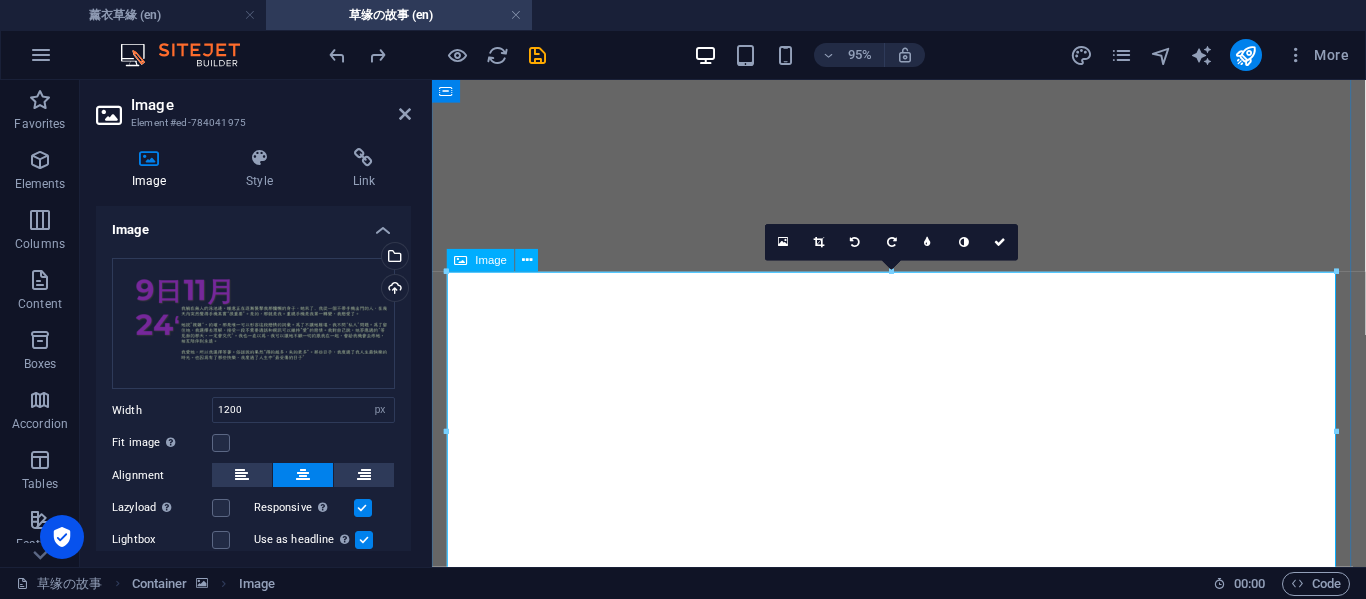 scroll, scrollTop: 830, scrollLeft: 0, axis: vertical 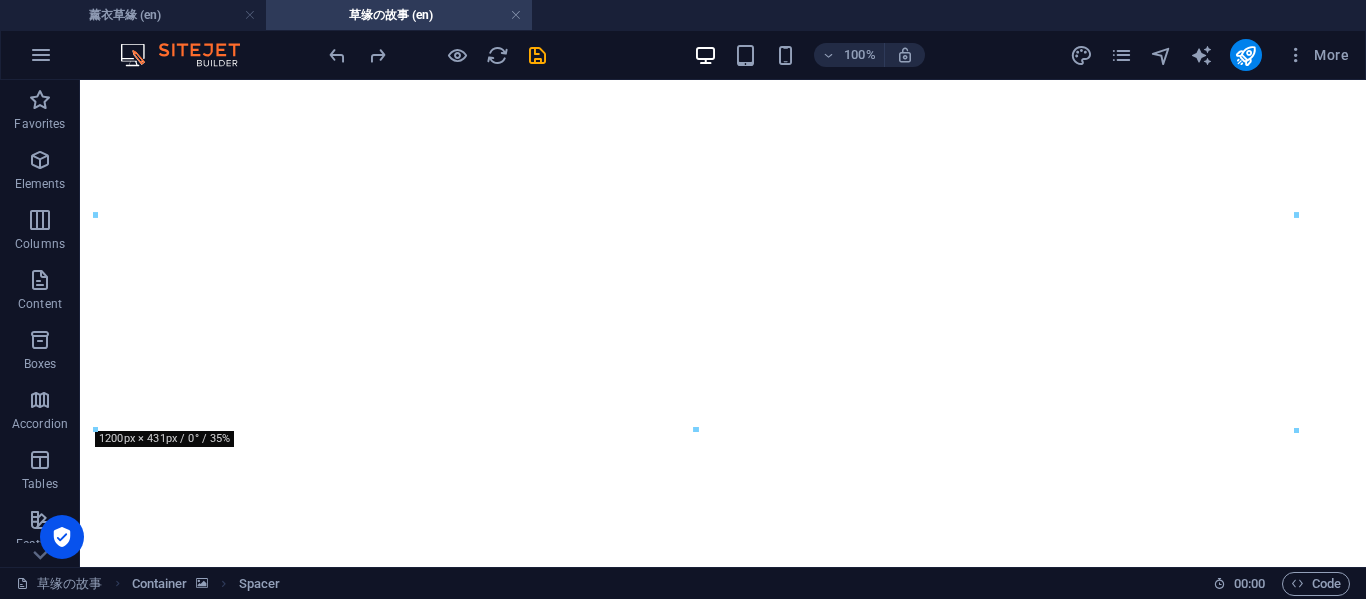 drag, startPoint x: 552, startPoint y: 337, endPoint x: 887, endPoint y: 435, distance: 349.0401 